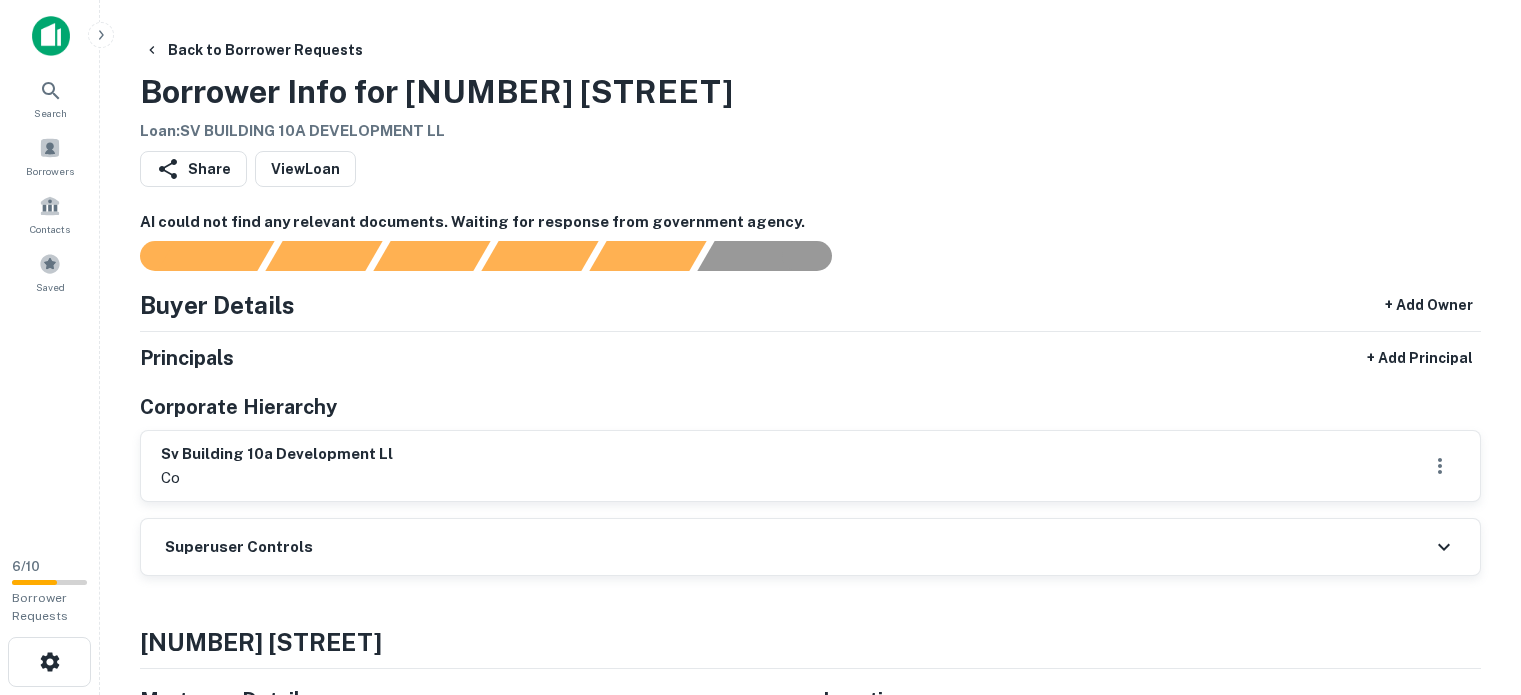 scroll, scrollTop: 0, scrollLeft: 0, axis: both 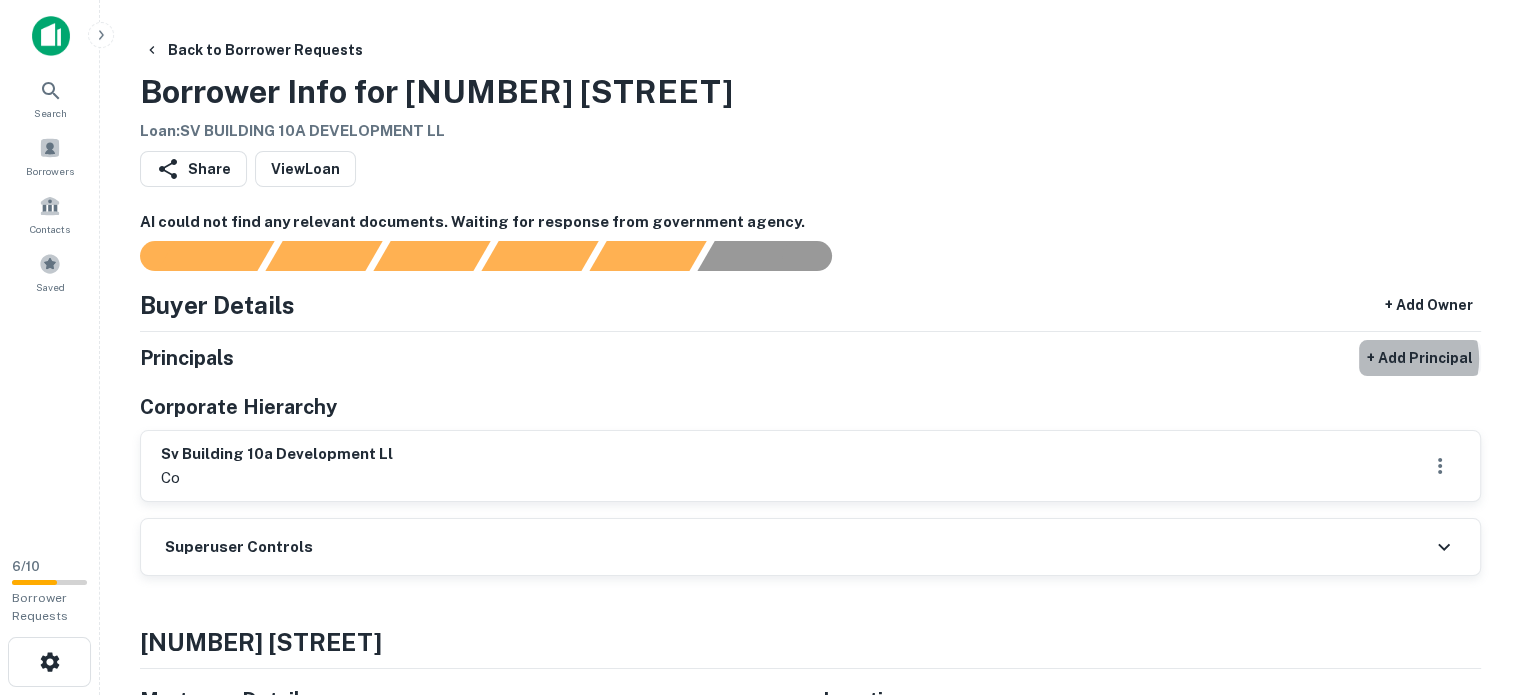 click on "+ Add Principal" at bounding box center (1420, 358) 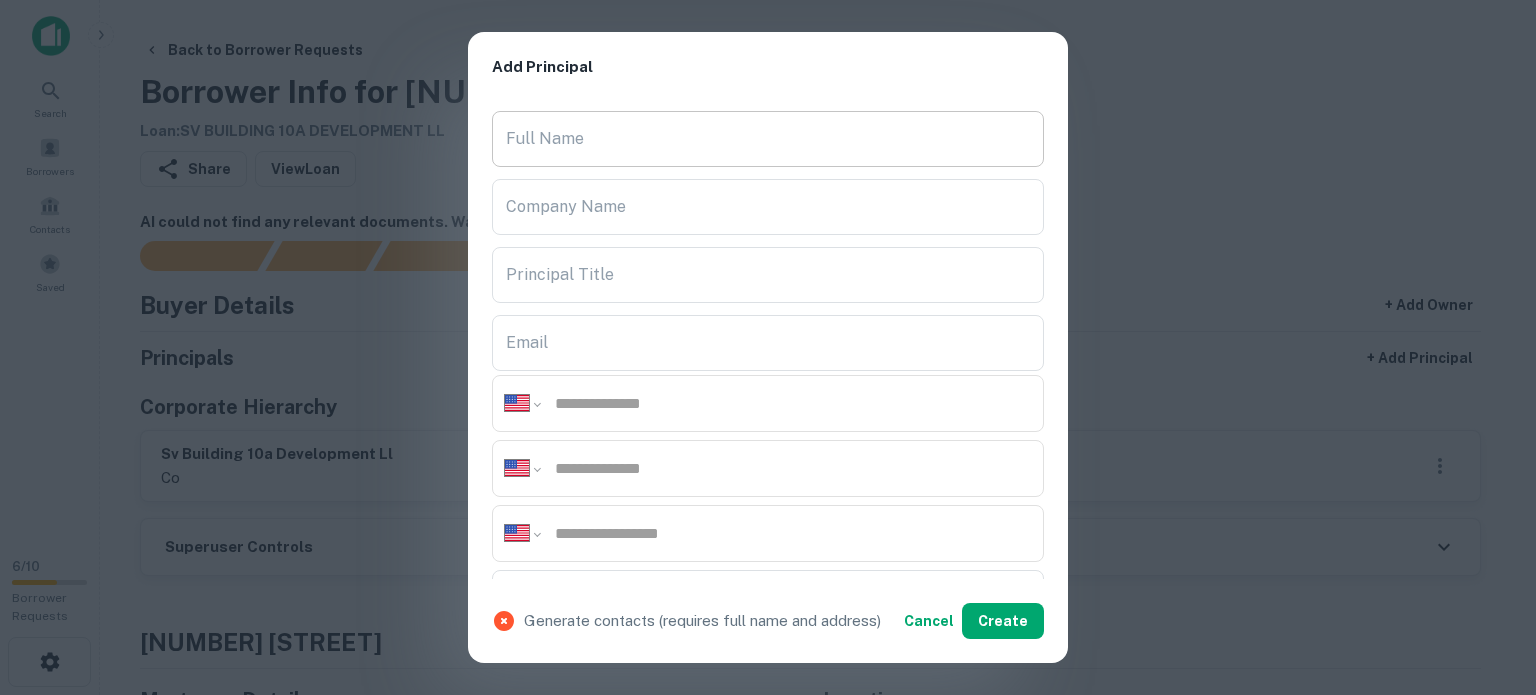 click on "Full Name" at bounding box center [768, 139] 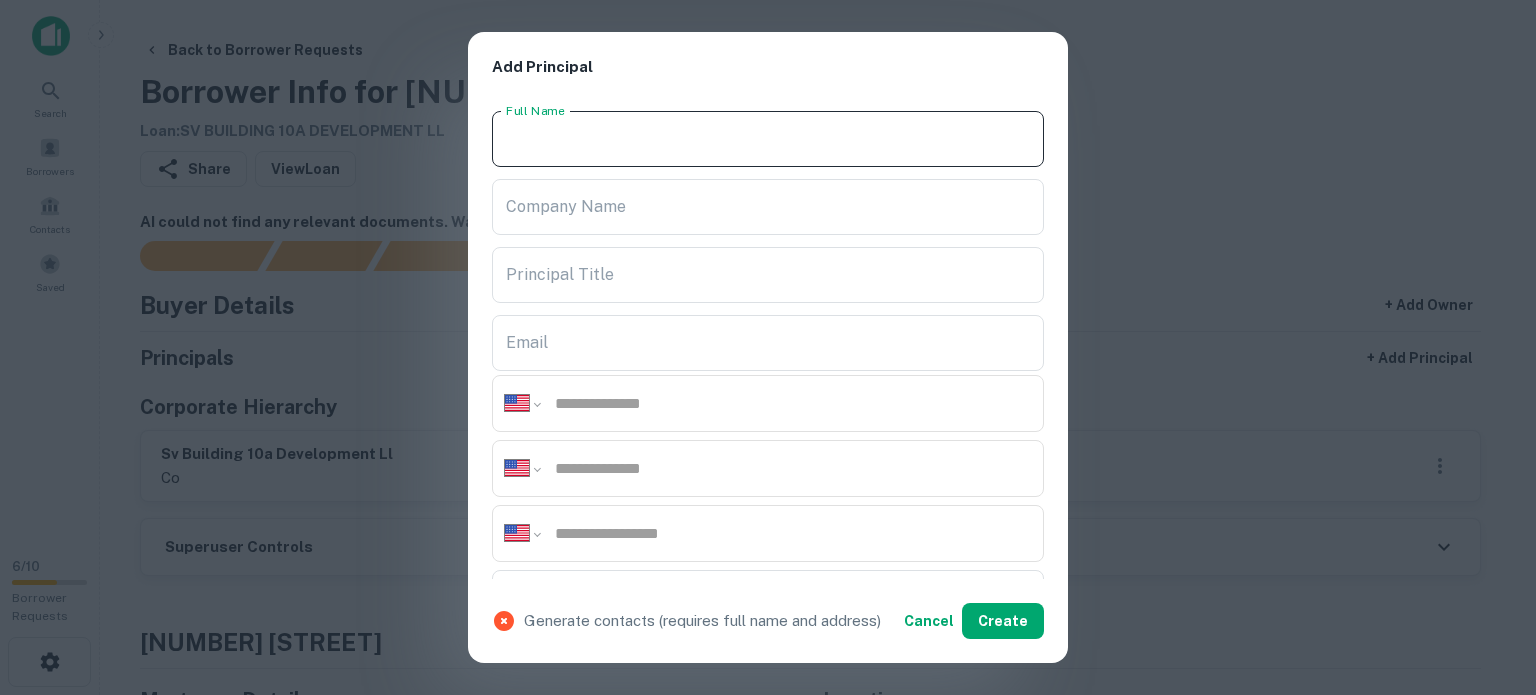 paste on "**********" 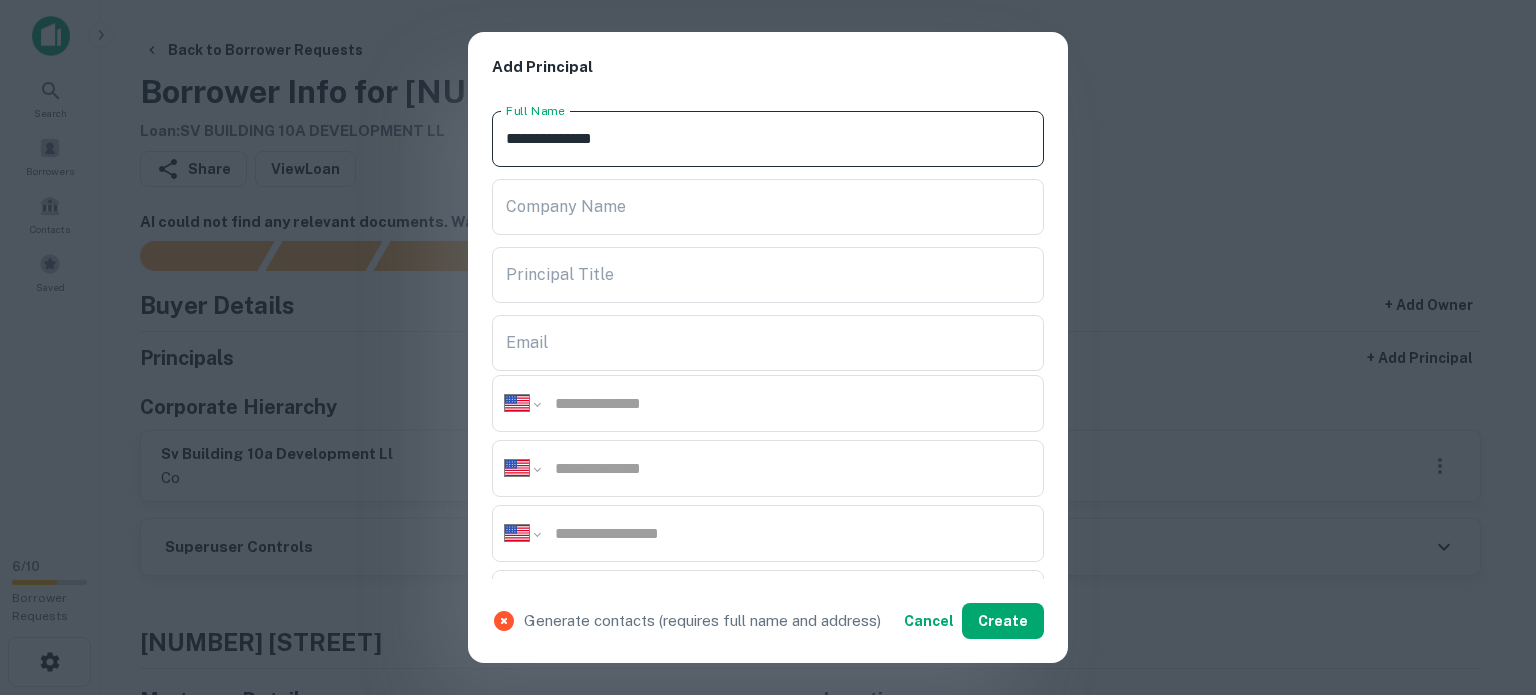 type on "**********" 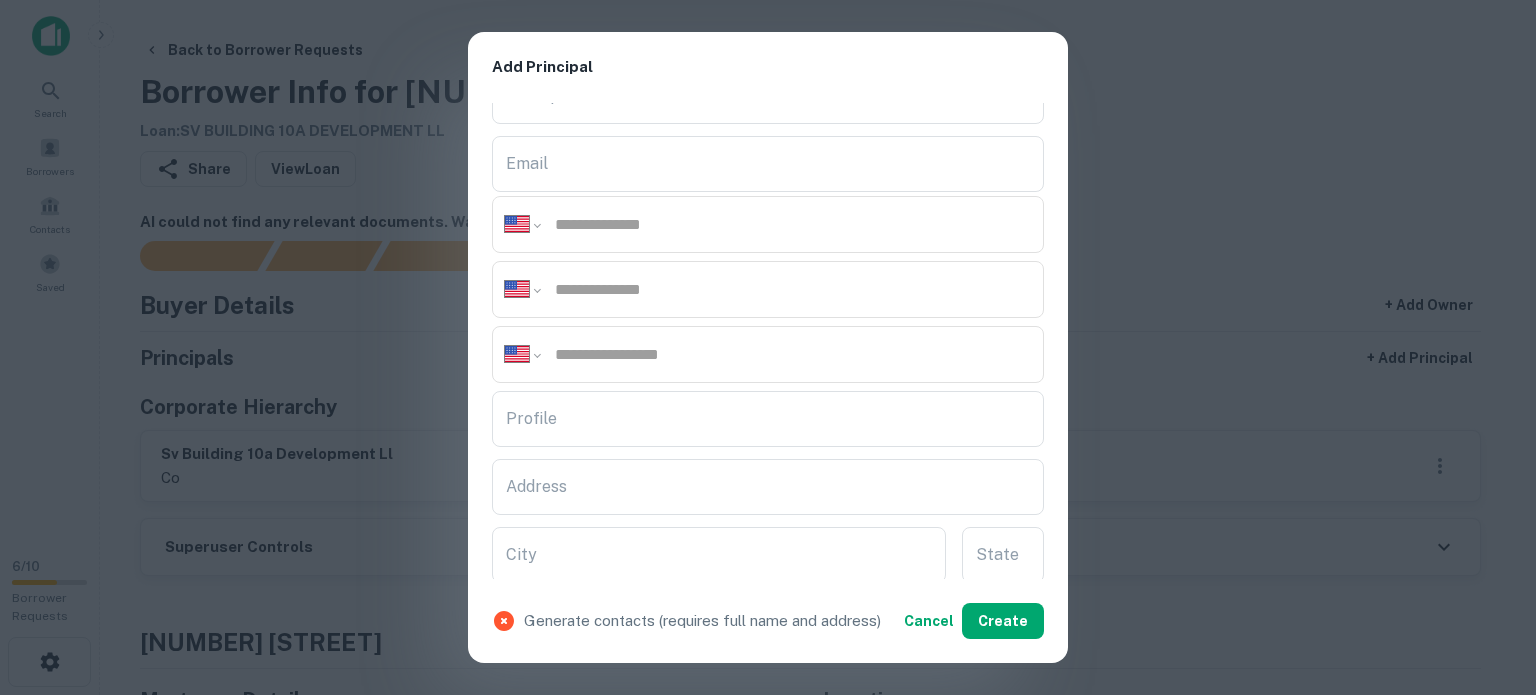 scroll, scrollTop: 400, scrollLeft: 0, axis: vertical 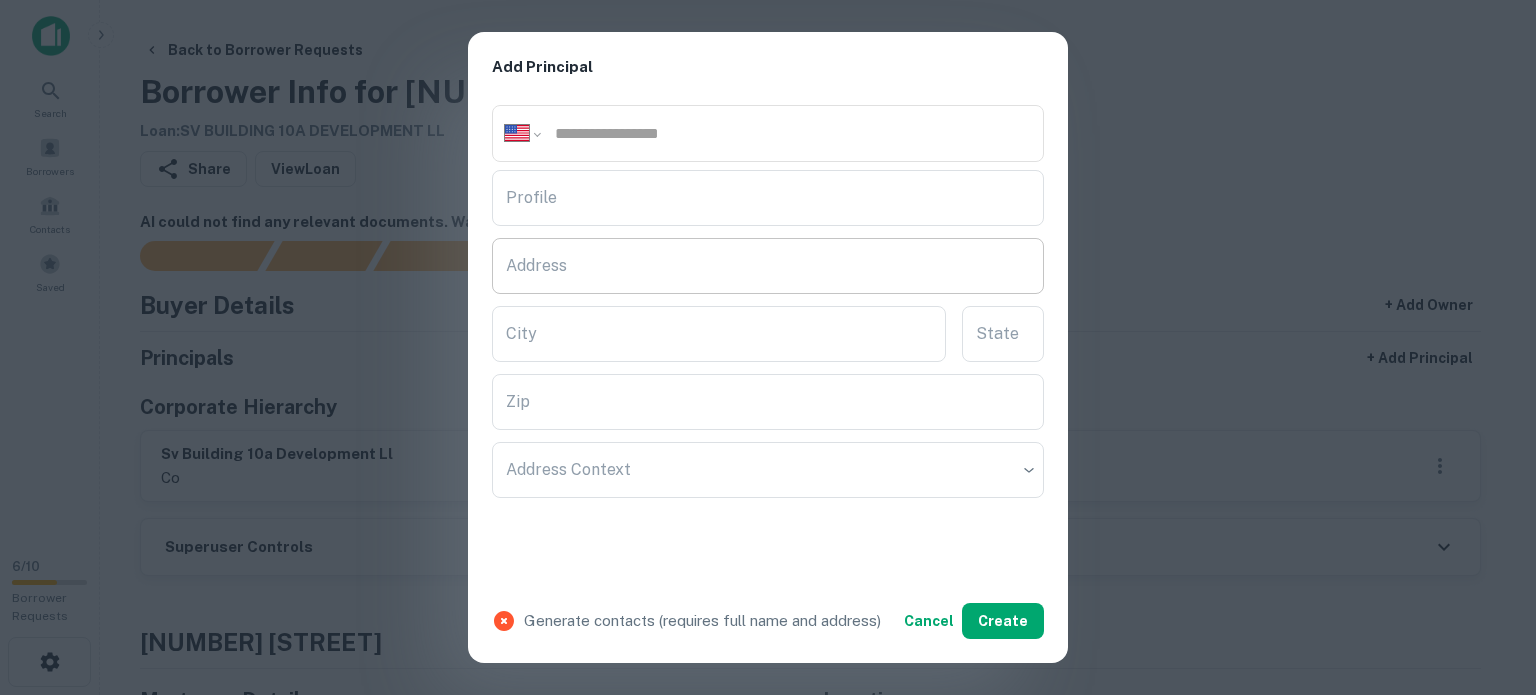 click on "Address" at bounding box center (768, 266) 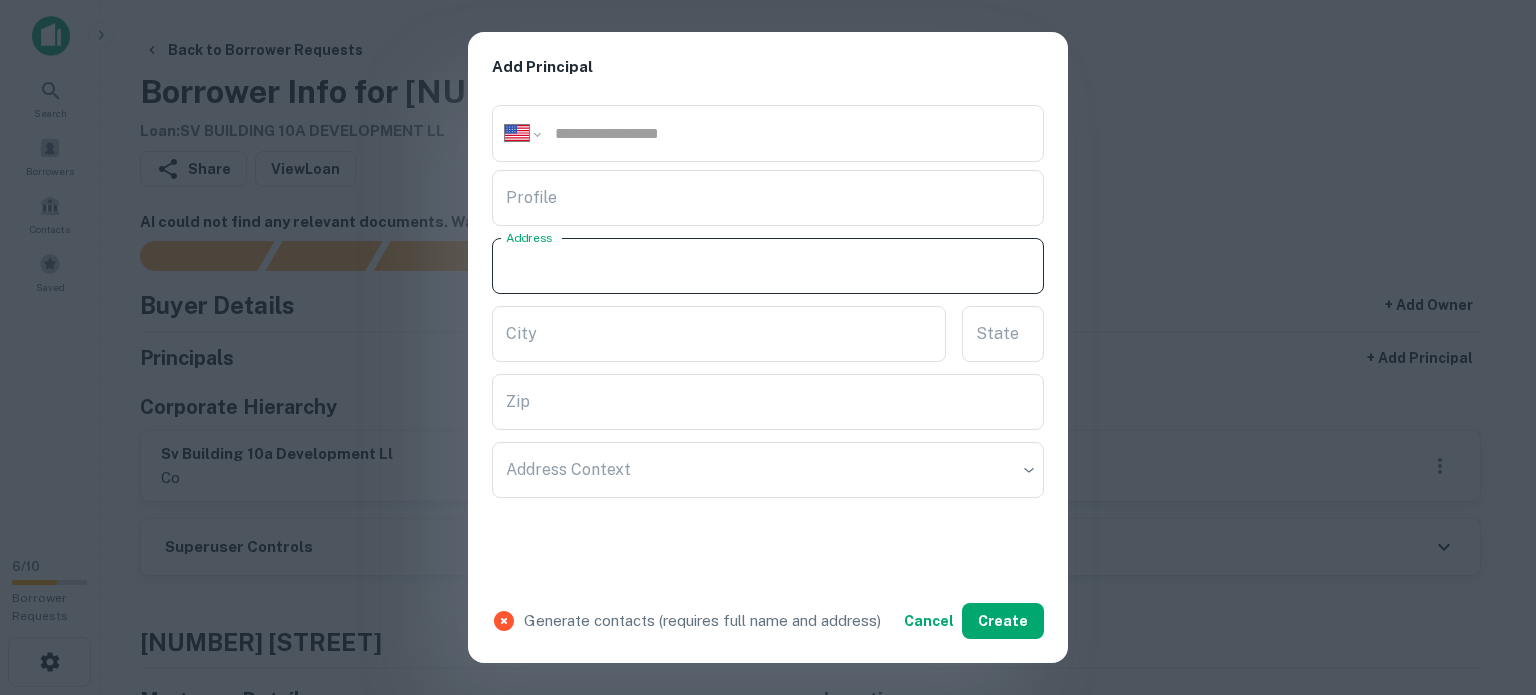 paste on "**********" 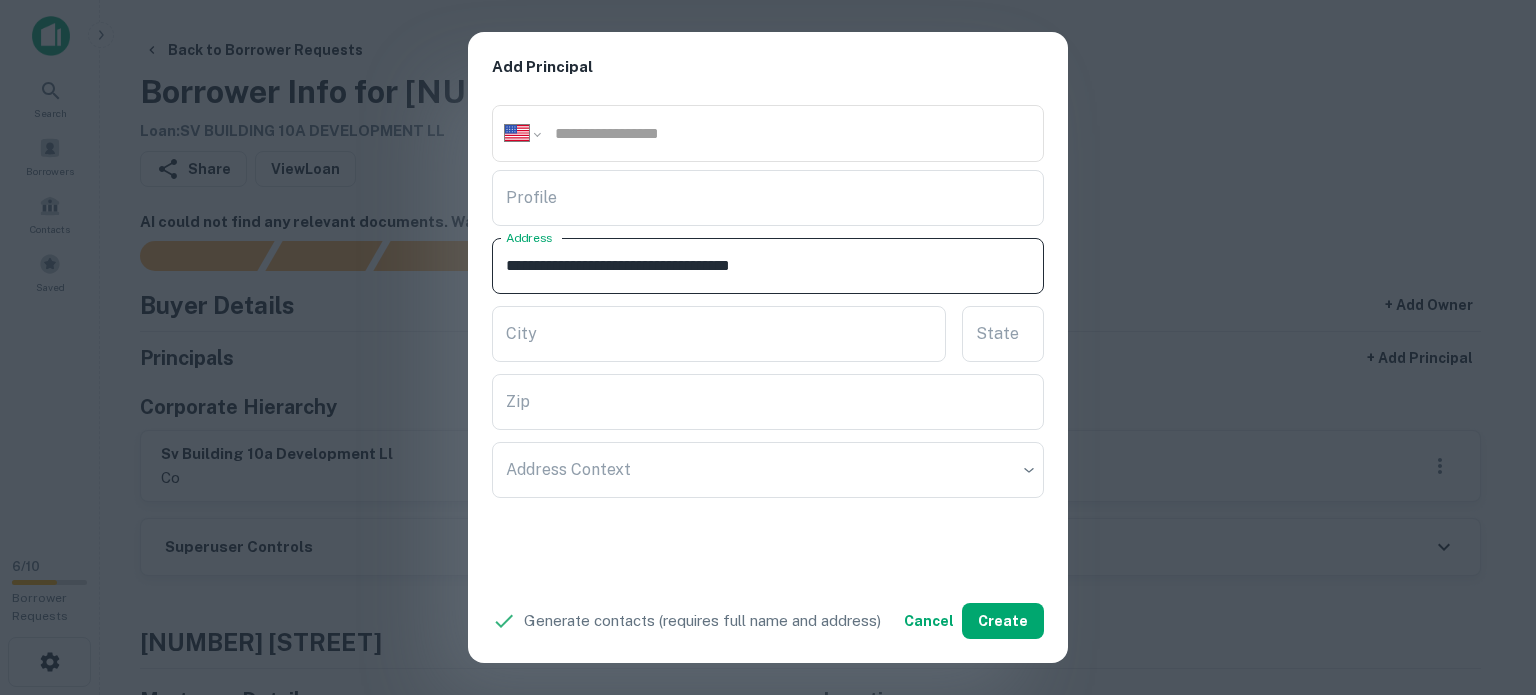 drag, startPoint x: 813, startPoint y: 275, endPoint x: 826, endPoint y: 279, distance: 13.601471 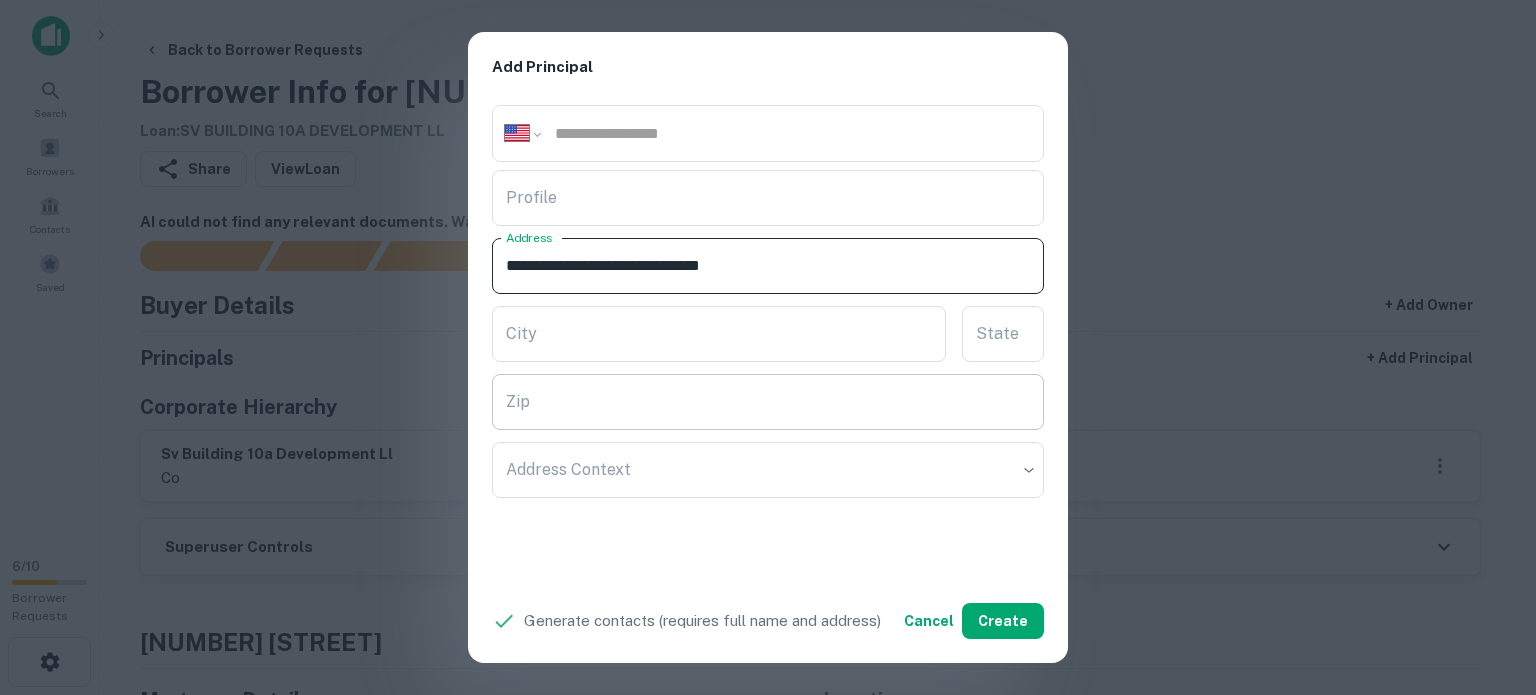 type on "**********" 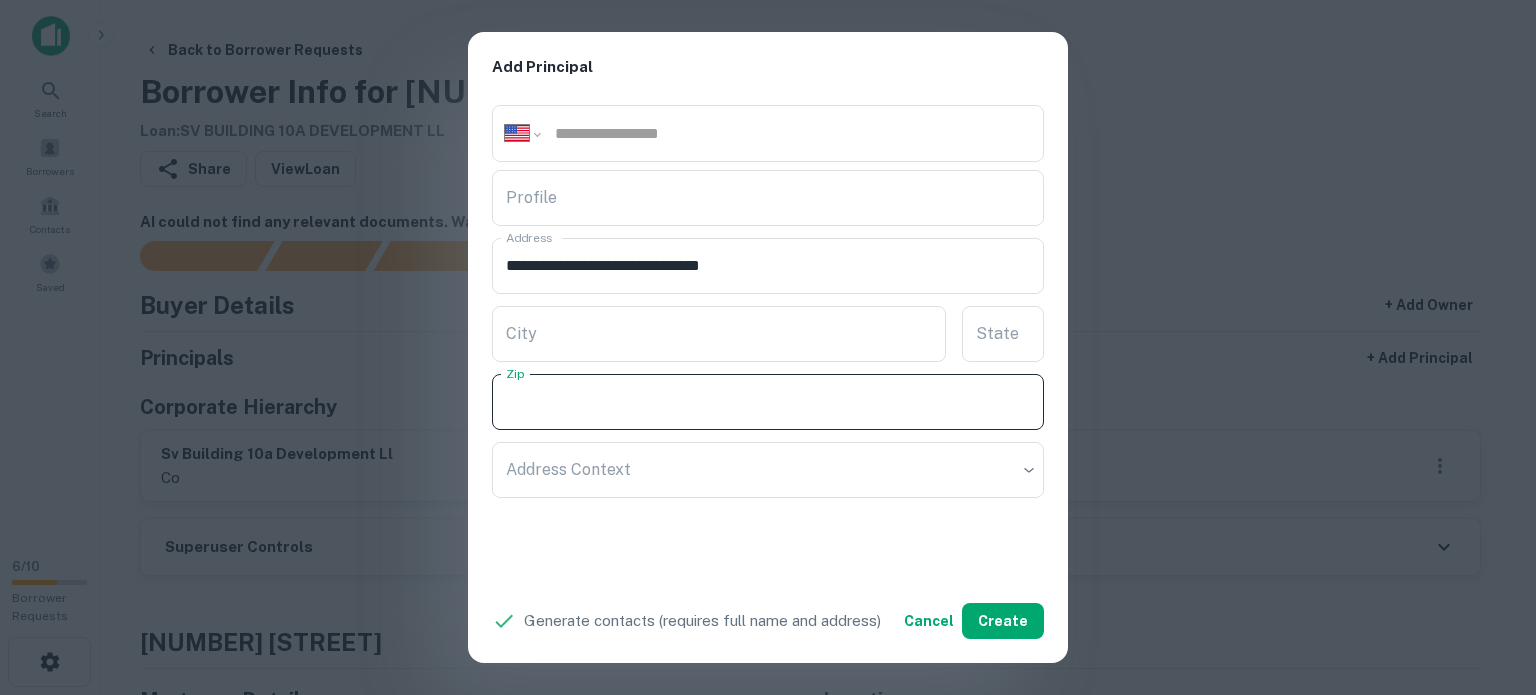 paste on "*****" 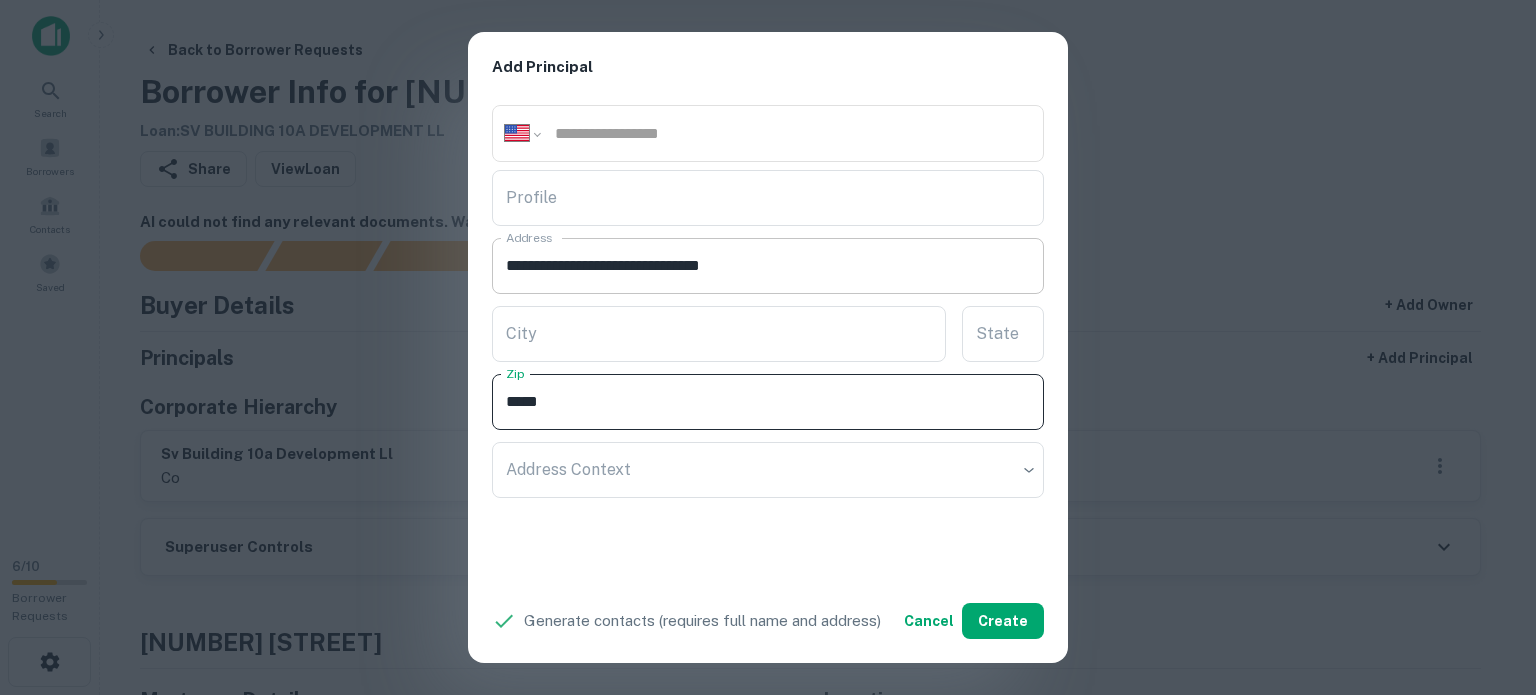 type on "*****" 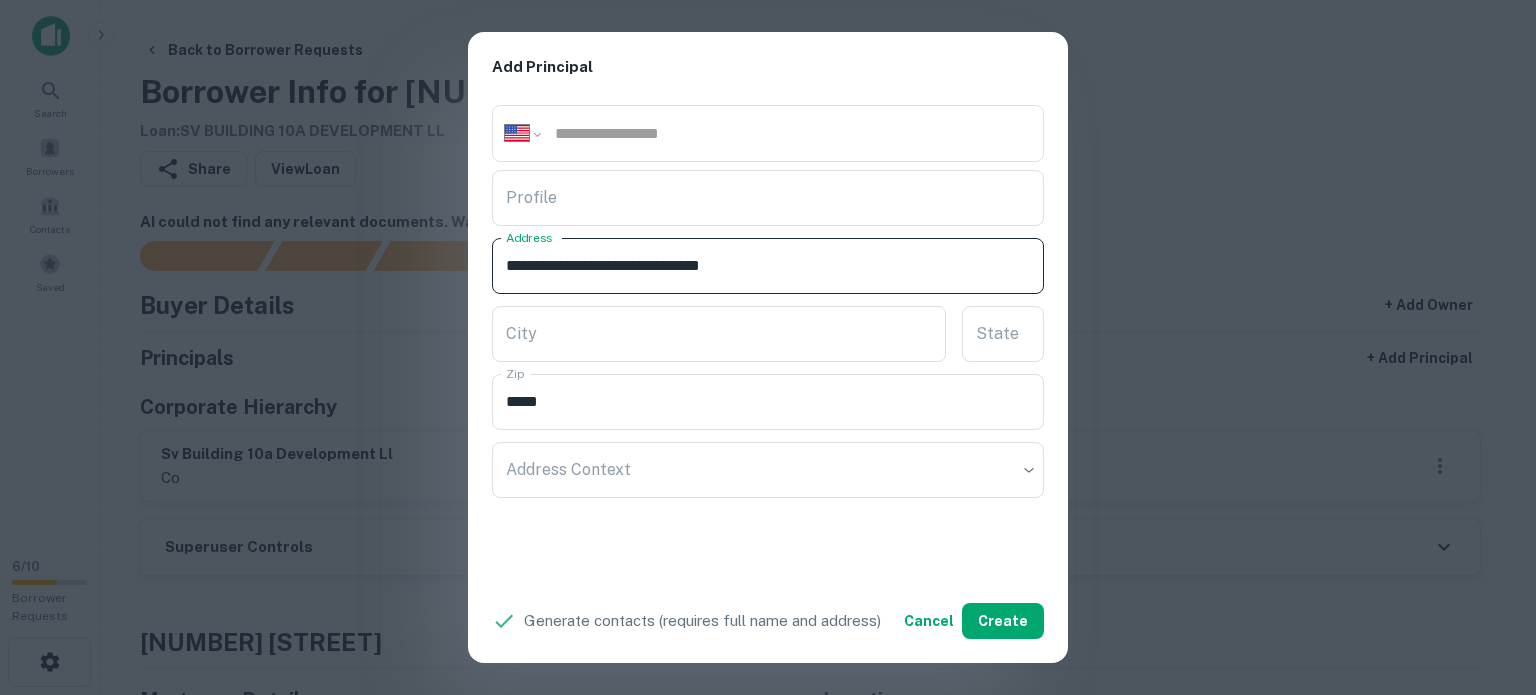 click on "**********" at bounding box center [768, 266] 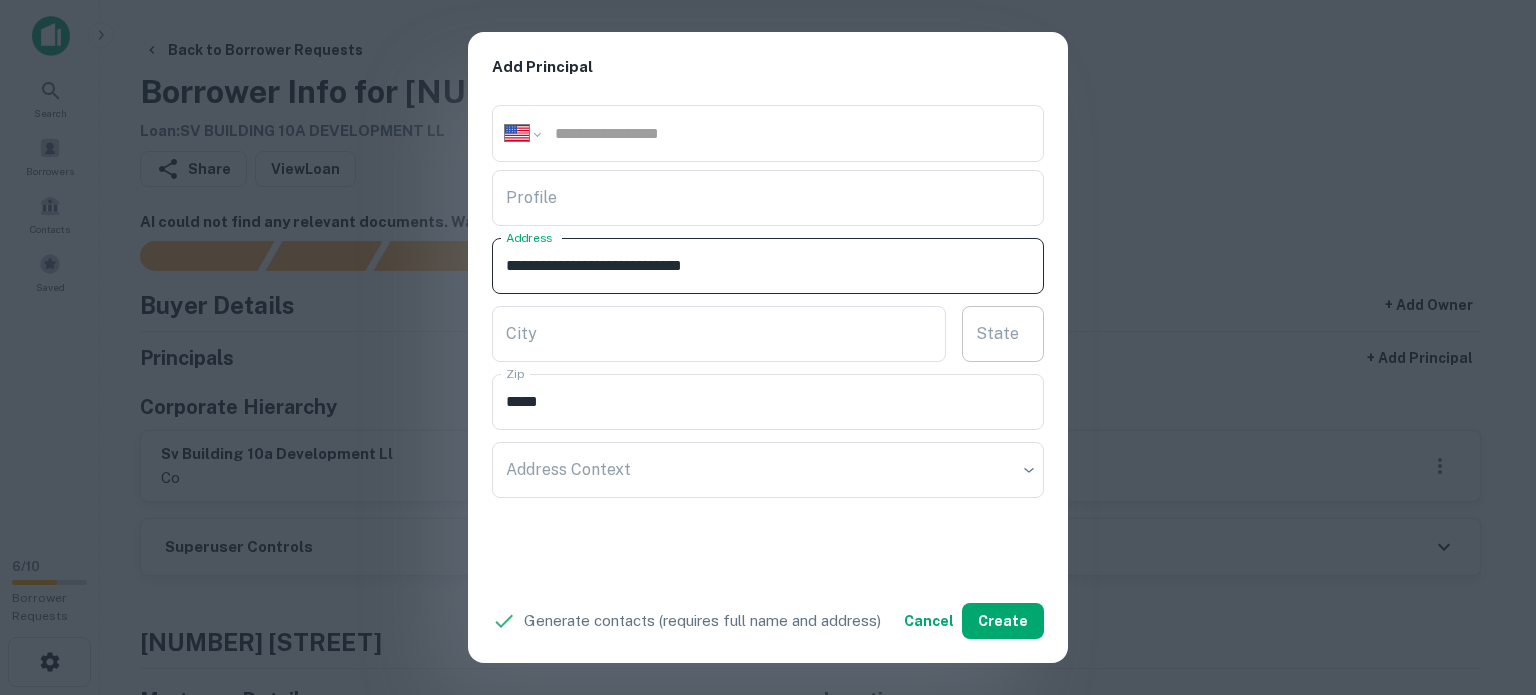 type on "**********" 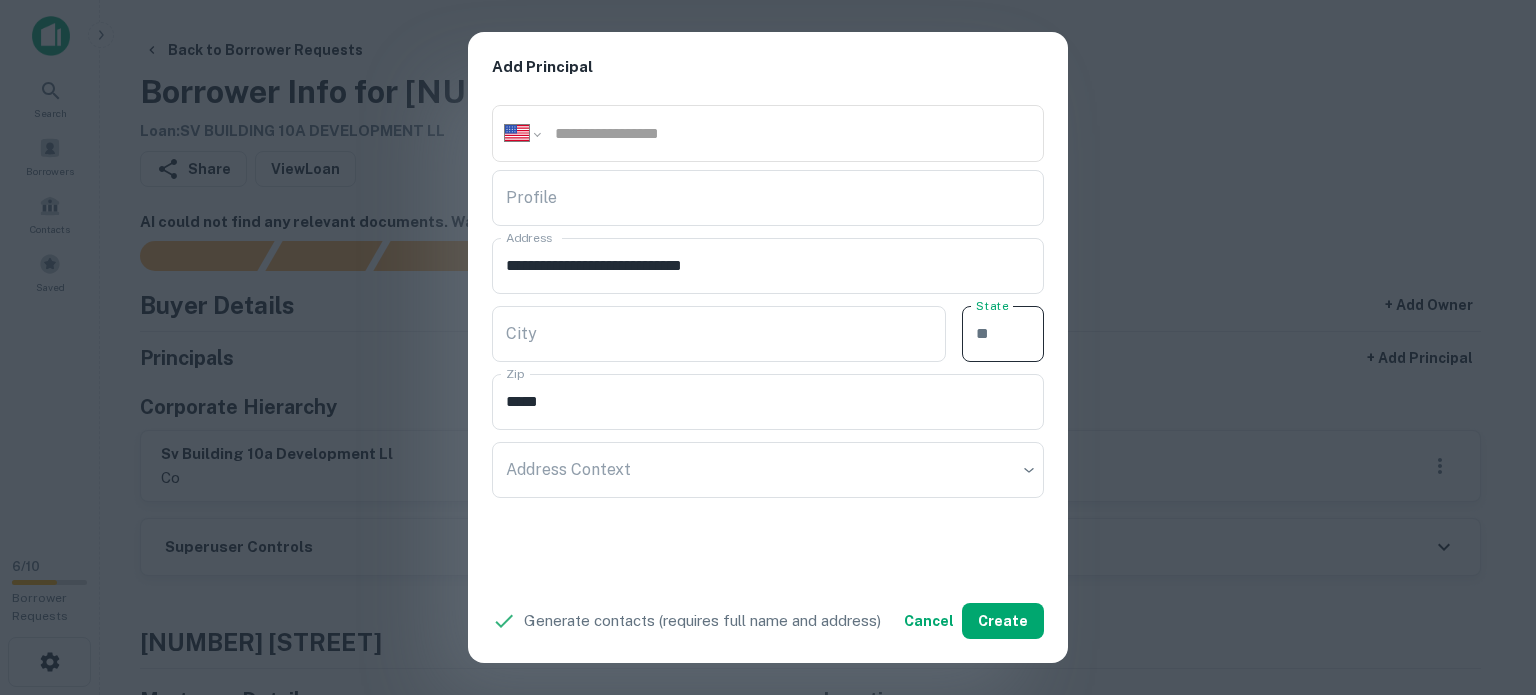 click on "State" at bounding box center [1003, 334] 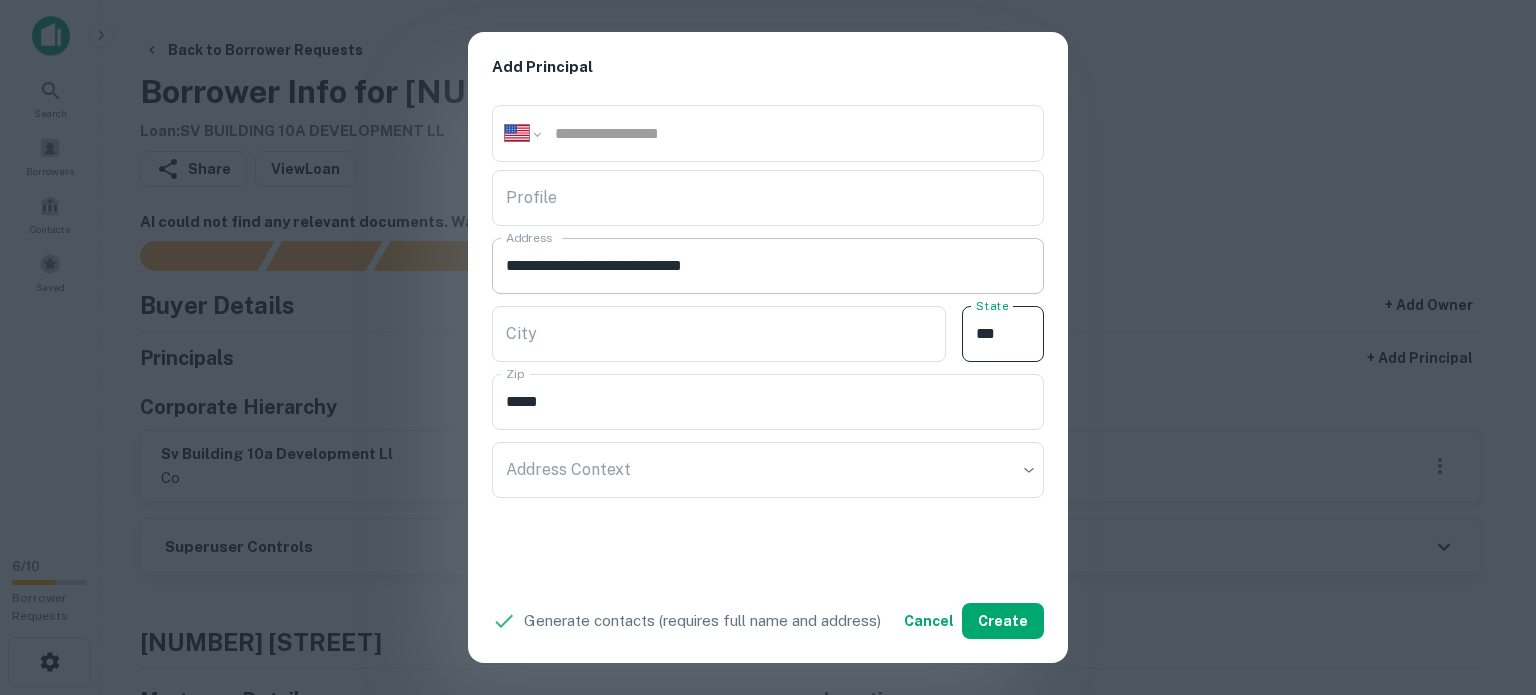type on "**" 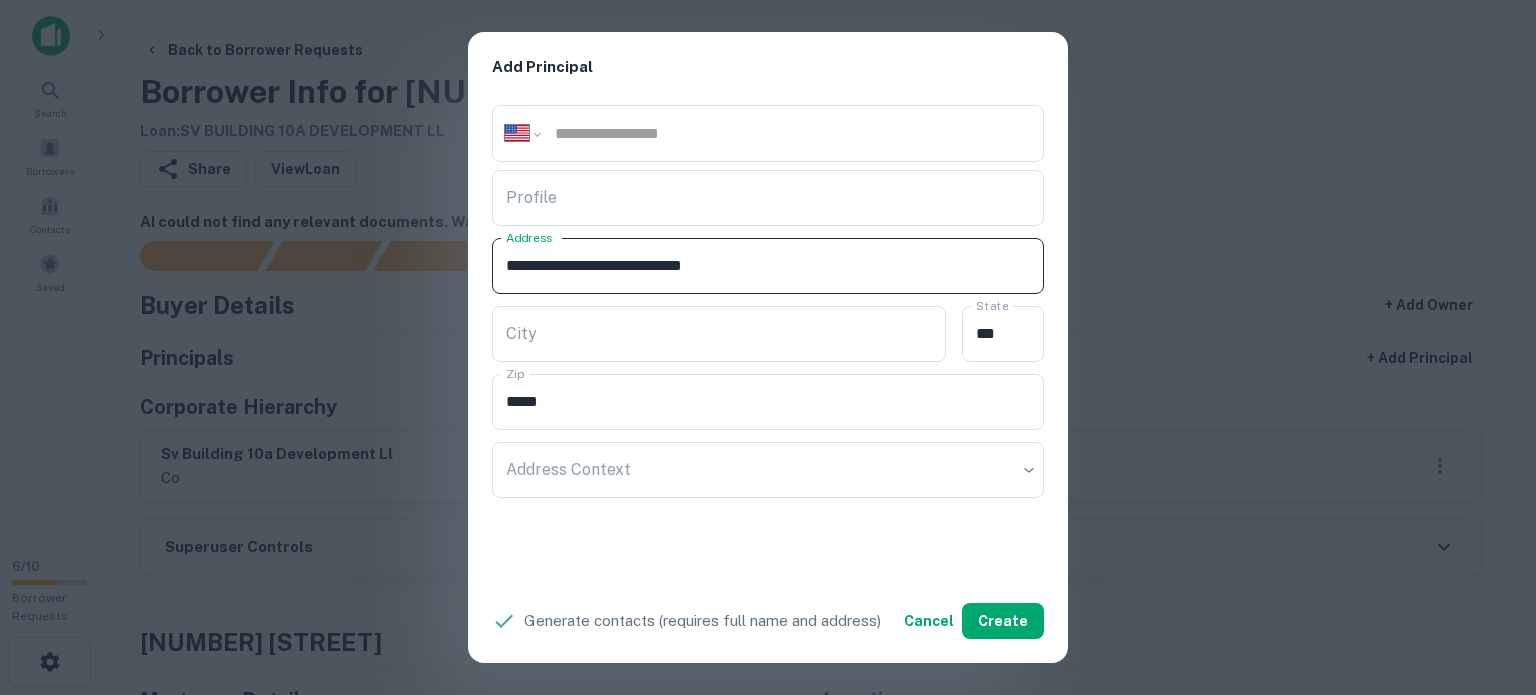 drag, startPoint x: 675, startPoint y: 255, endPoint x: 758, endPoint y: 274, distance: 85.146935 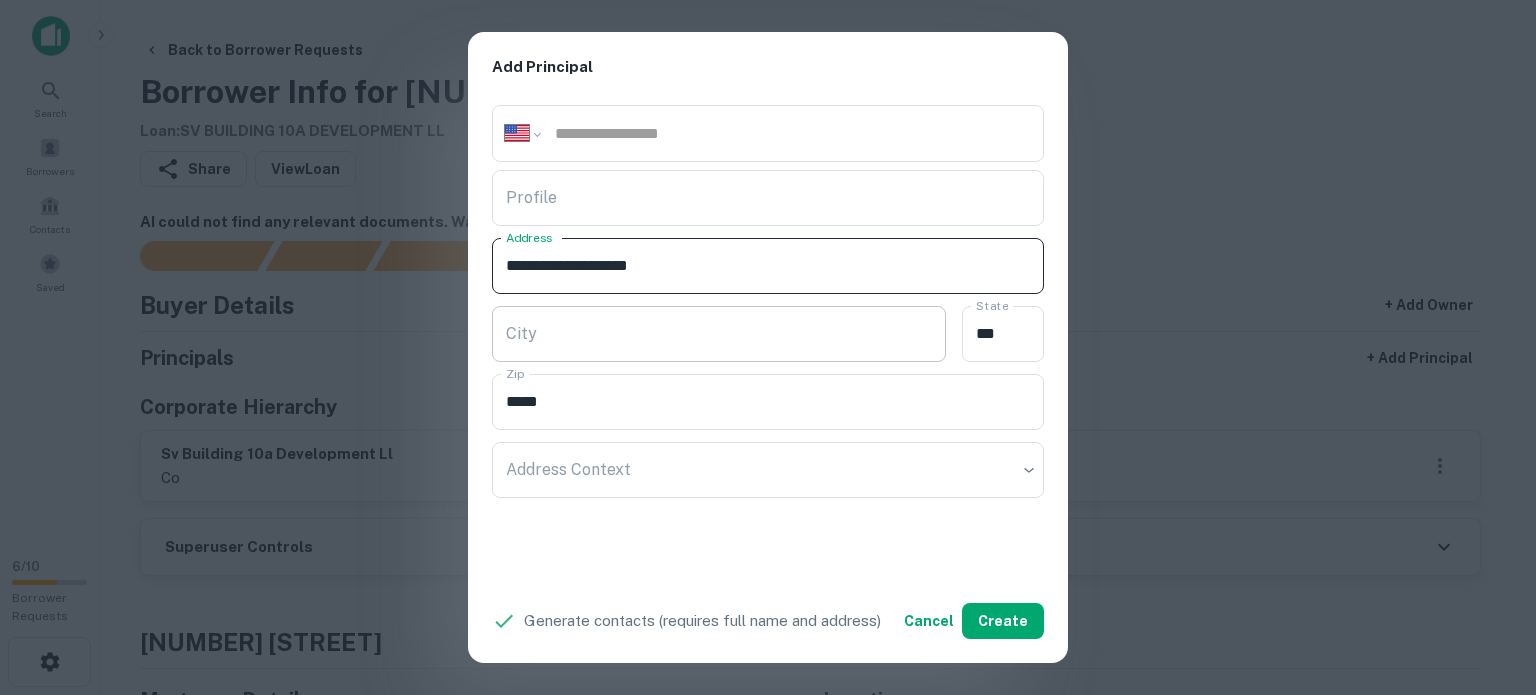 type on "**********" 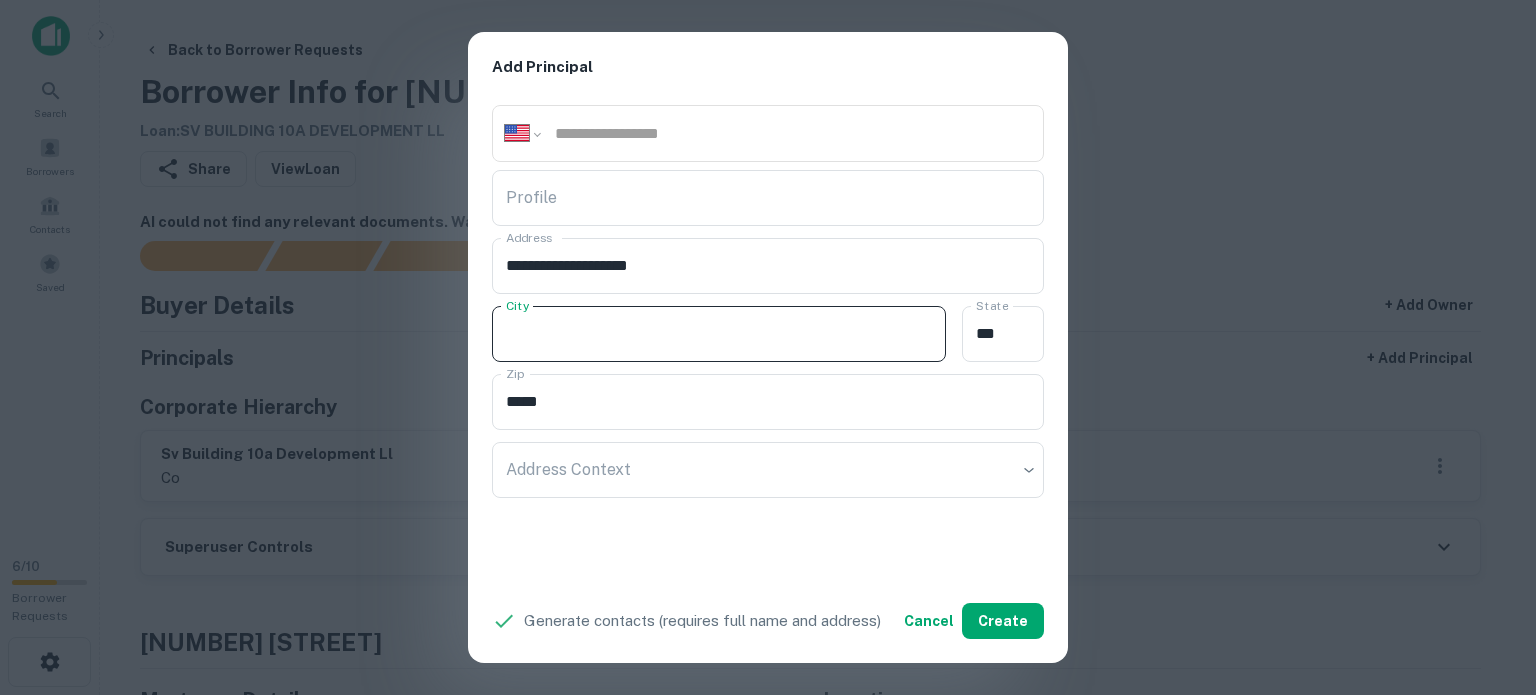 click on "City" at bounding box center (719, 334) 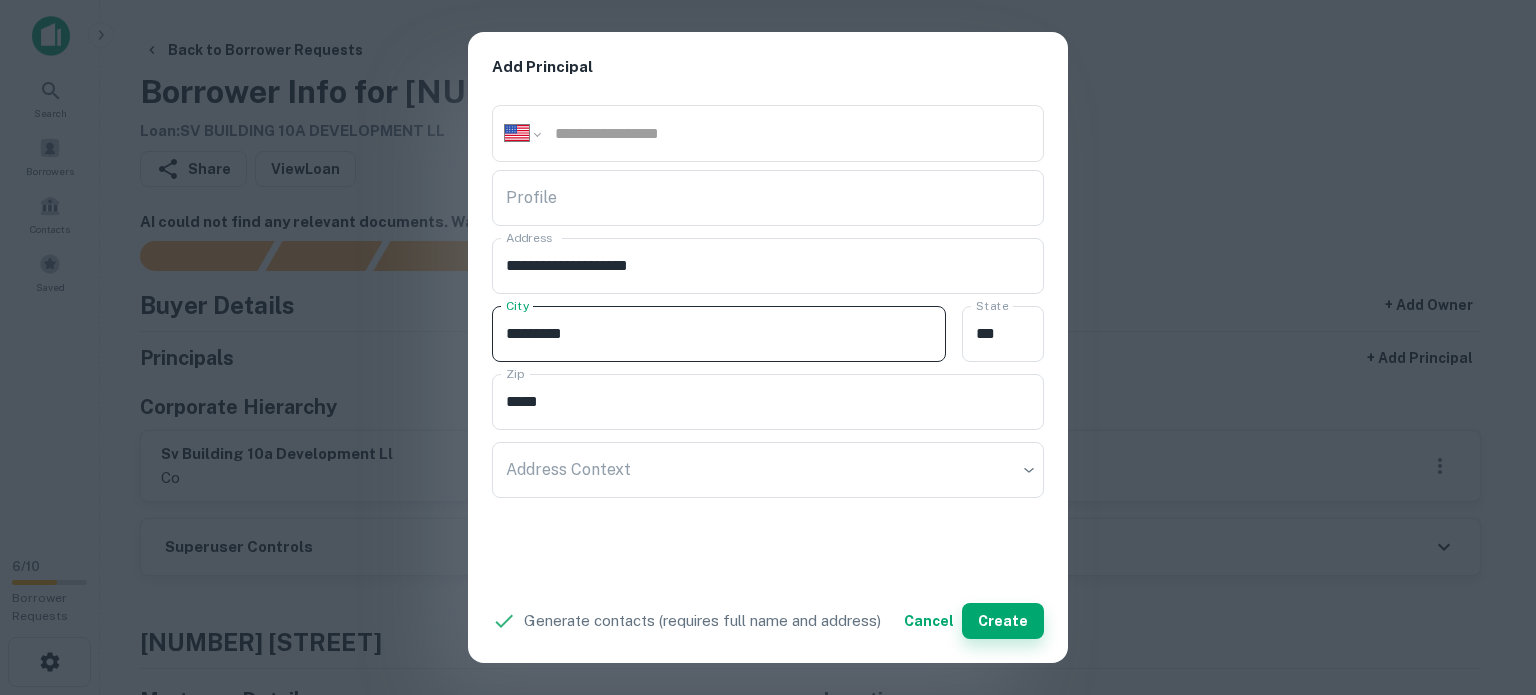 type on "********" 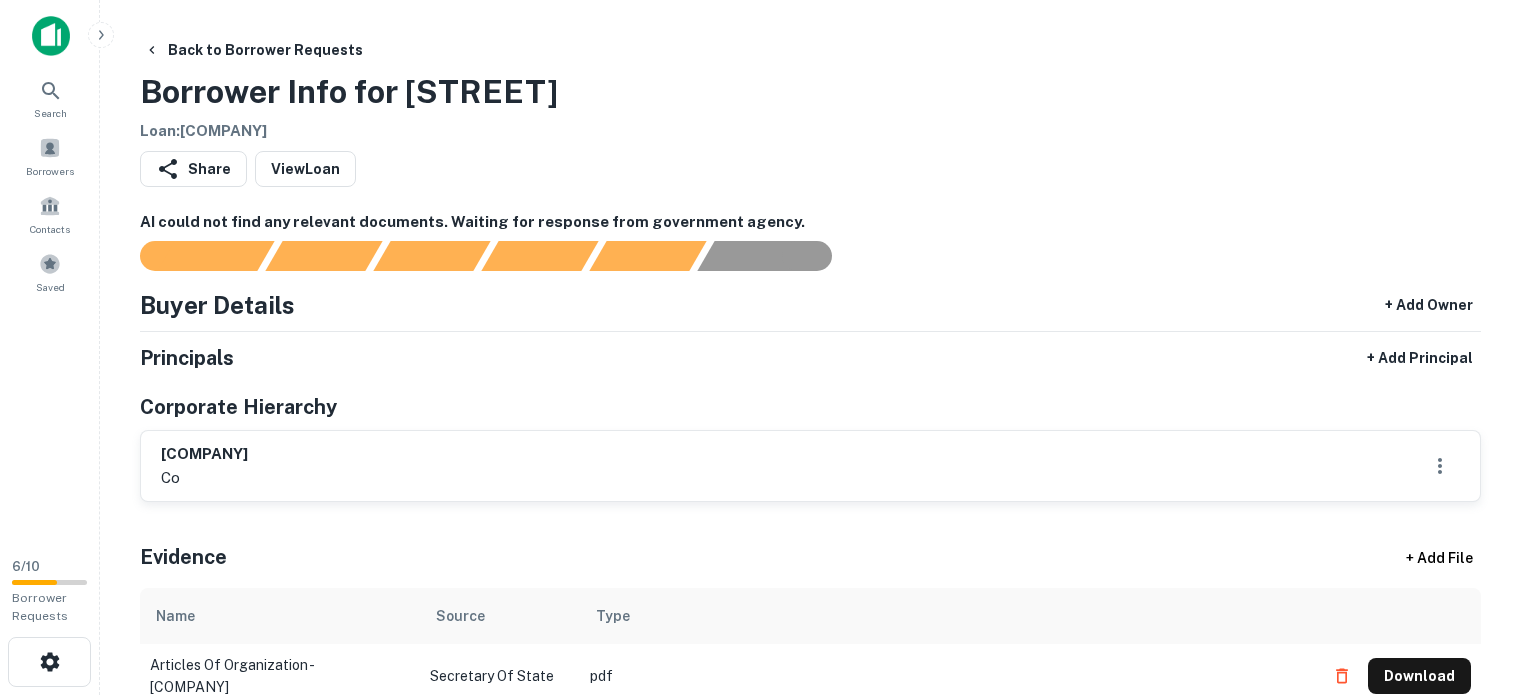 scroll, scrollTop: 0, scrollLeft: 0, axis: both 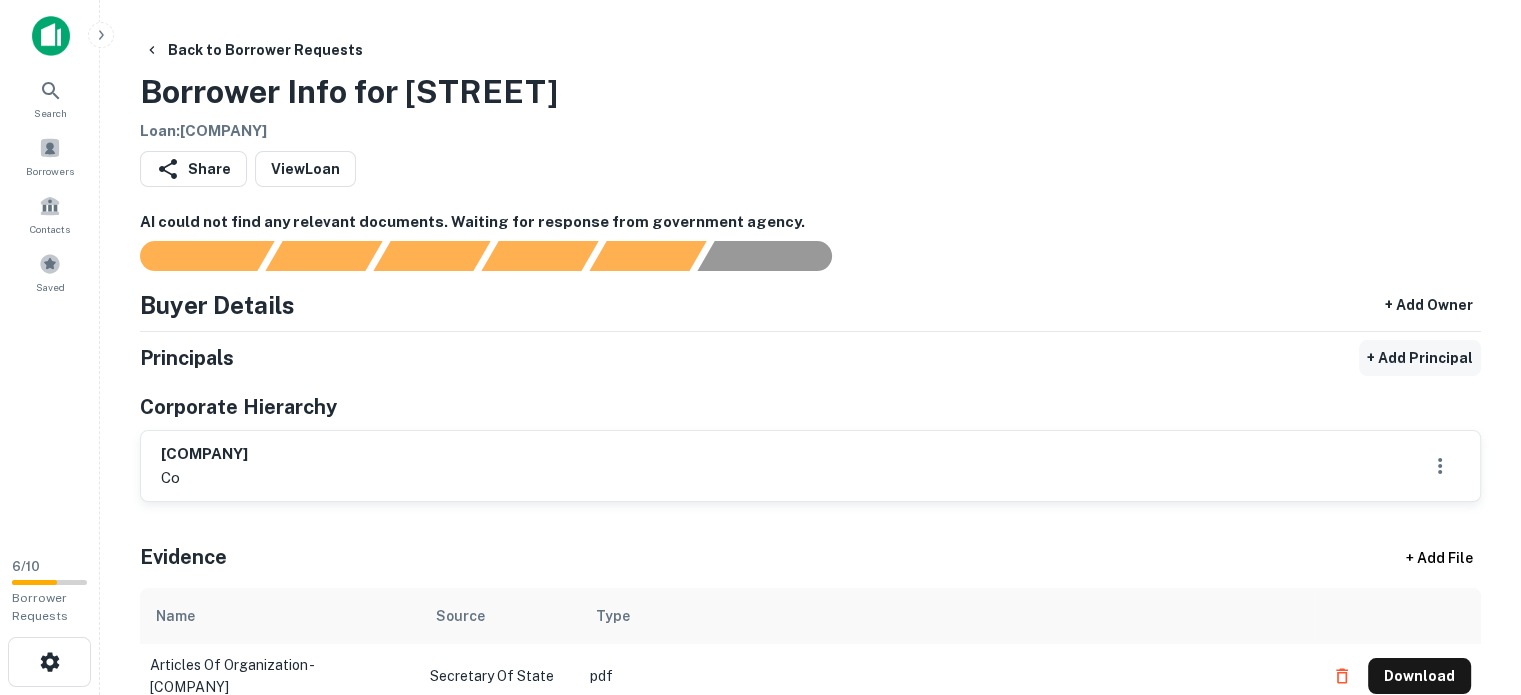 click on "+ Add Principal" at bounding box center [1420, 358] 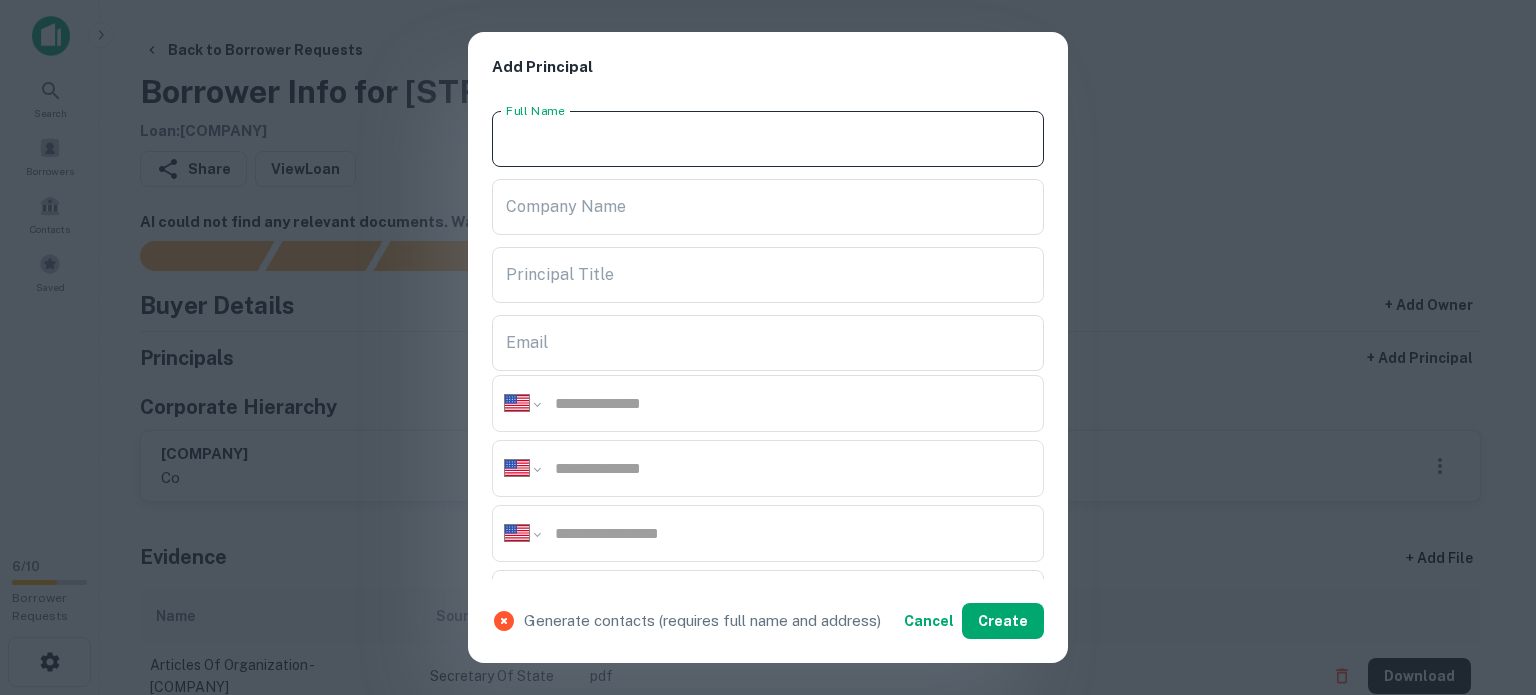 click on "Full Name" at bounding box center [768, 139] 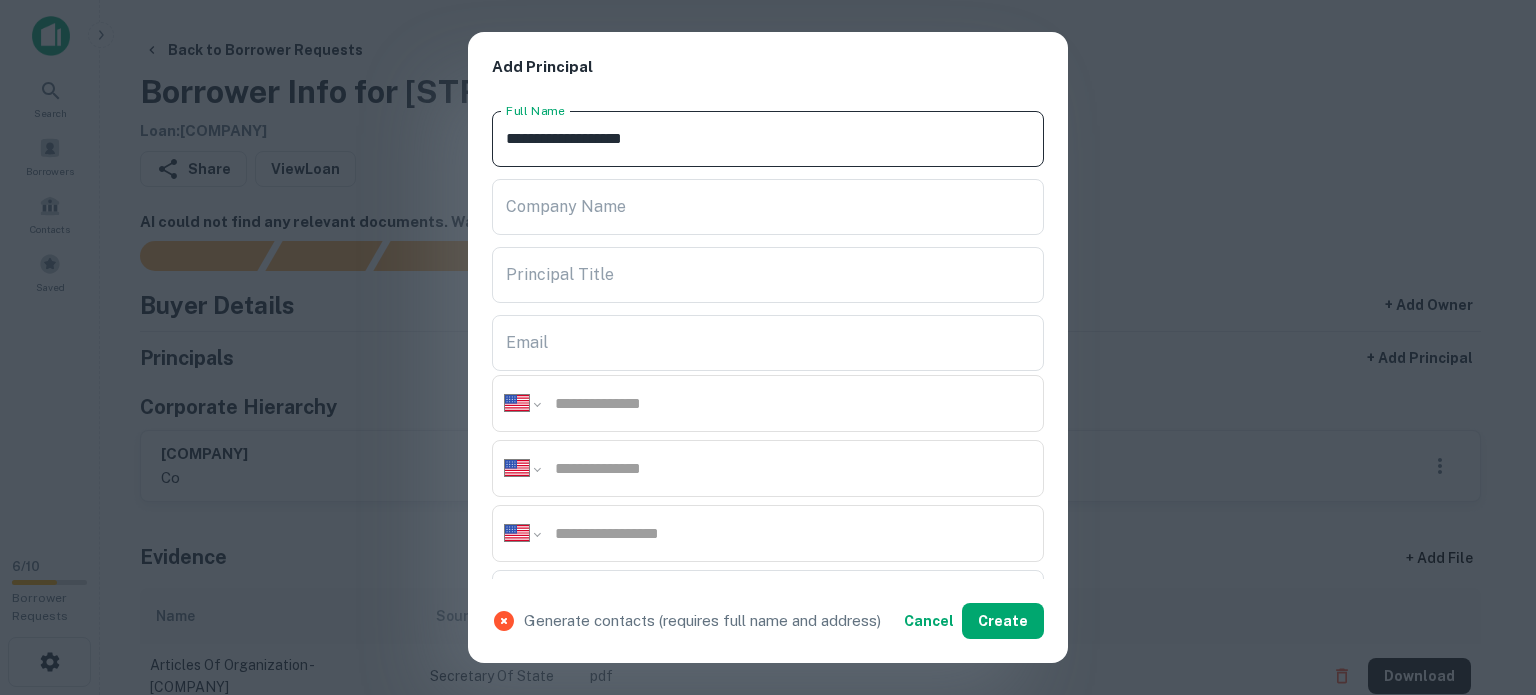drag, startPoint x: 615, startPoint y: 135, endPoint x: 650, endPoint y: 143, distance: 35.902645 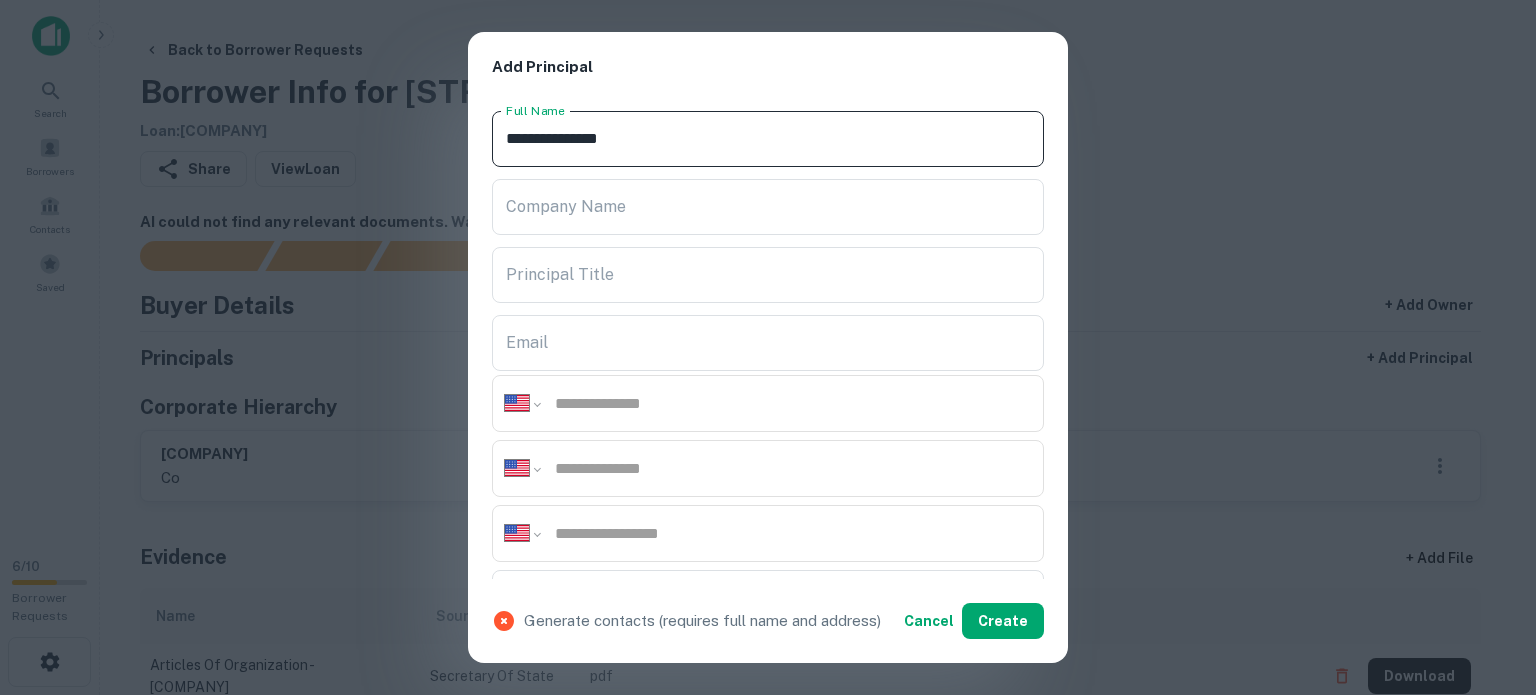 drag, startPoint x: 552, startPoint y: 131, endPoint x: 601, endPoint y: 147, distance: 51.546097 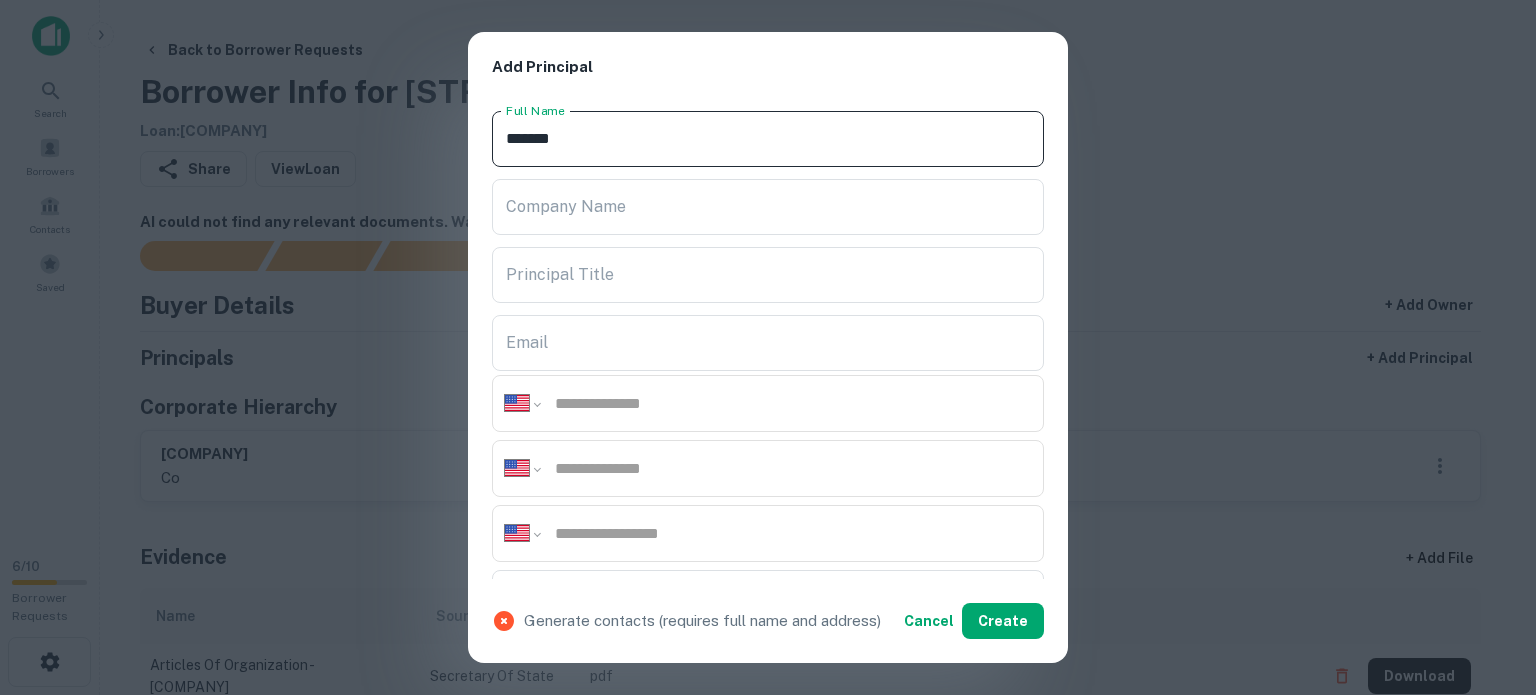 click on "******" at bounding box center (768, 139) 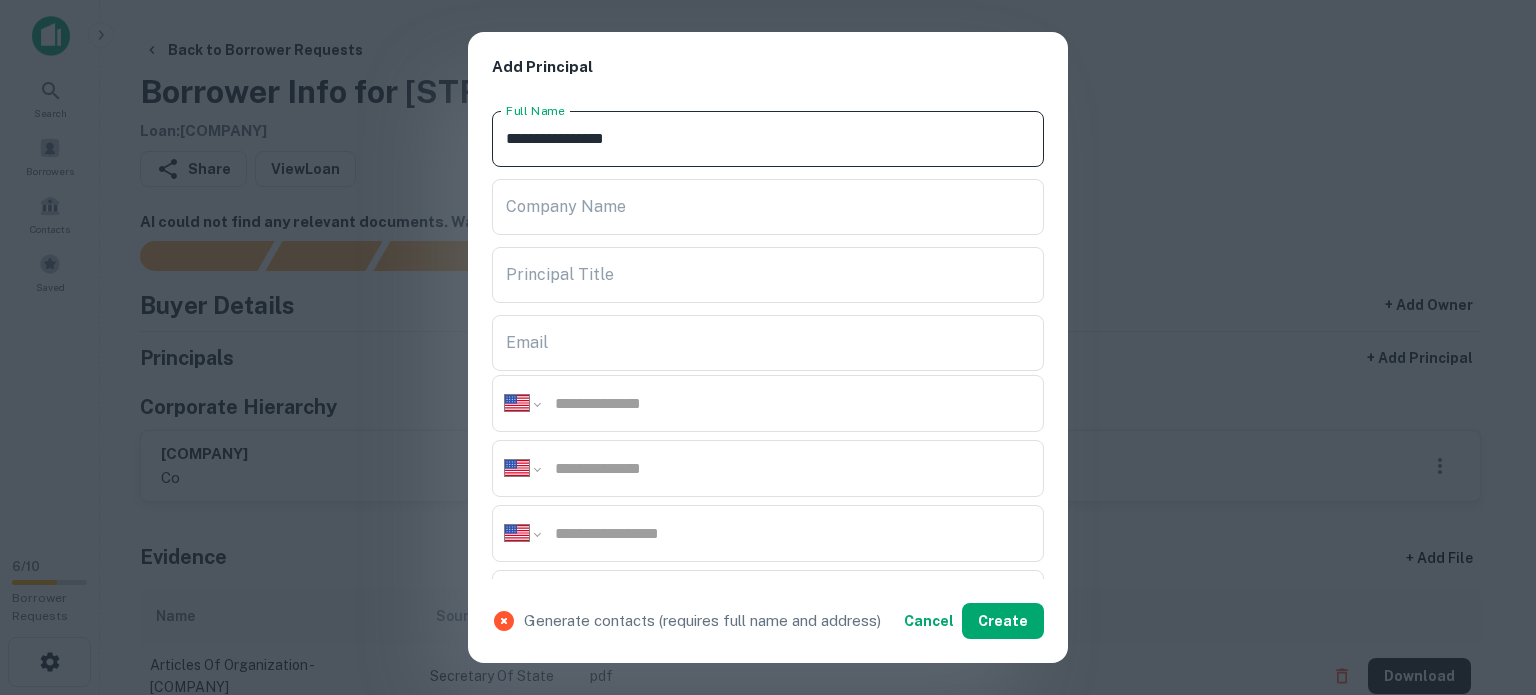 click on "**********" at bounding box center [768, 139] 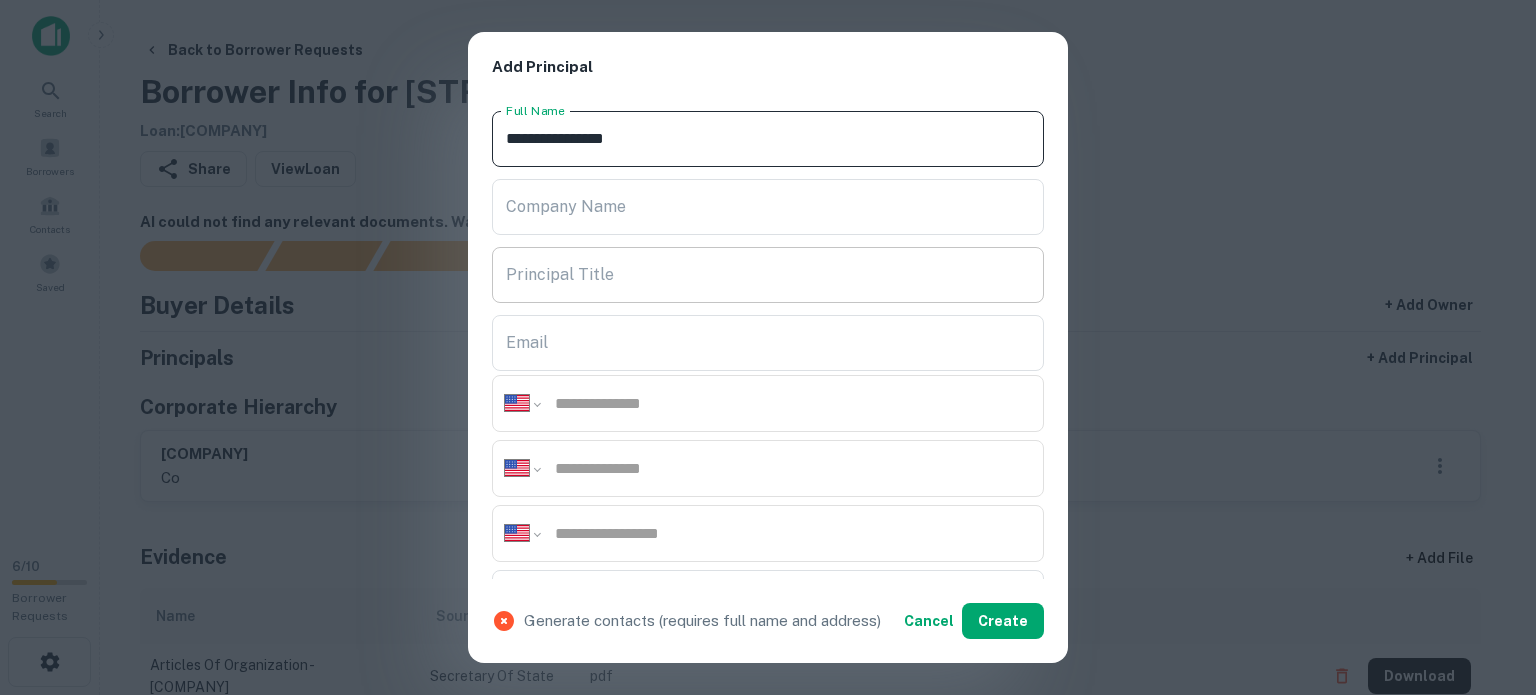 scroll, scrollTop: 300, scrollLeft: 0, axis: vertical 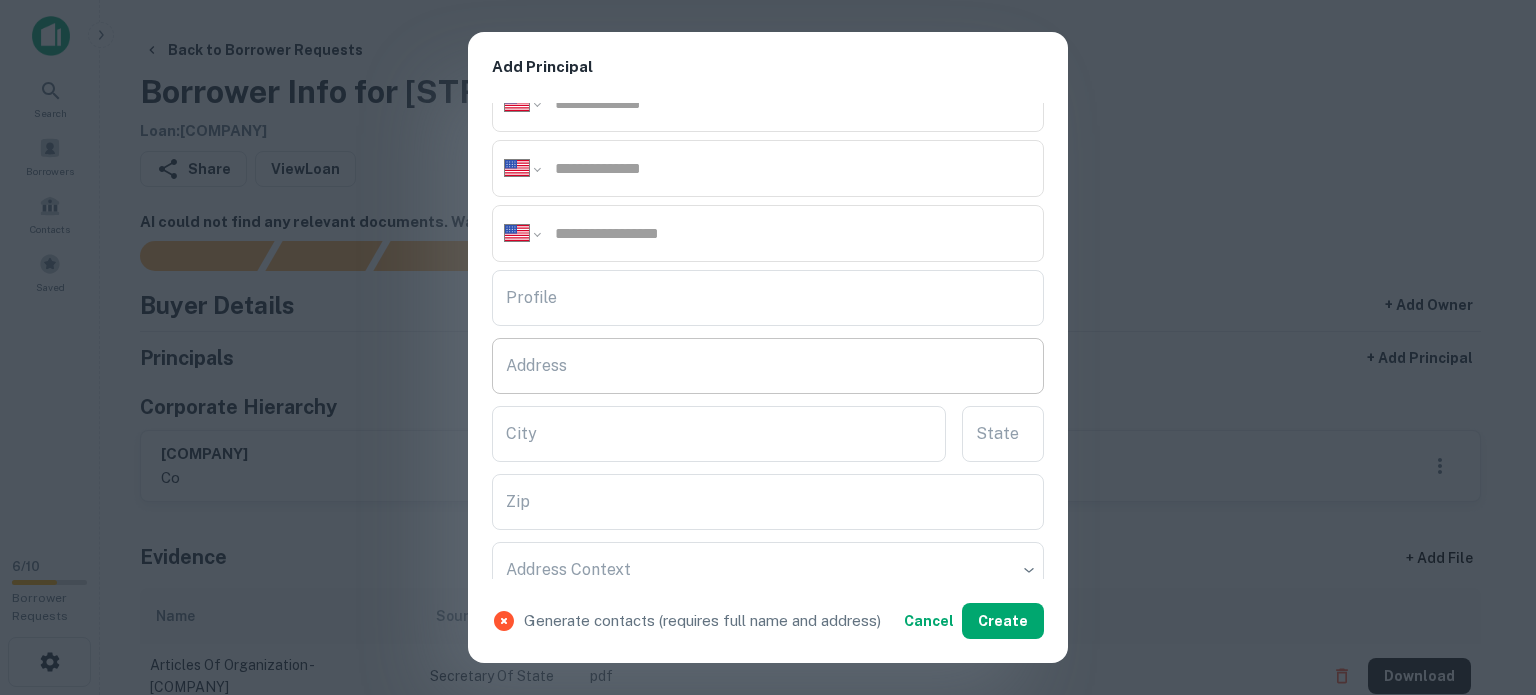 click on "Address" at bounding box center (768, 366) 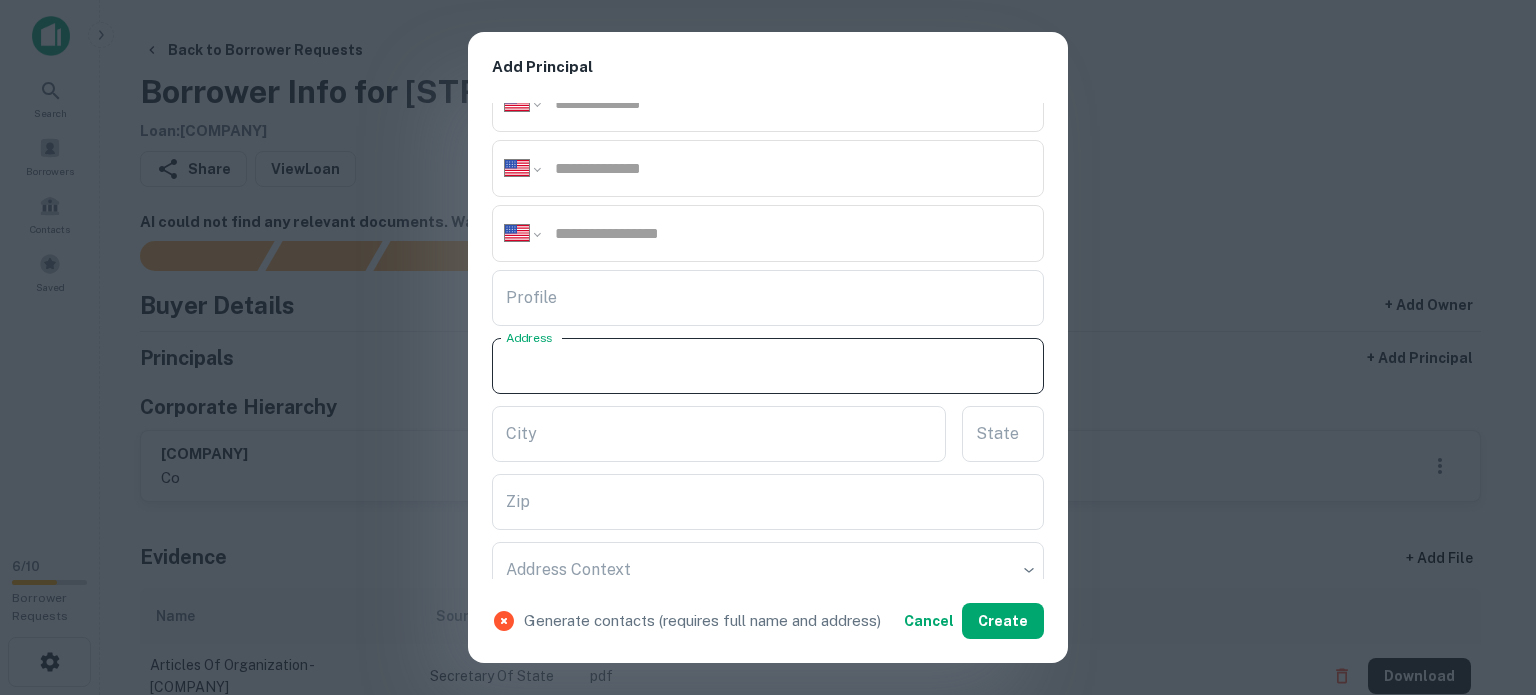 paste on "**********" 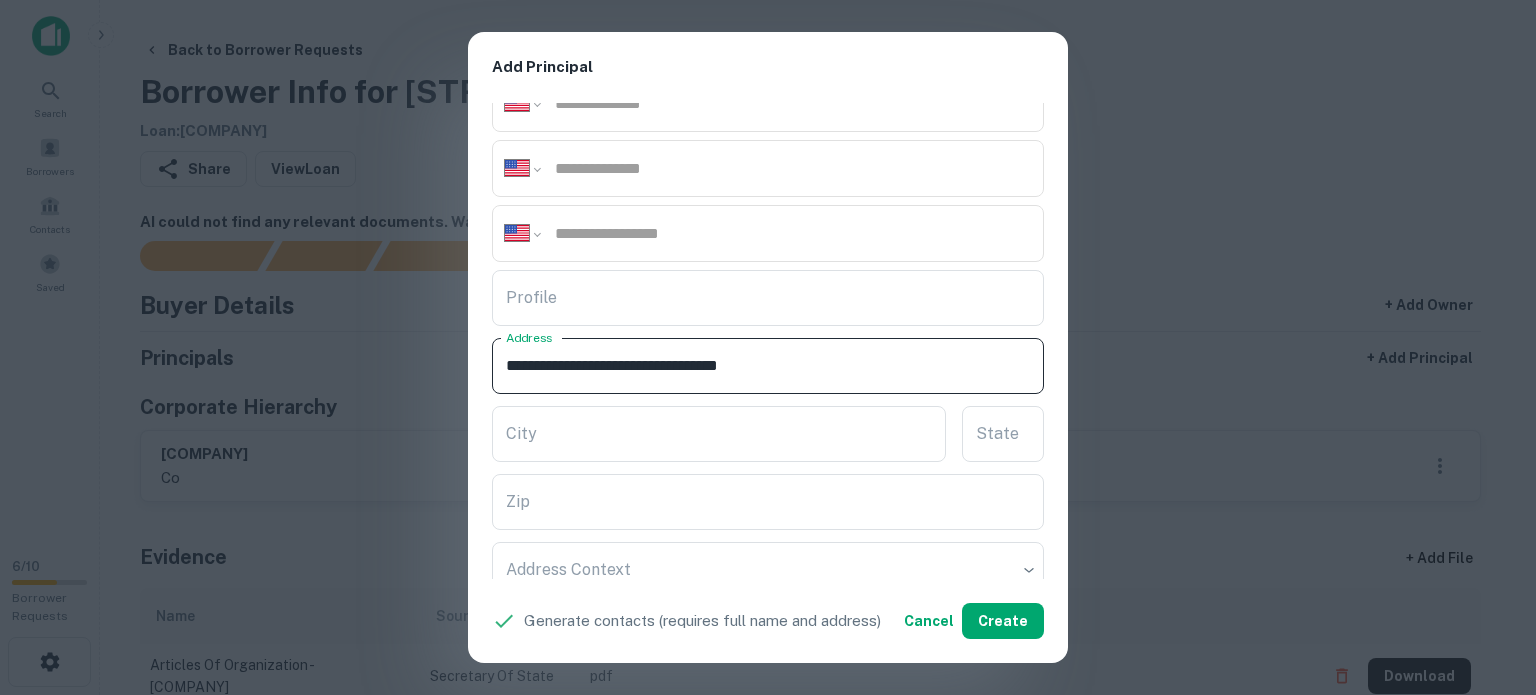 drag, startPoint x: 749, startPoint y: 358, endPoint x: 823, endPoint y: 379, distance: 76.922035 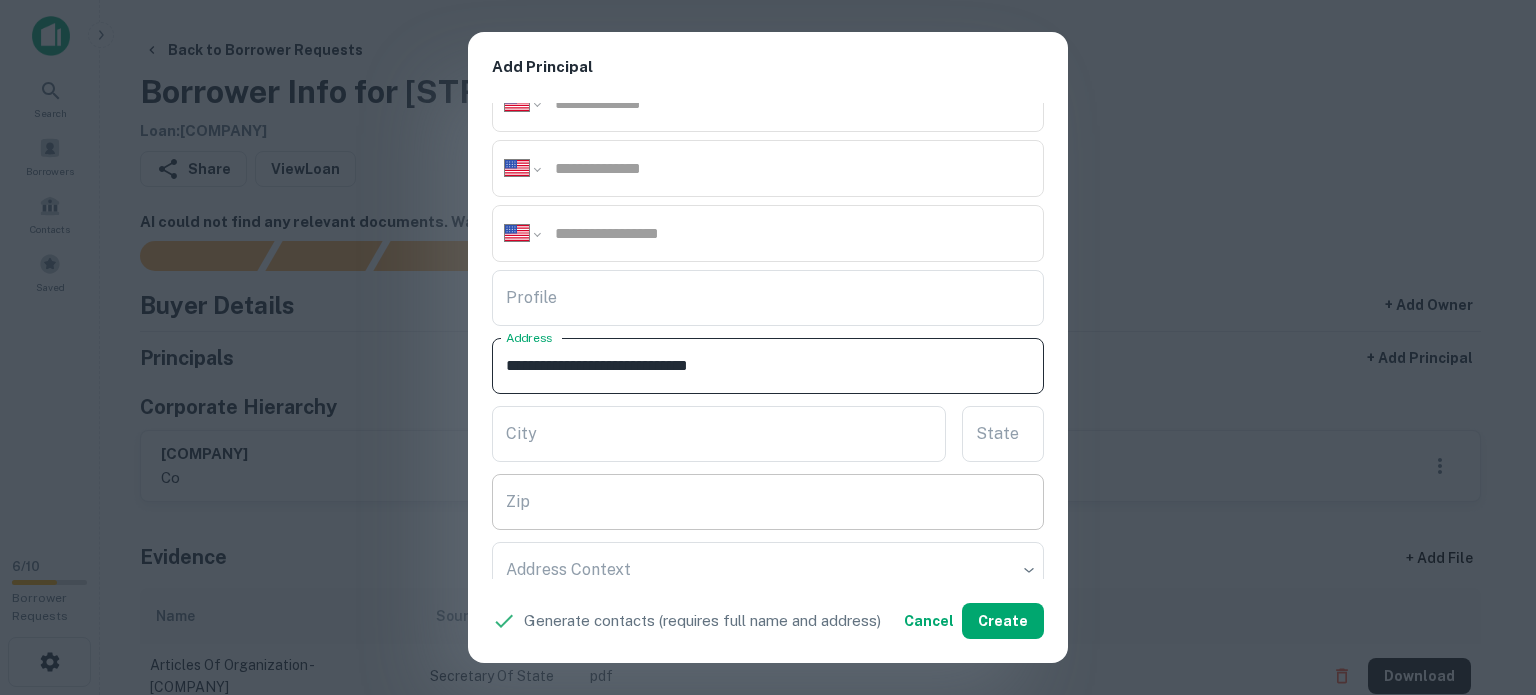 type on "**********" 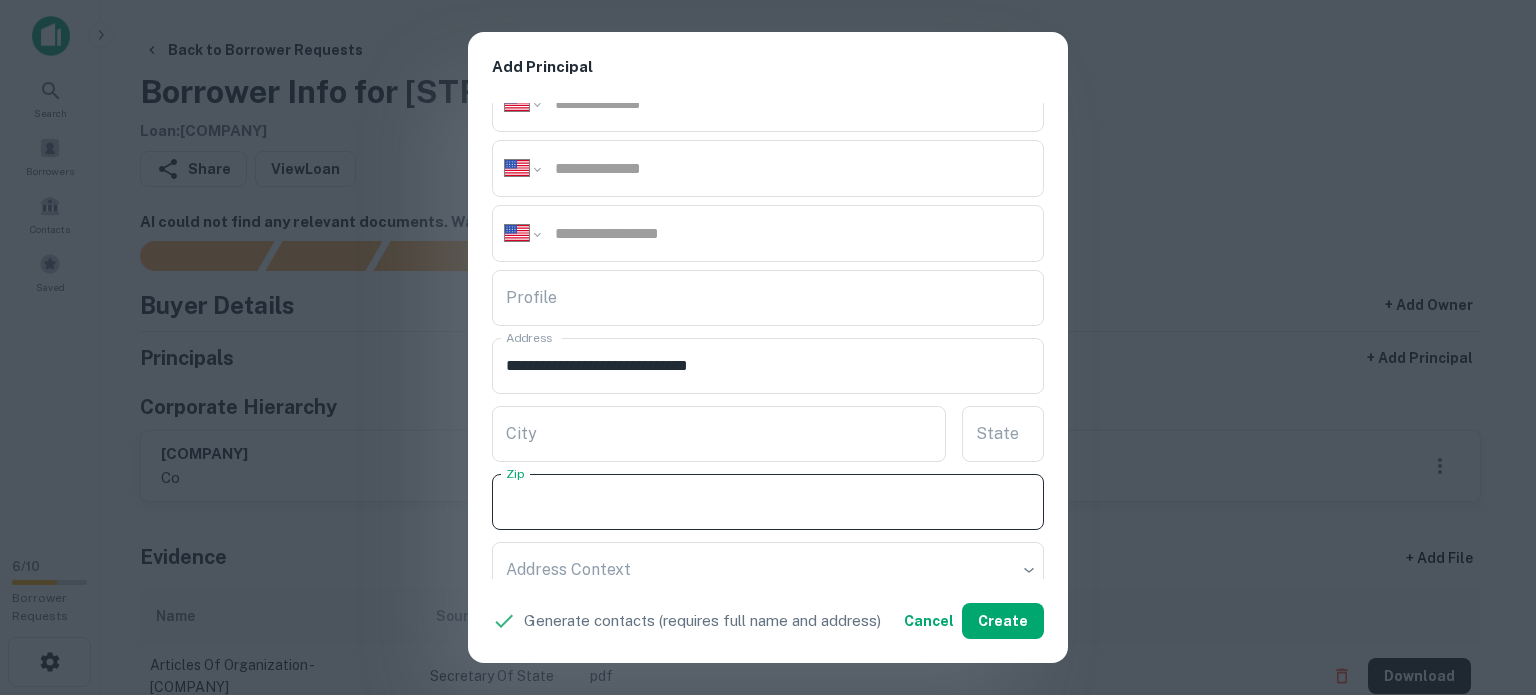 paste on "*****" 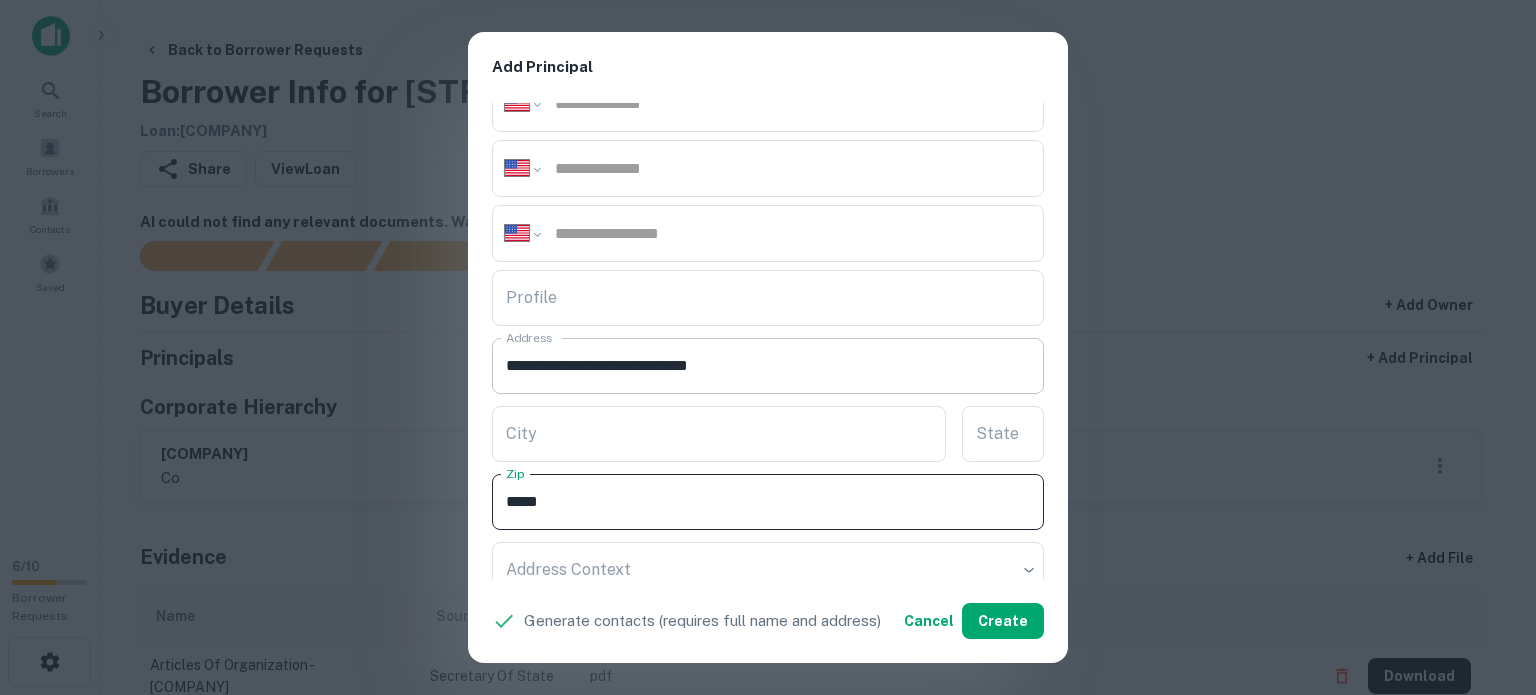 type on "*****" 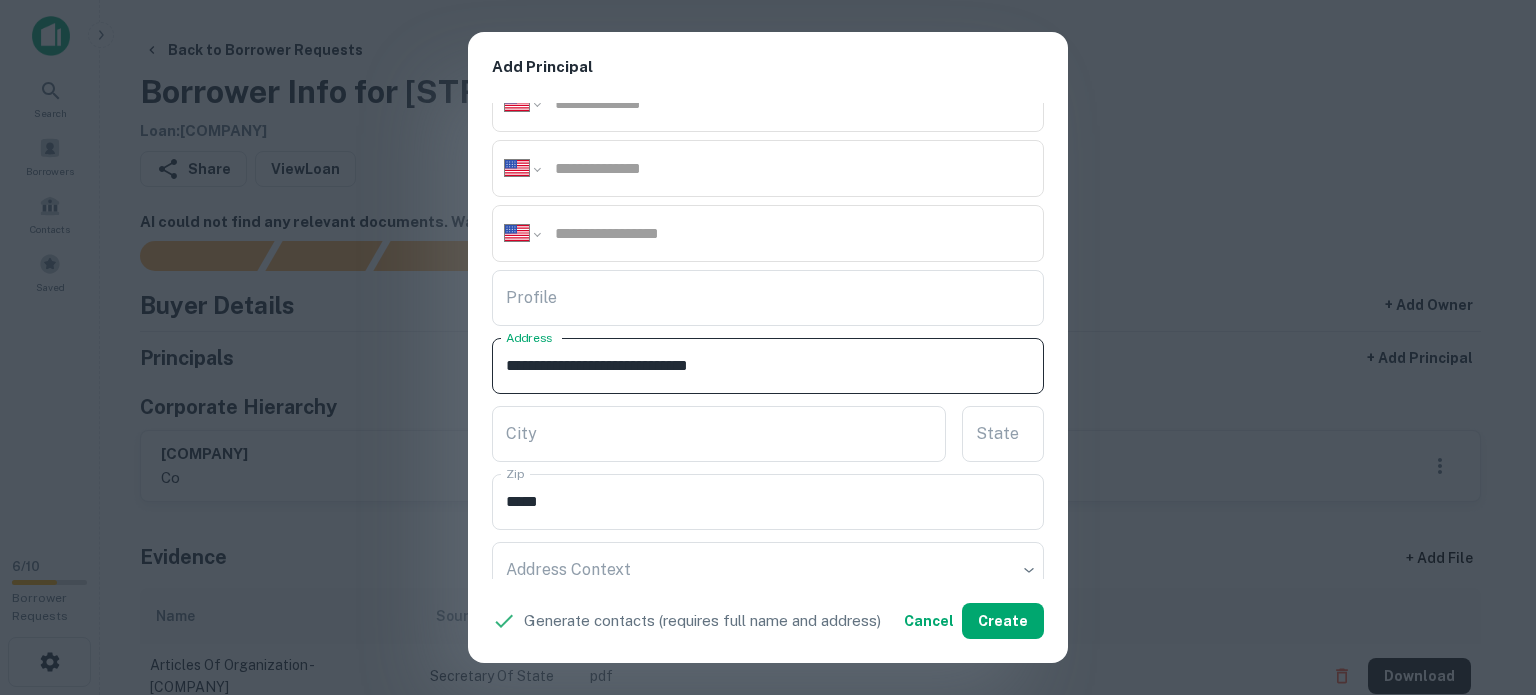 drag, startPoint x: 725, startPoint y: 363, endPoint x: 780, endPoint y: 371, distance: 55.578773 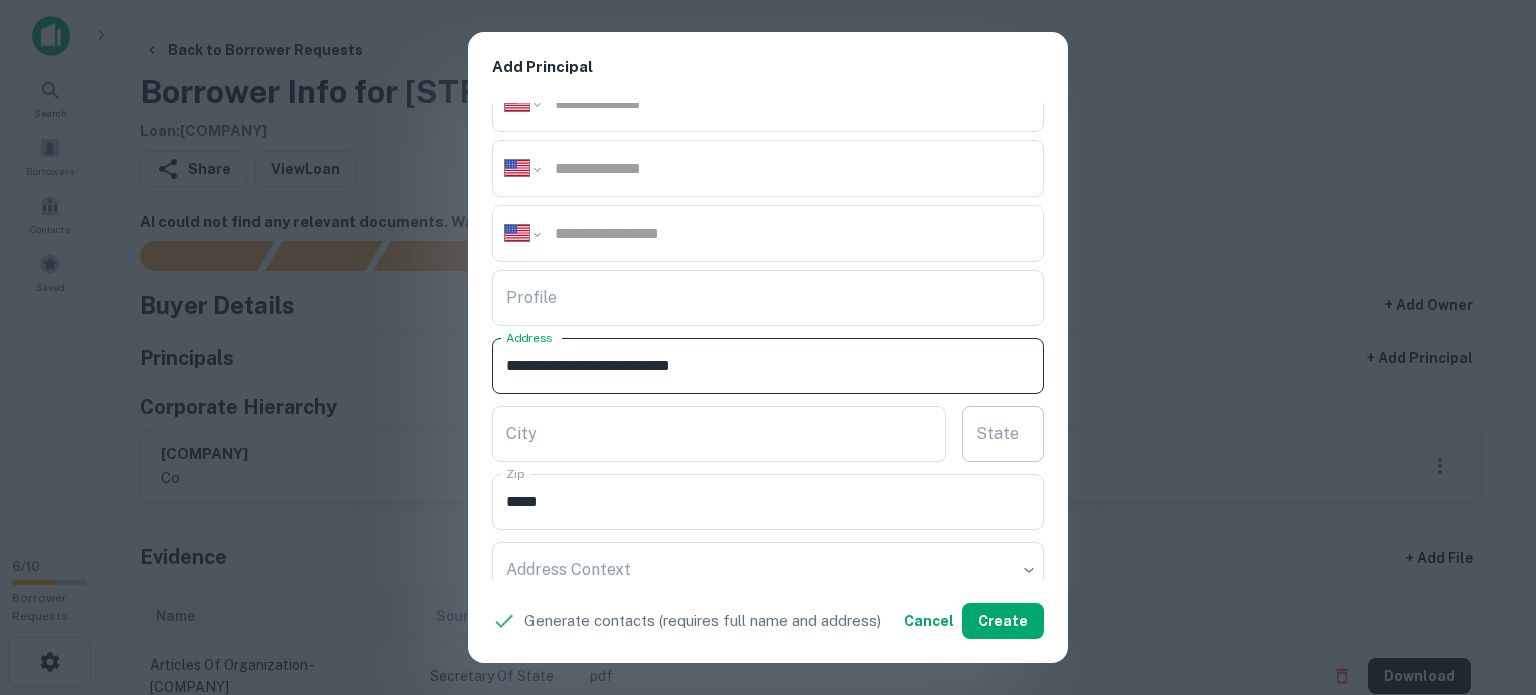 type on "**********" 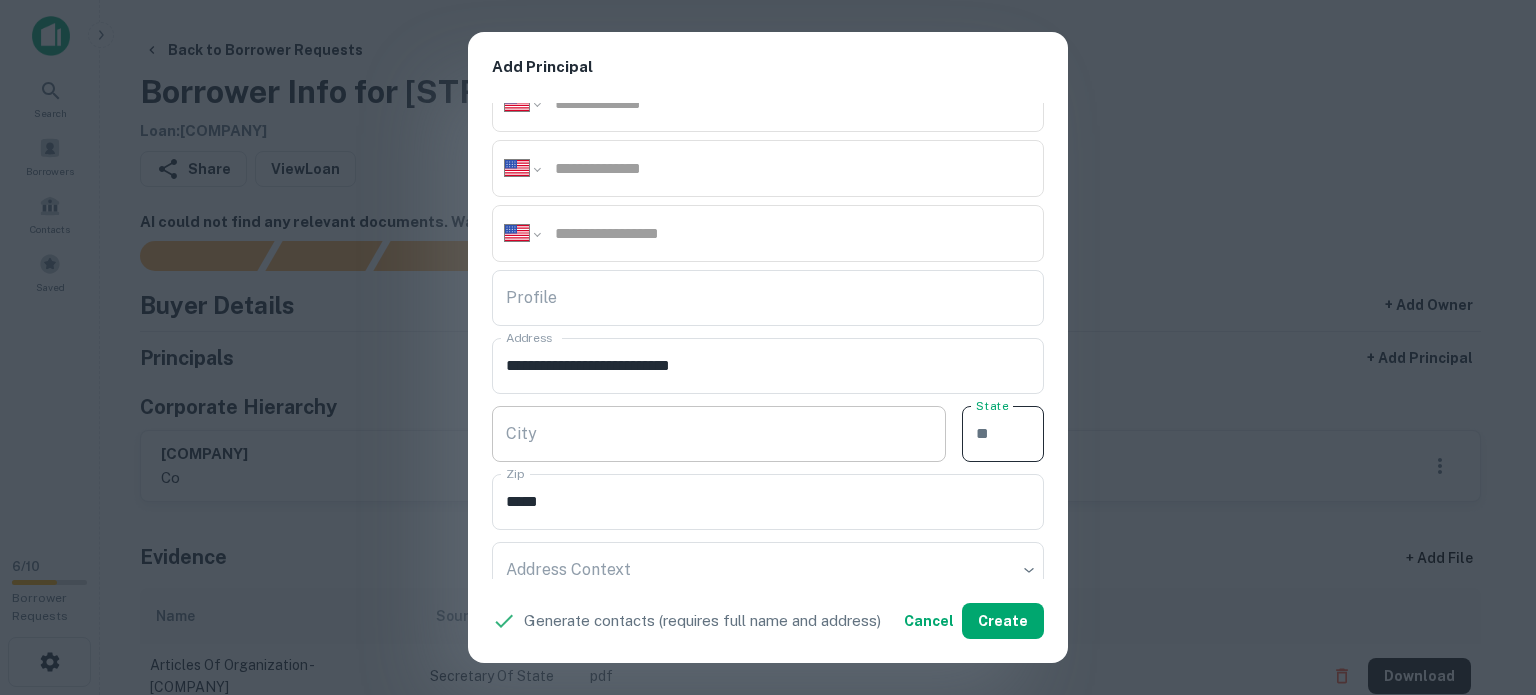 paste on "**" 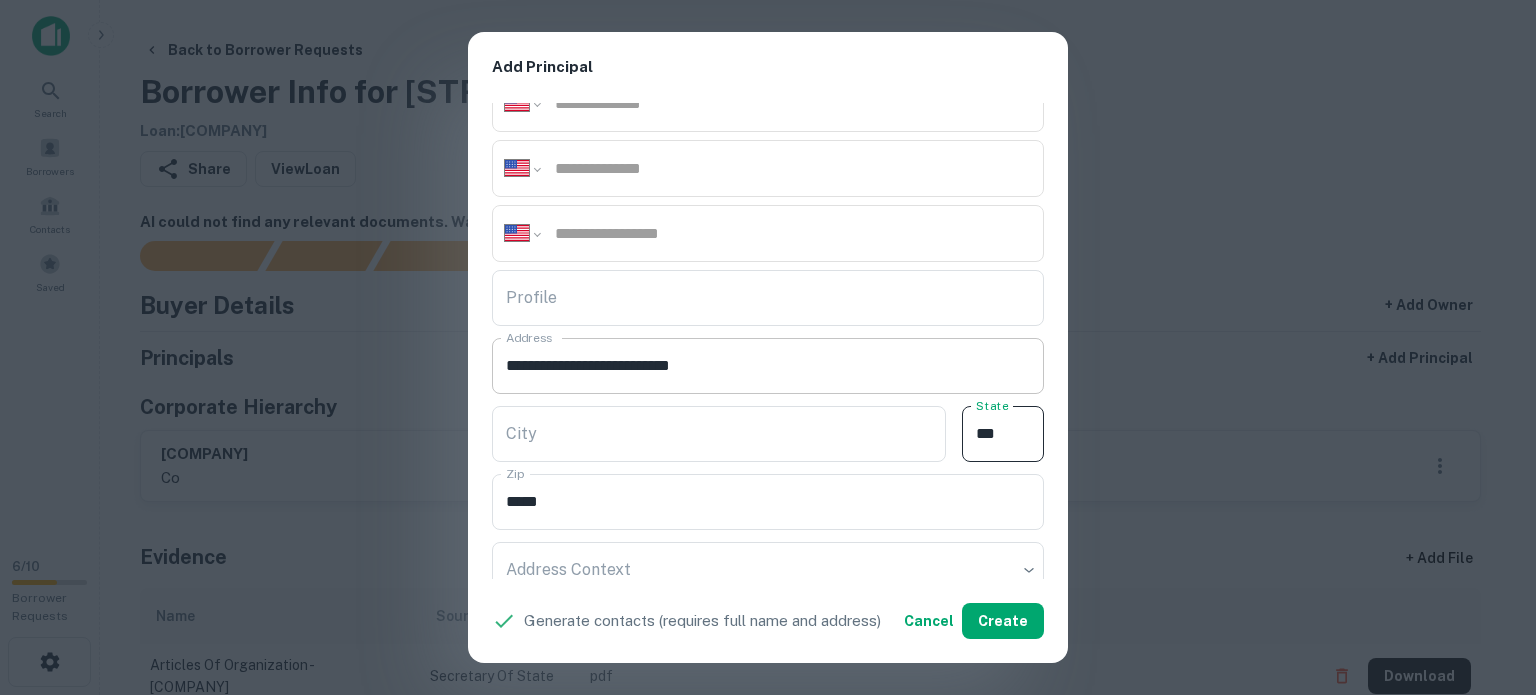 type on "**" 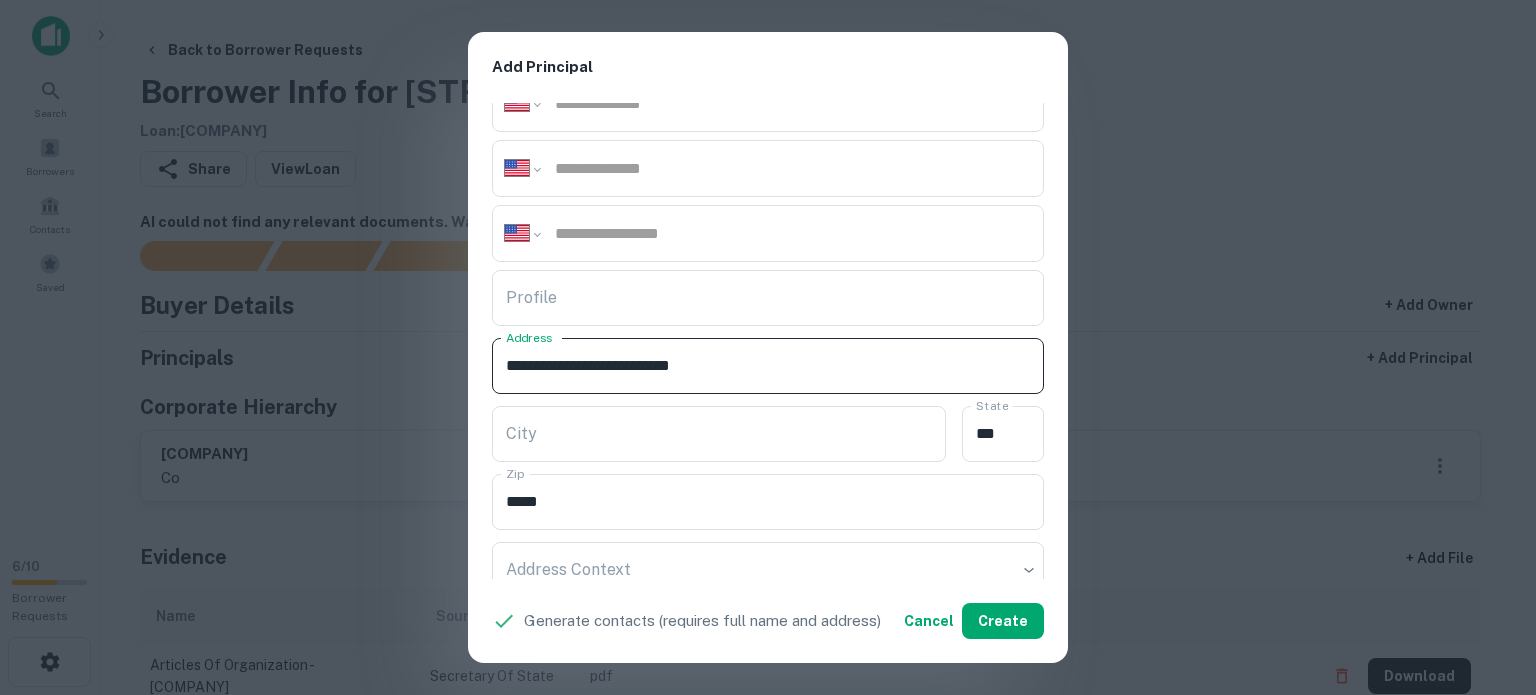 drag, startPoint x: 634, startPoint y: 365, endPoint x: 715, endPoint y: 389, distance: 84.48077 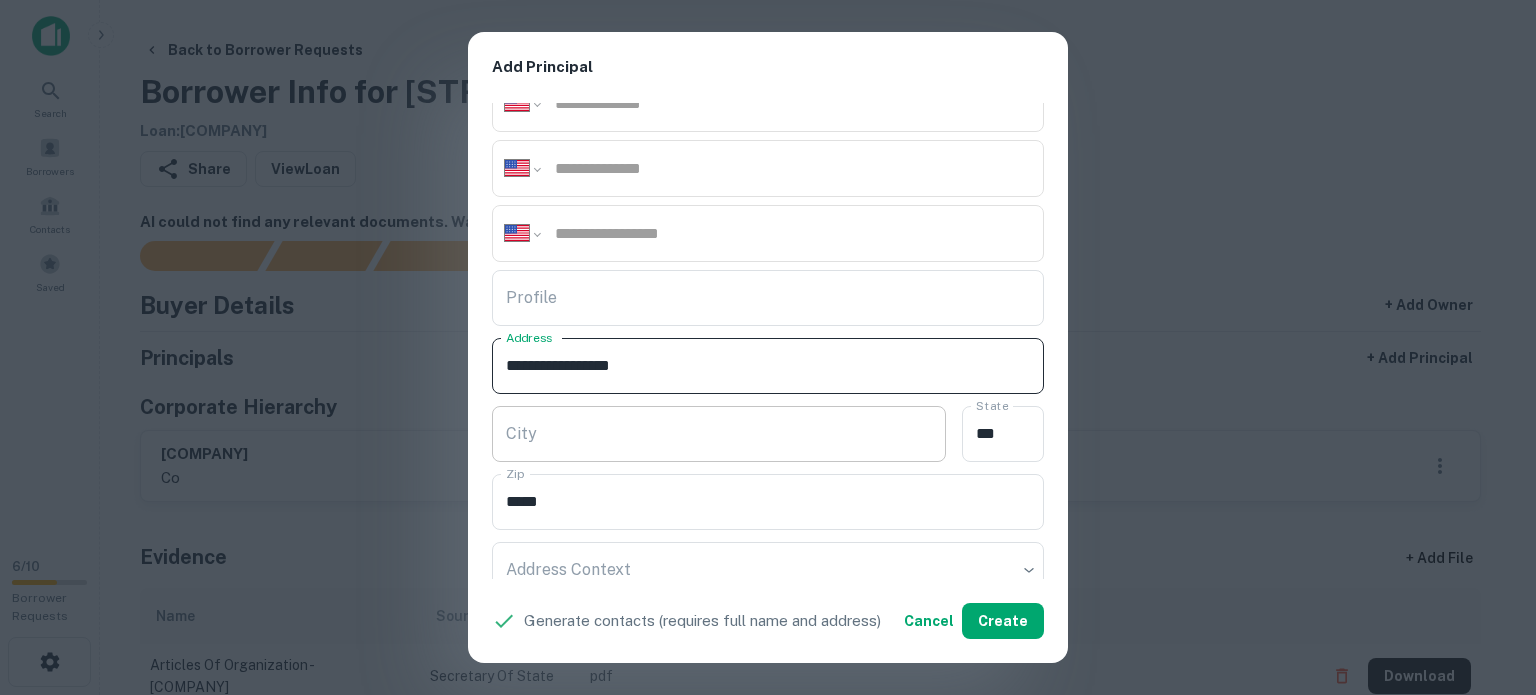 type on "**********" 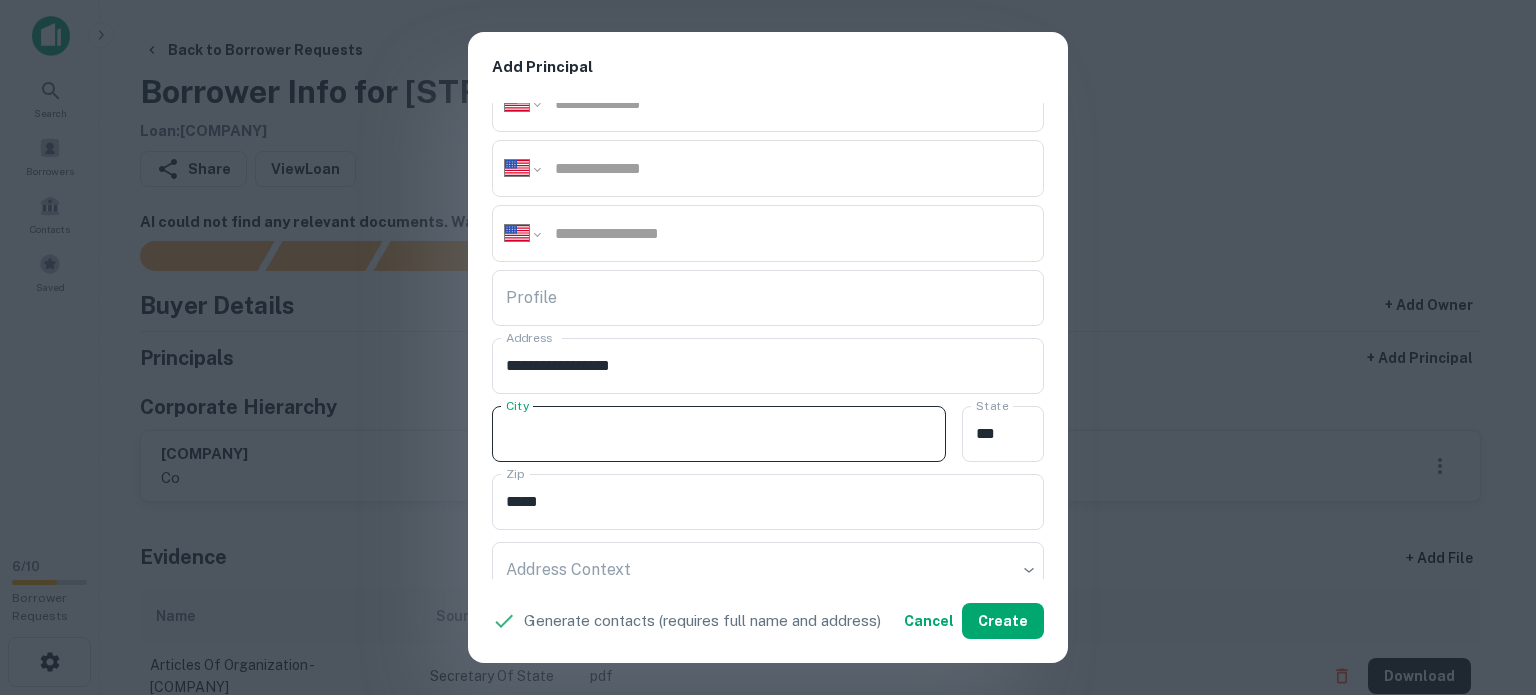 paste on "**********" 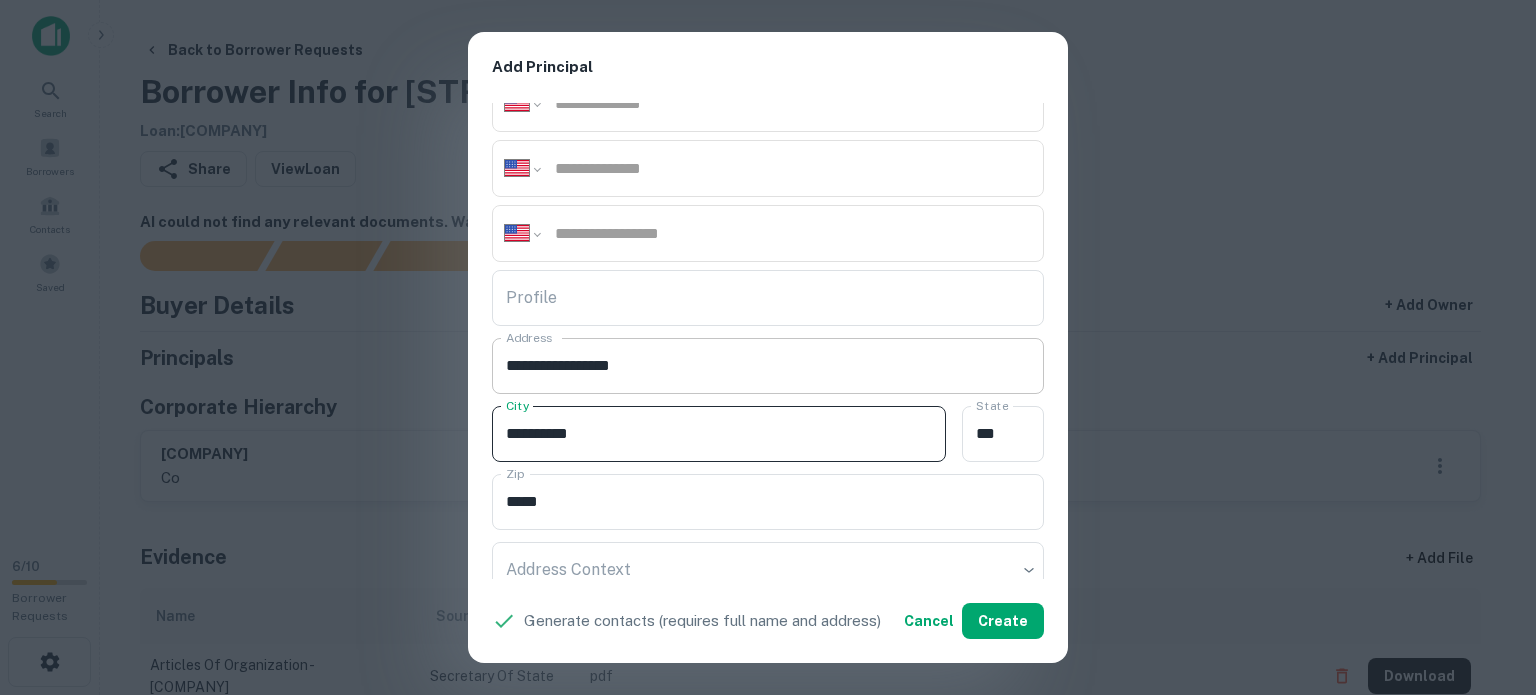type on "**********" 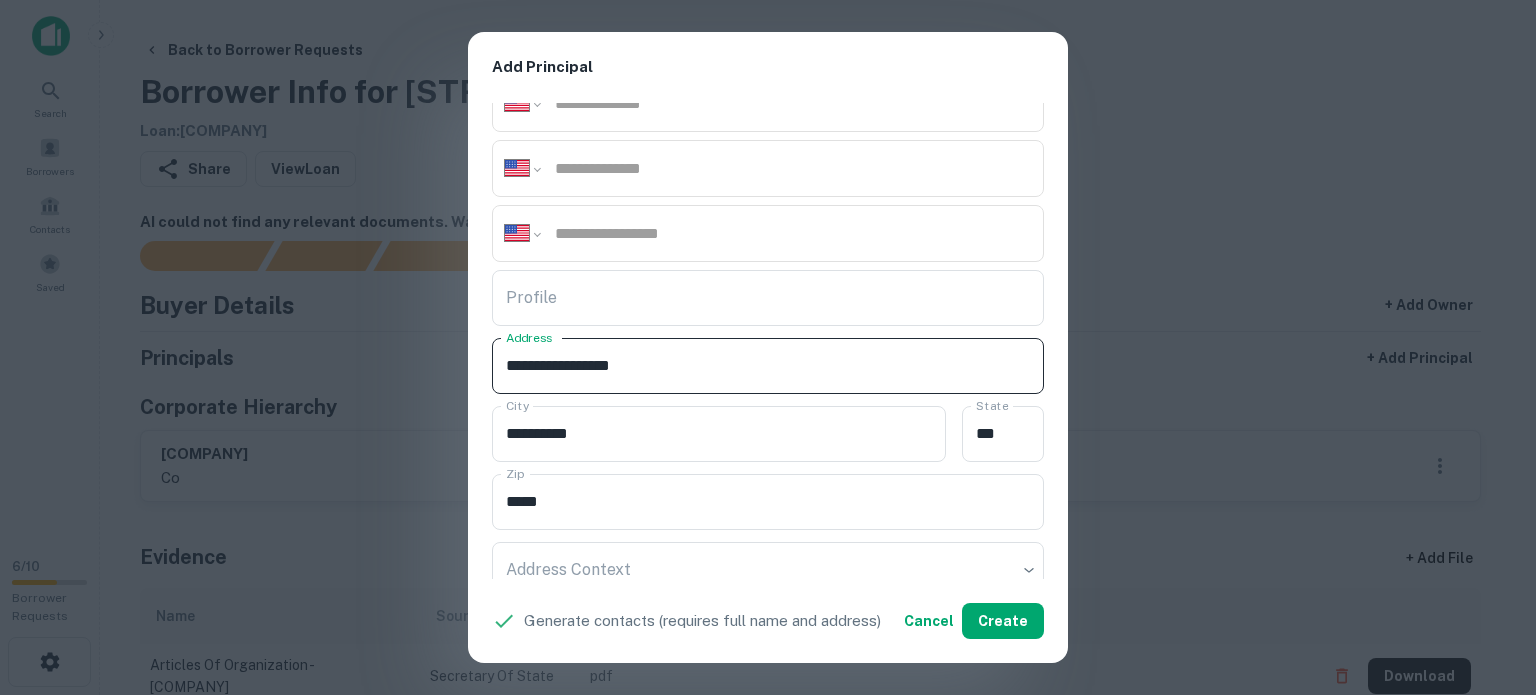 drag, startPoint x: 622, startPoint y: 367, endPoint x: 664, endPoint y: 376, distance: 42.953465 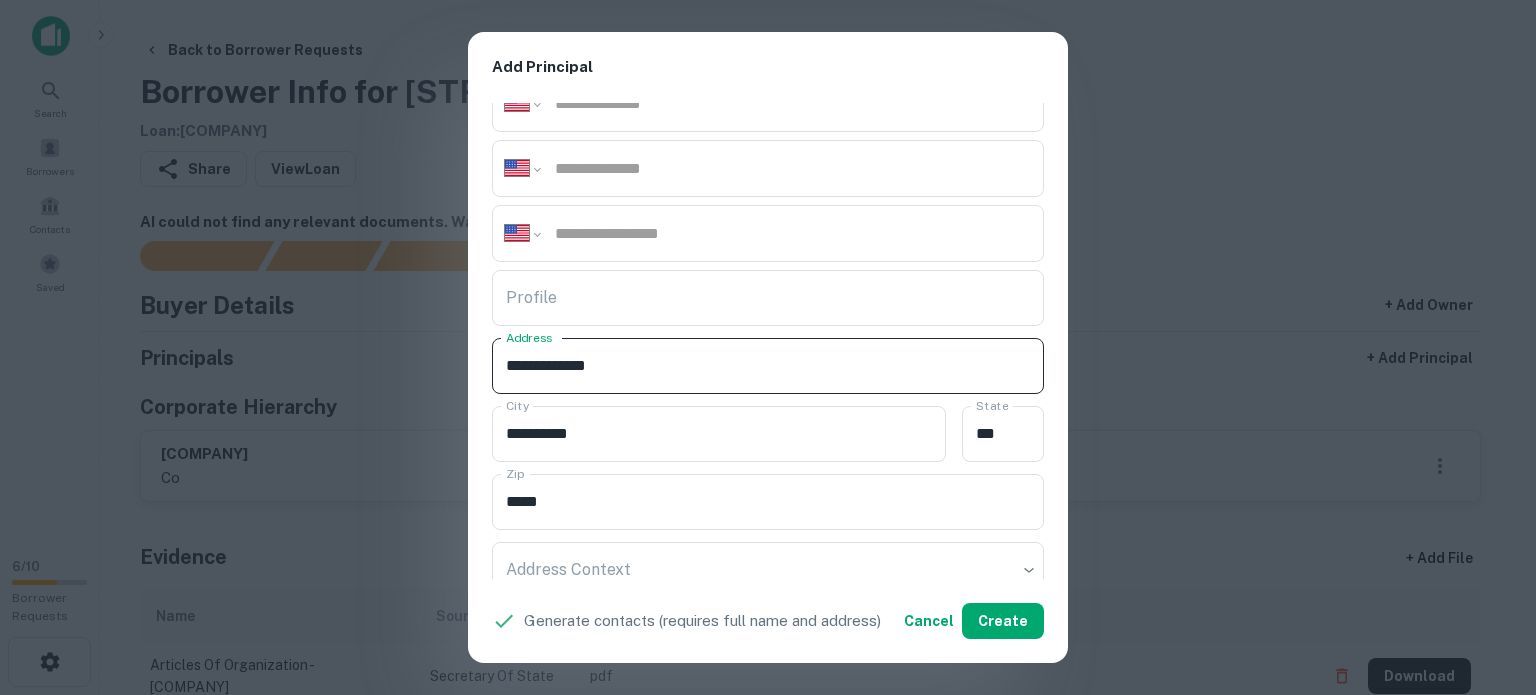scroll, scrollTop: 400, scrollLeft: 0, axis: vertical 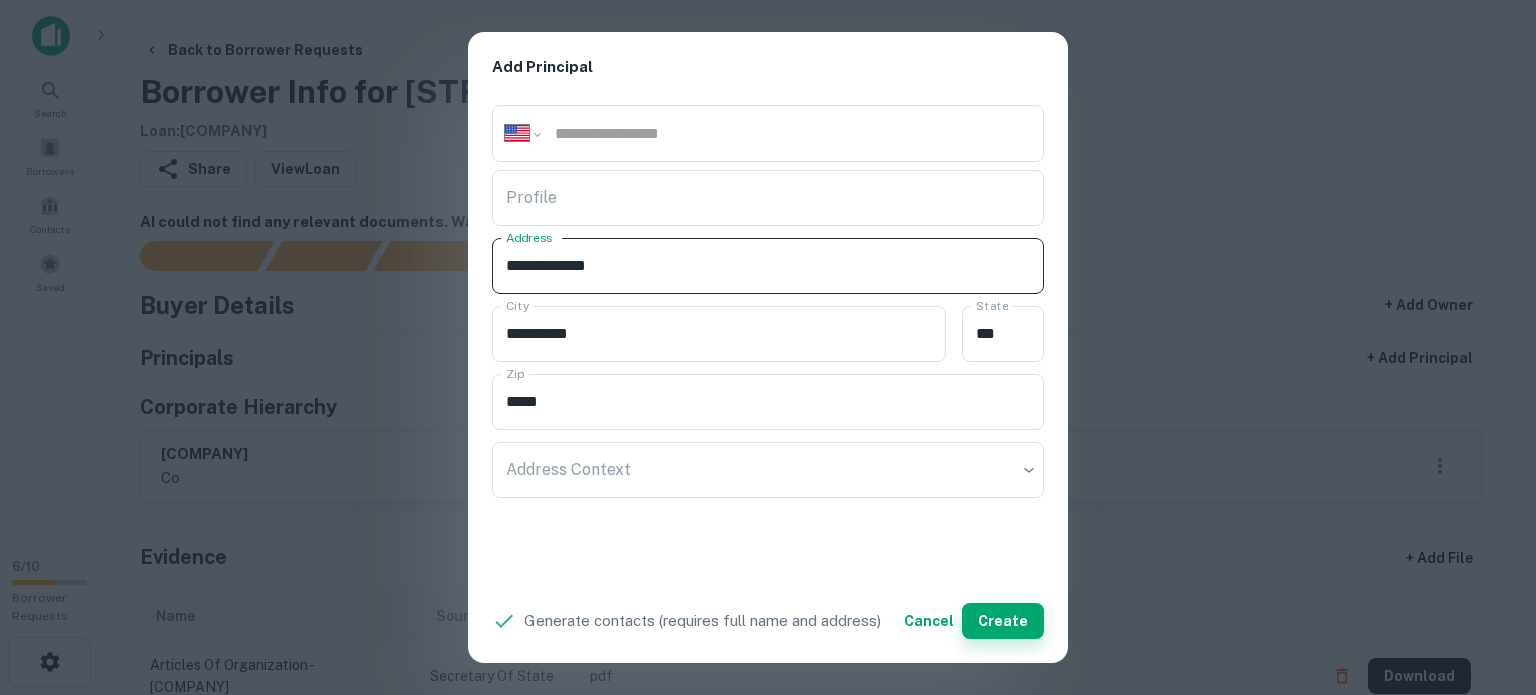 type on "**********" 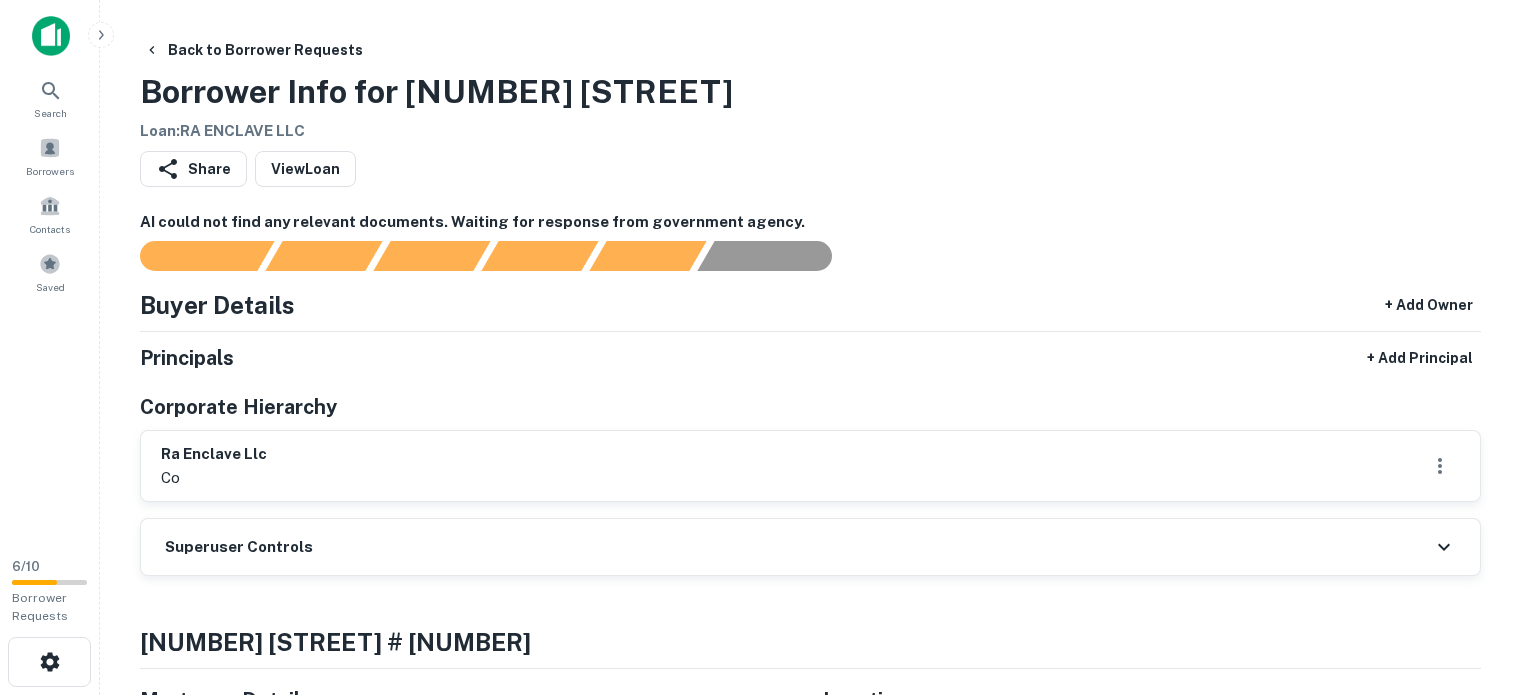 scroll, scrollTop: 0, scrollLeft: 0, axis: both 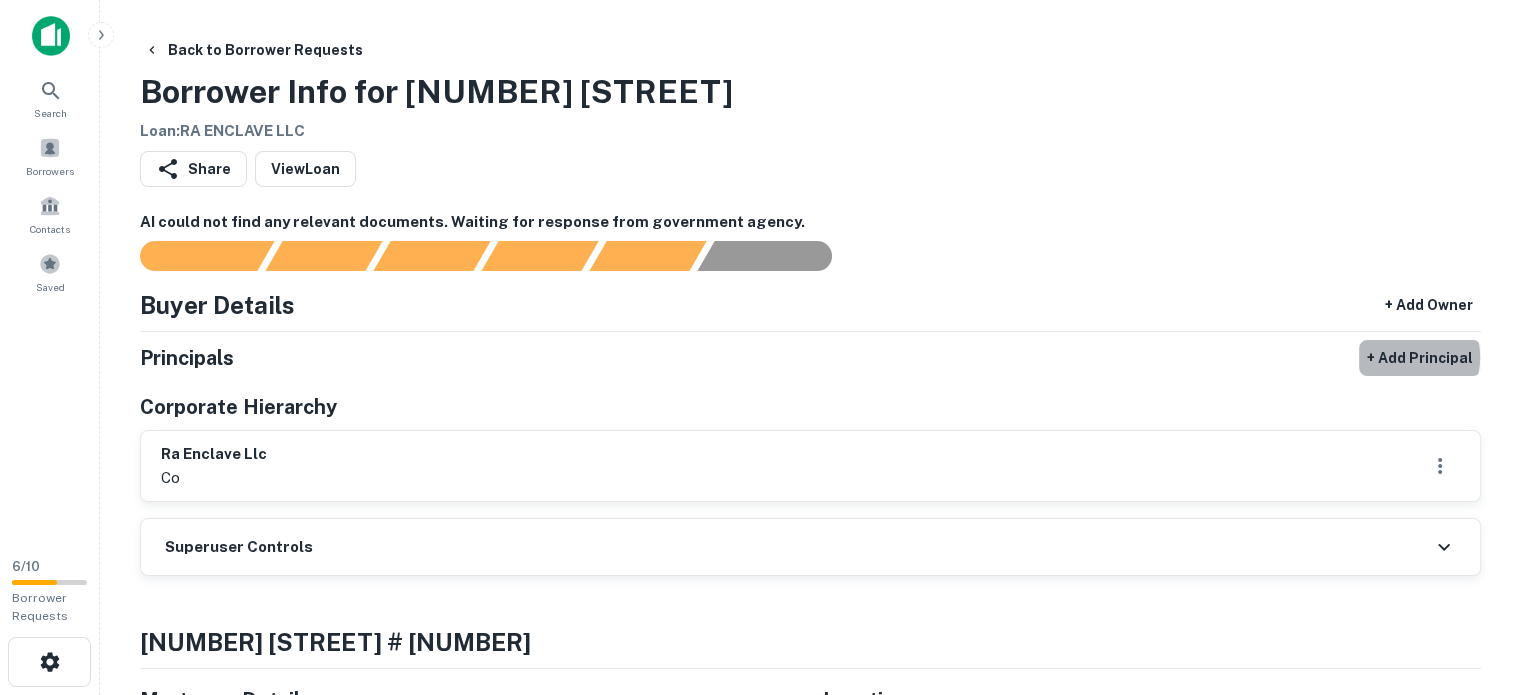 click on "+ Add Principal" at bounding box center (1420, 358) 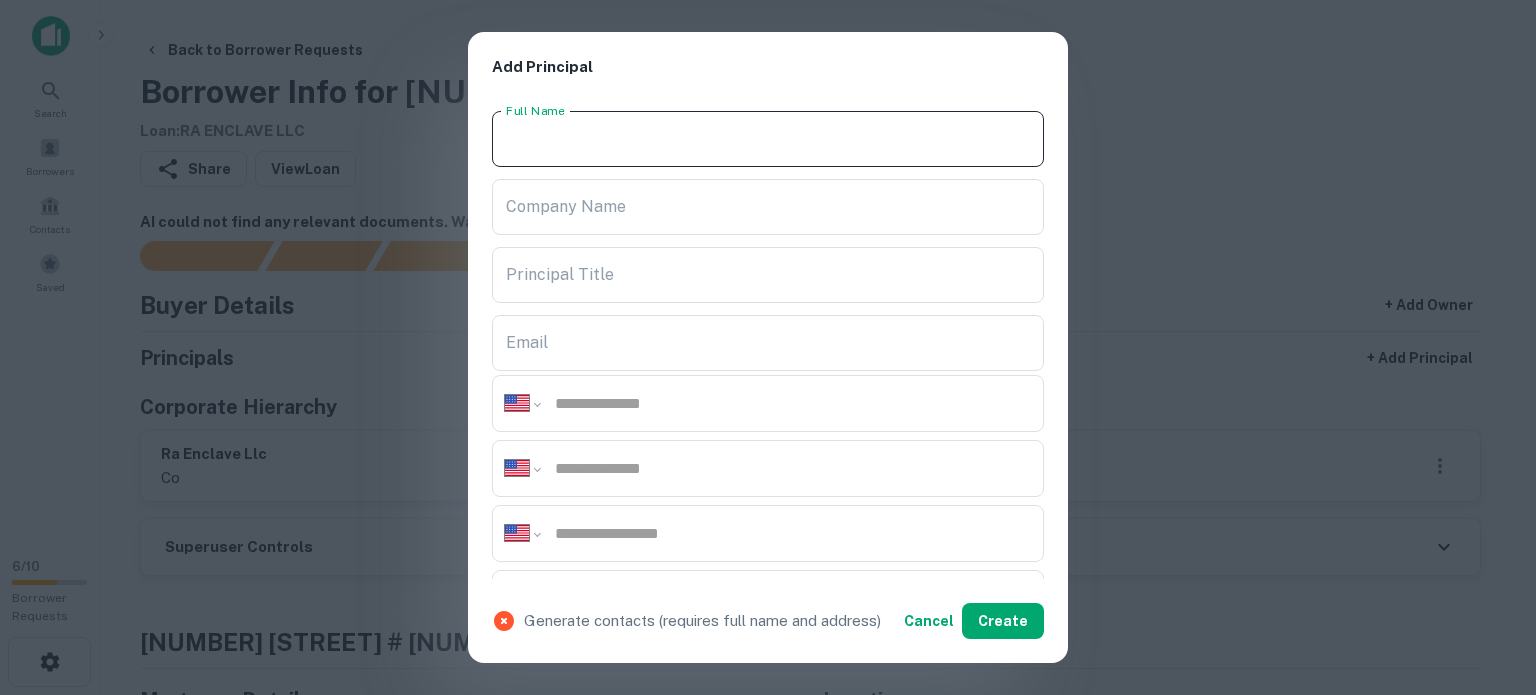 click on "Full Name" at bounding box center (768, 139) 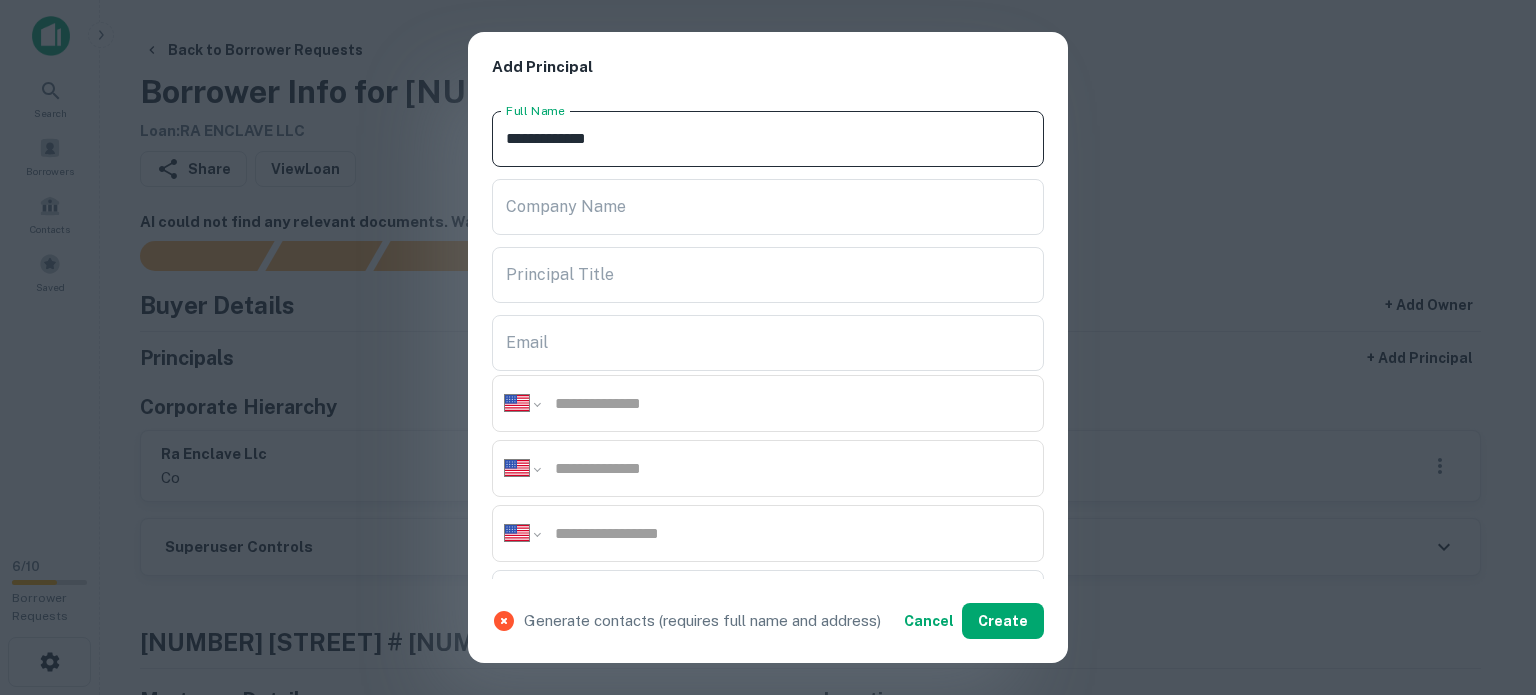 type on "**********" 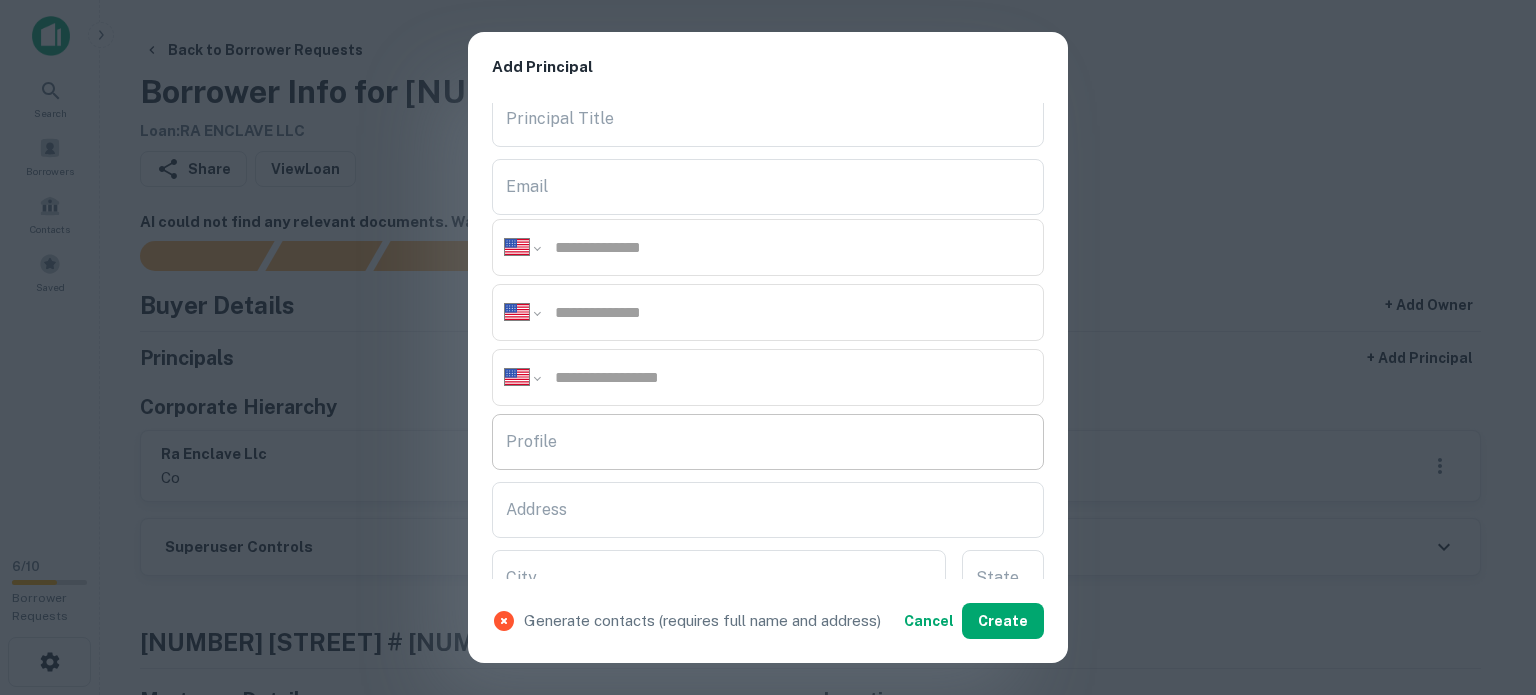 scroll, scrollTop: 300, scrollLeft: 0, axis: vertical 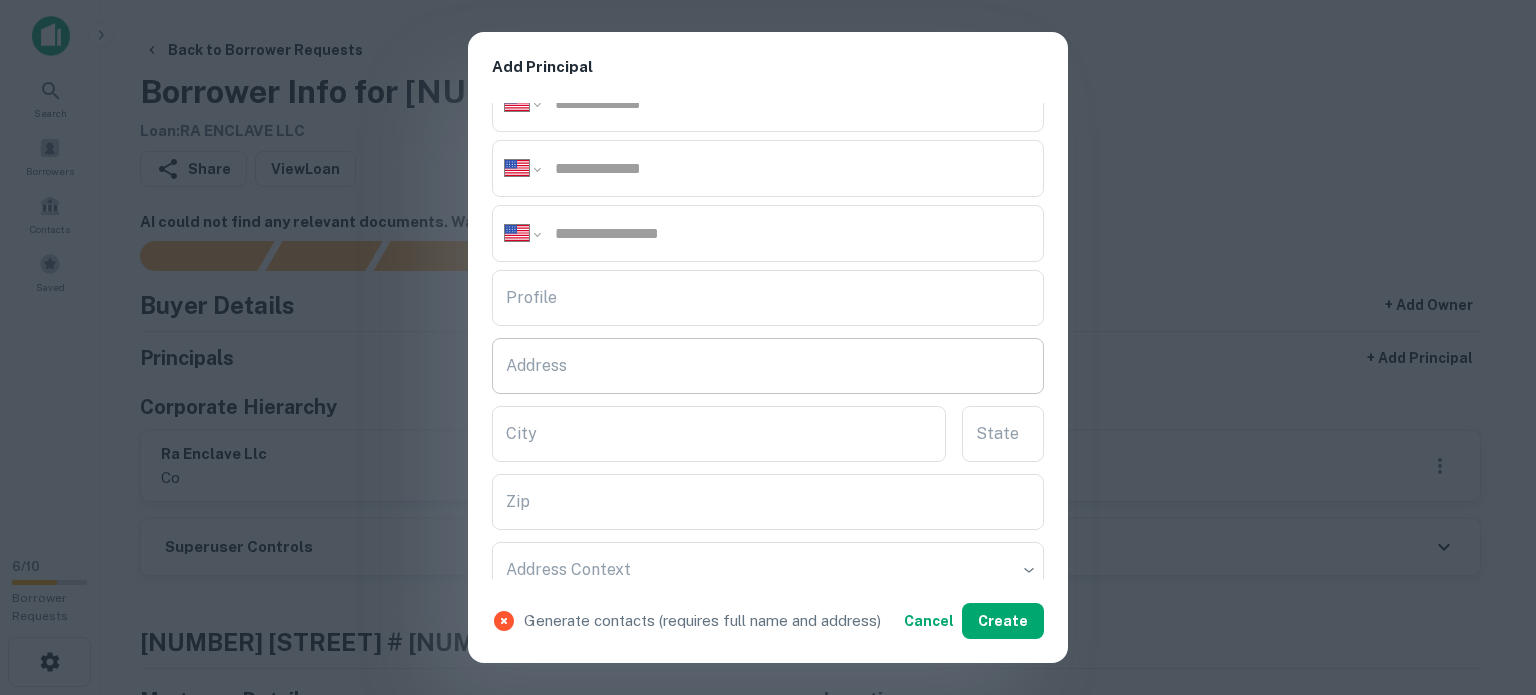 click on "Address" at bounding box center (768, 366) 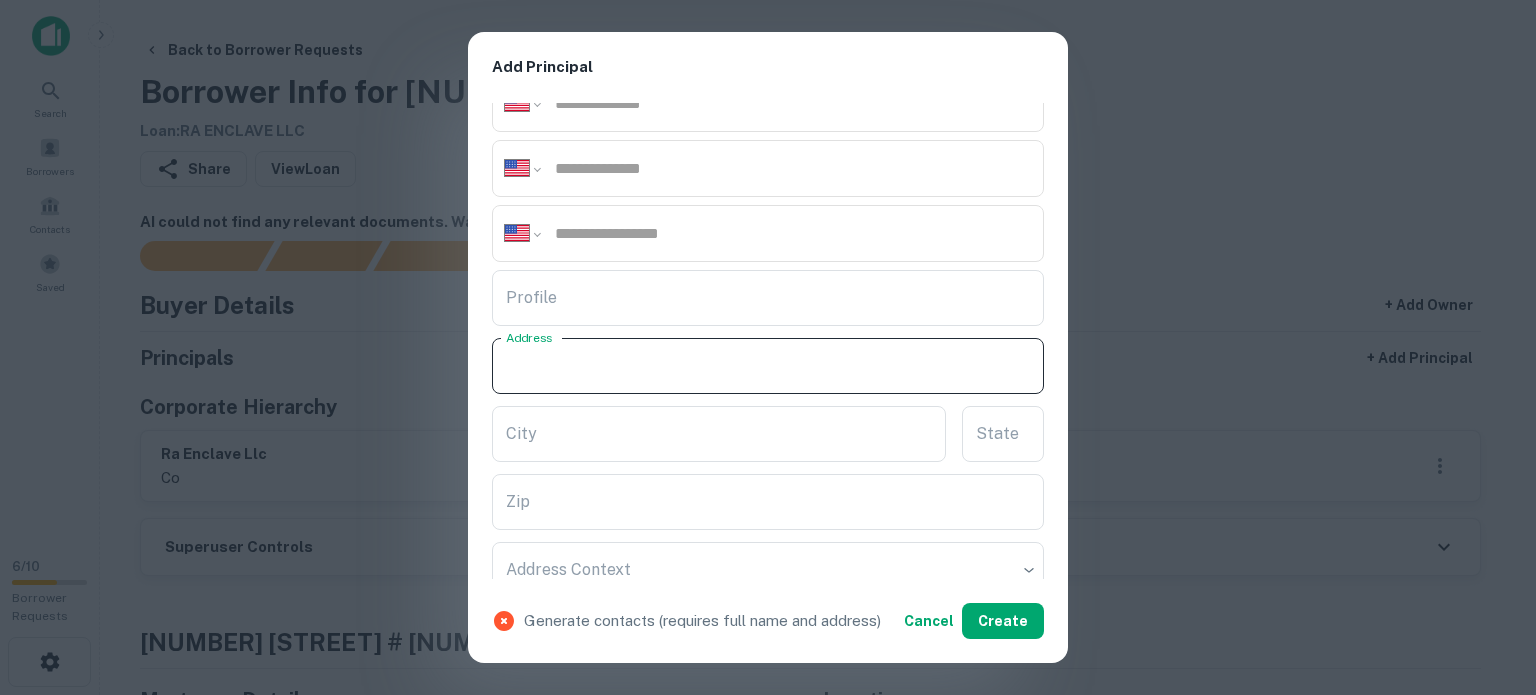paste on "**********" 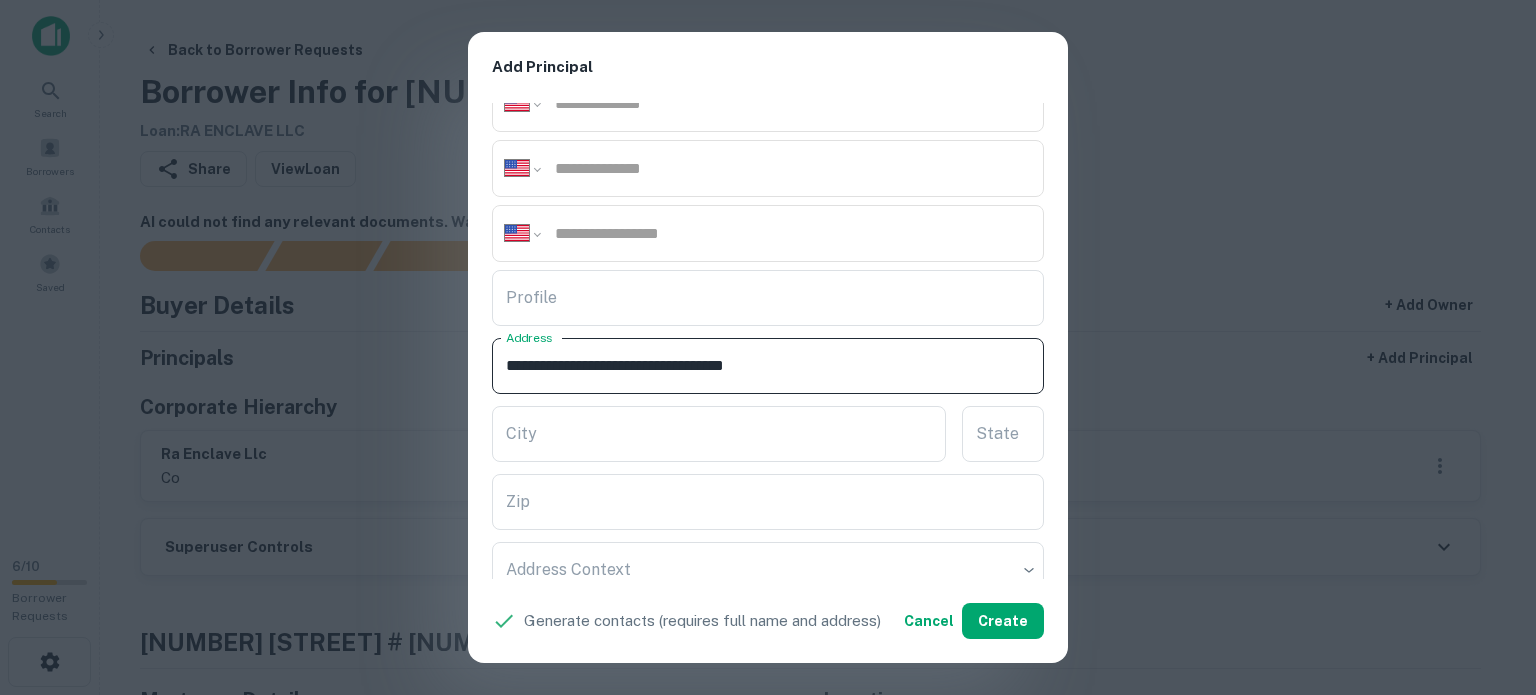 drag, startPoint x: 747, startPoint y: 360, endPoint x: 820, endPoint y: 379, distance: 75.43209 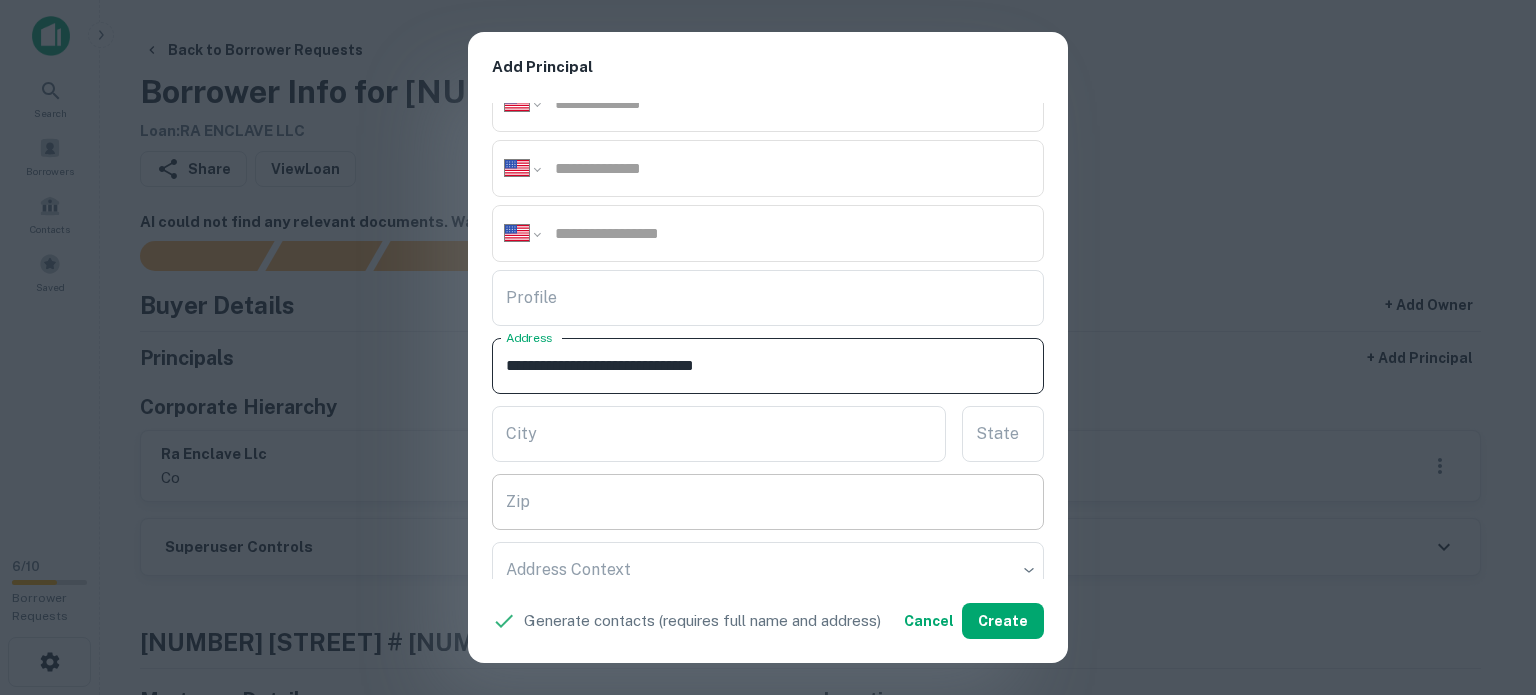 type on "**********" 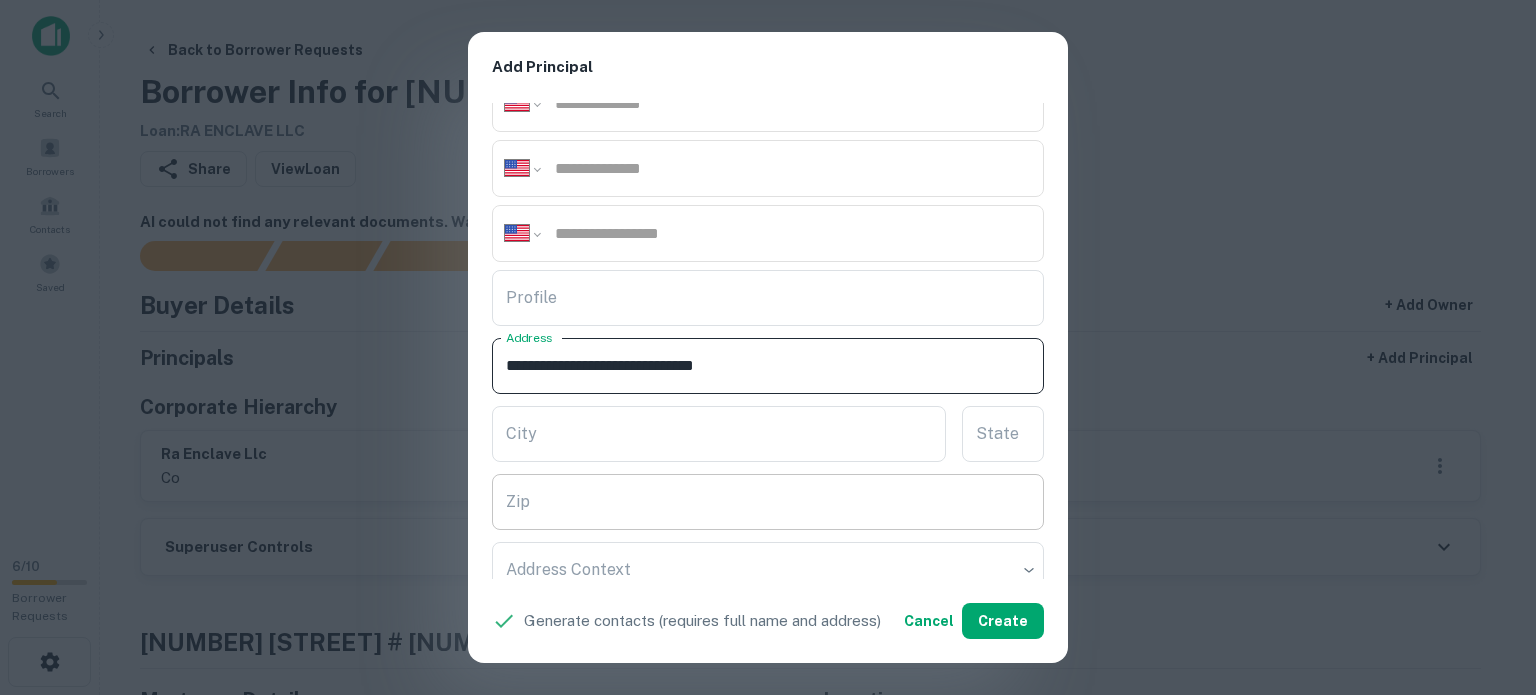 click on "Zip" at bounding box center [768, 502] 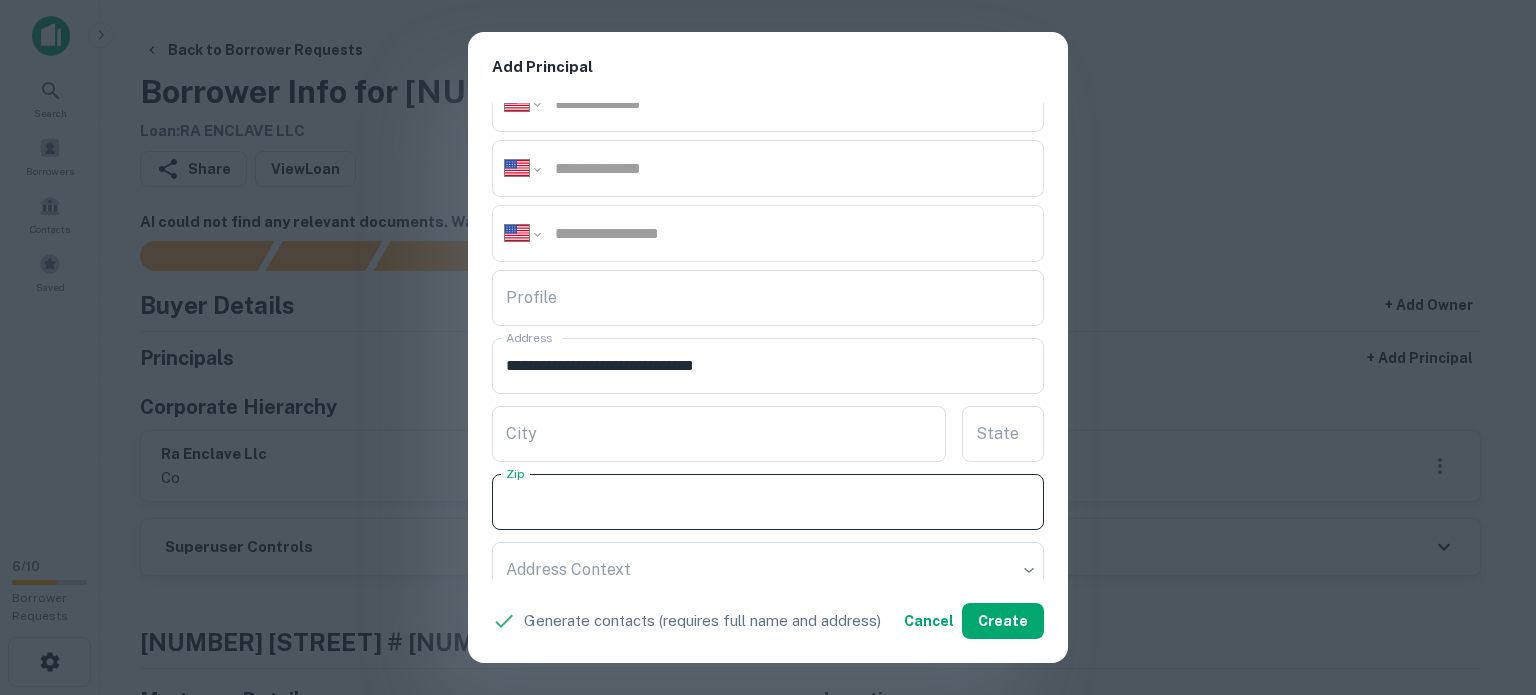 paste on "*****" 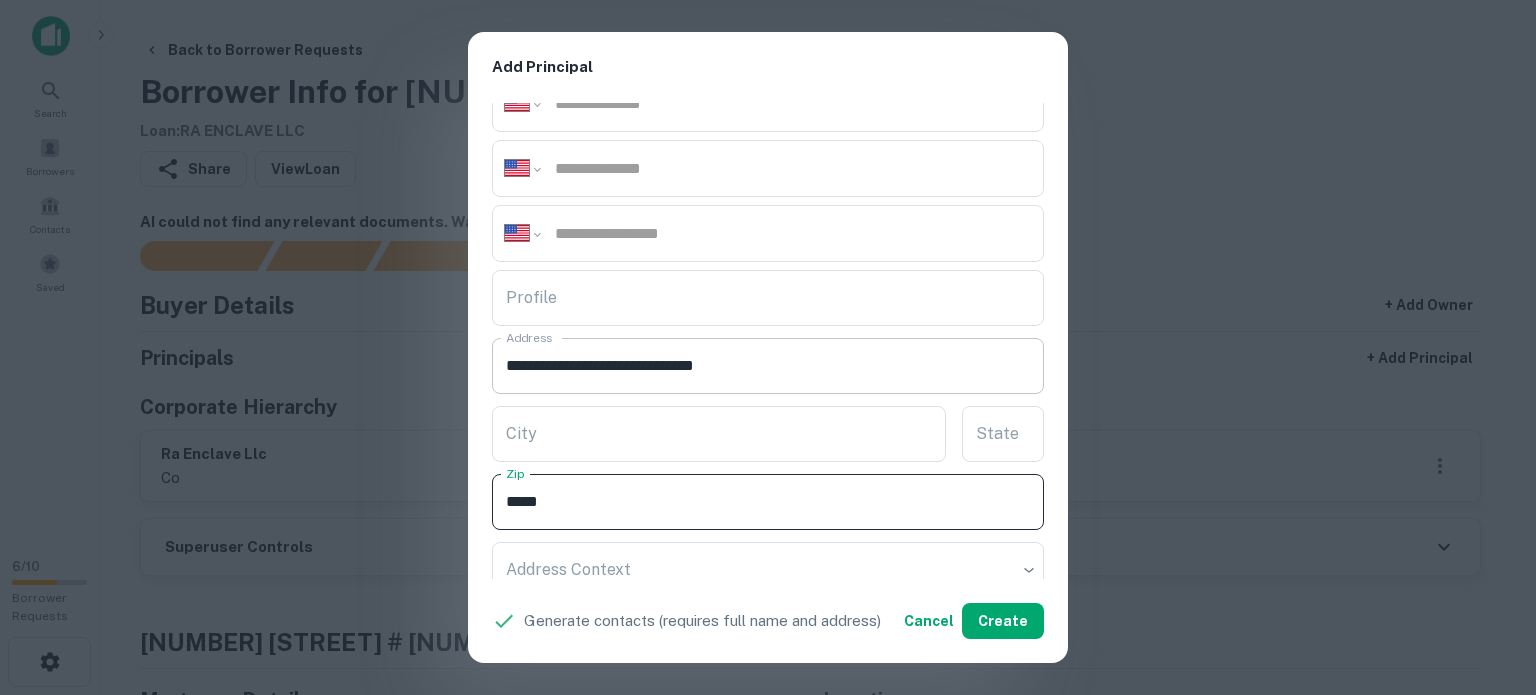 type on "*****" 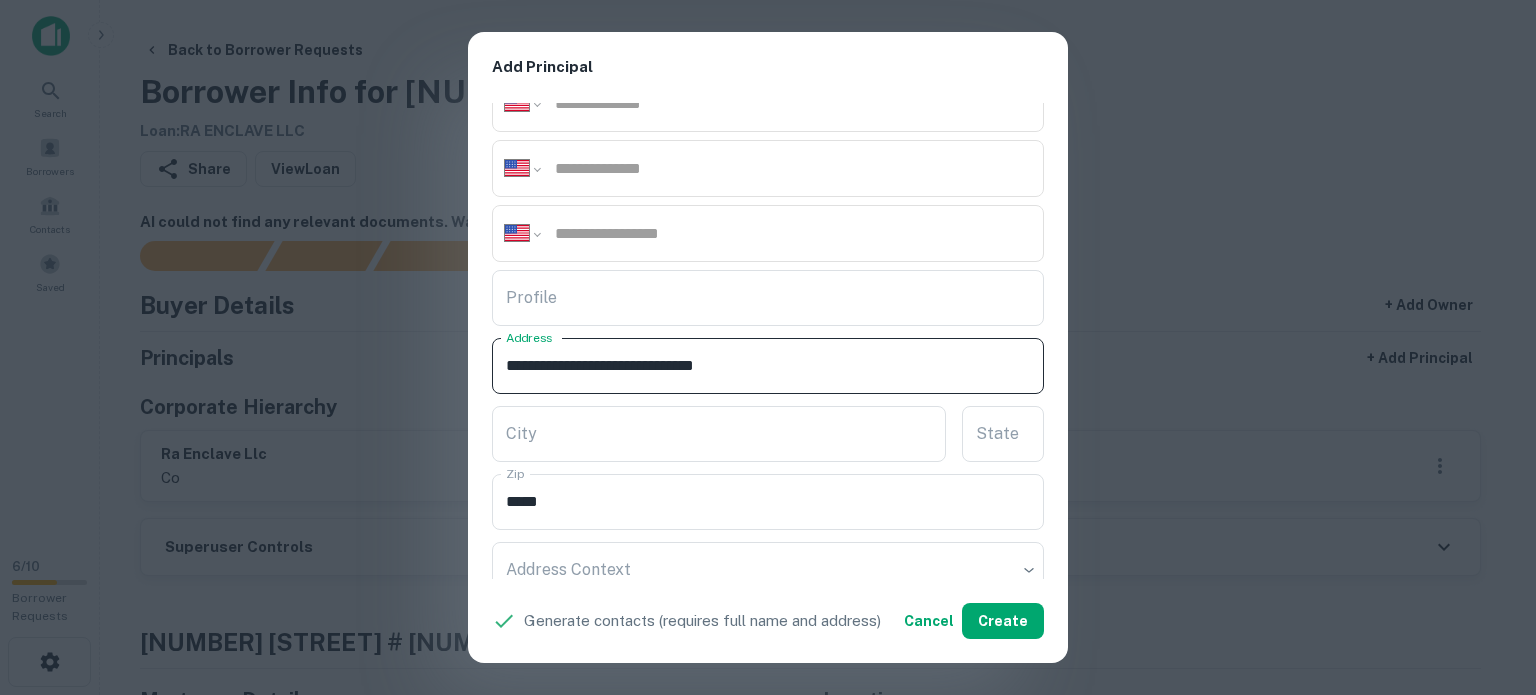 drag, startPoint x: 727, startPoint y: 367, endPoint x: 779, endPoint y: 378, distance: 53.15073 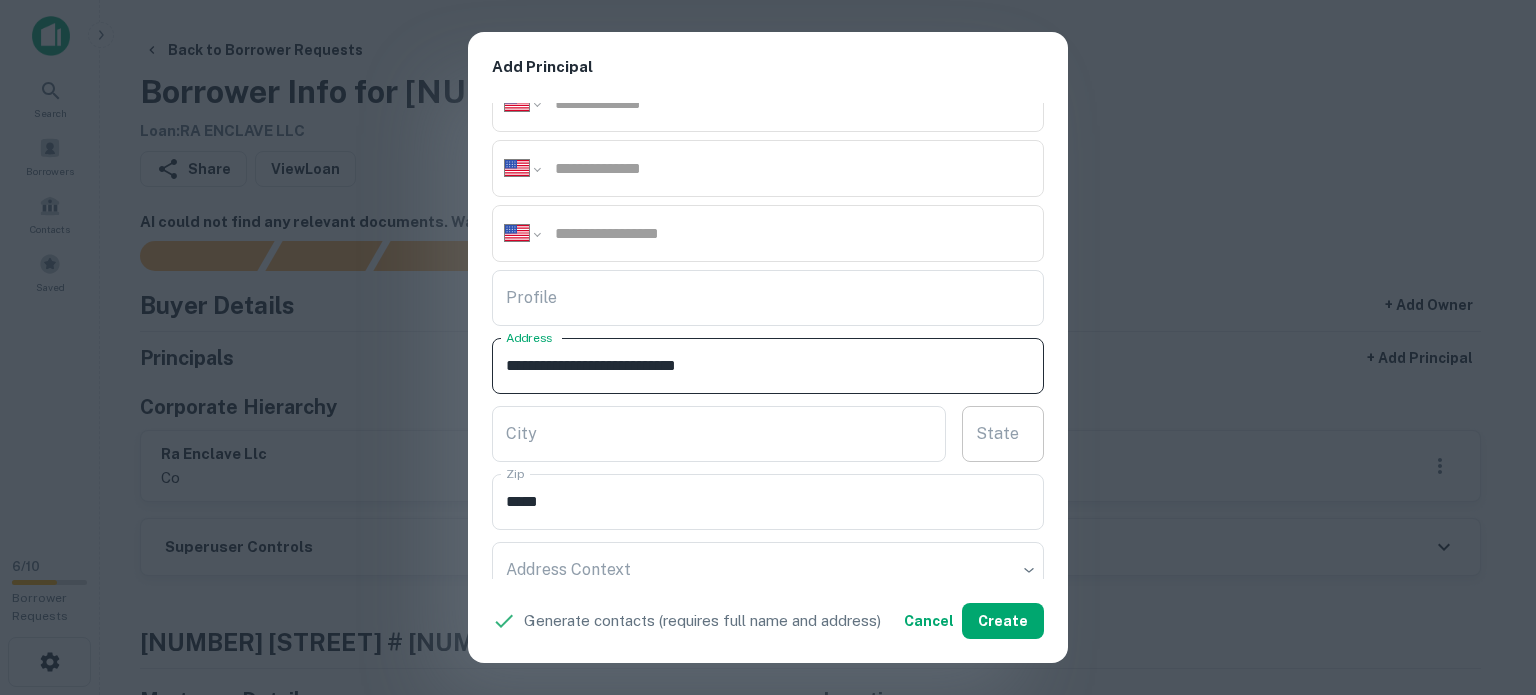 type on "**********" 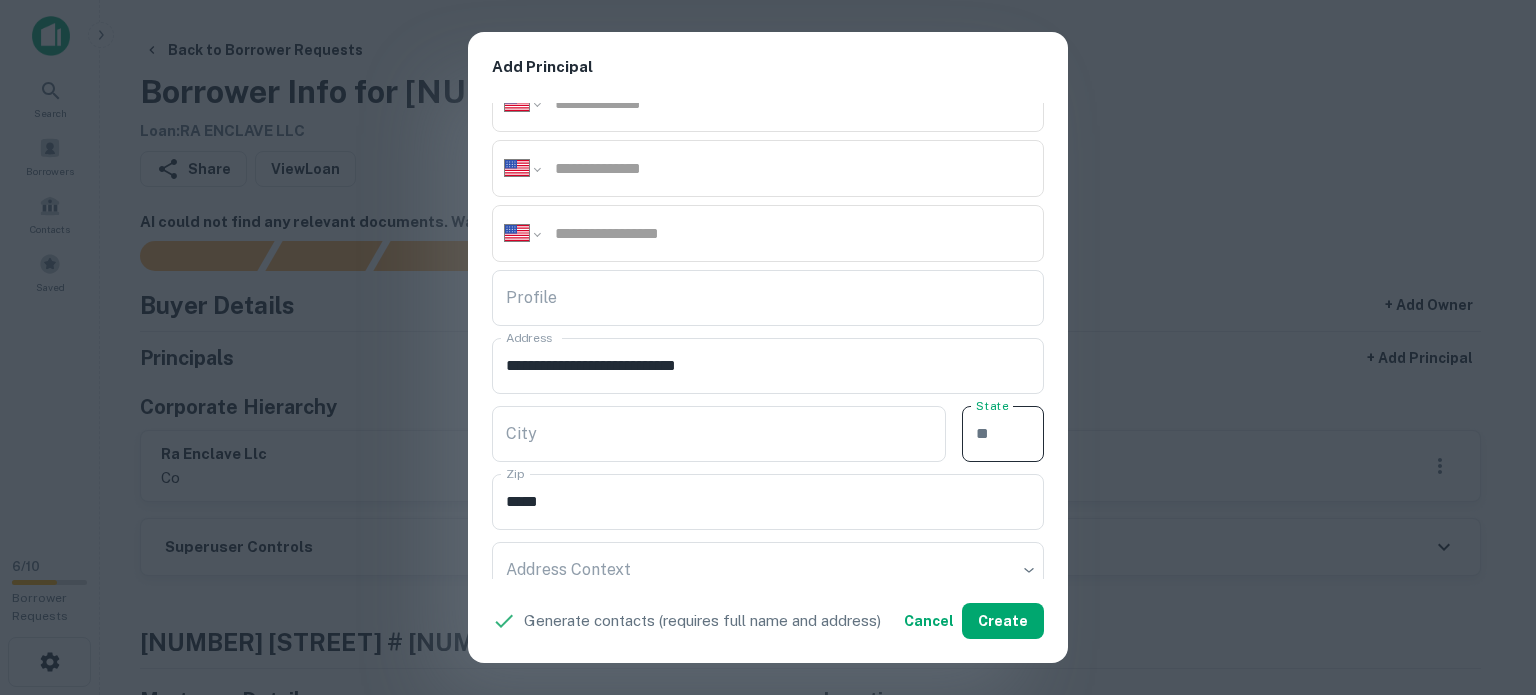 paste on "**" 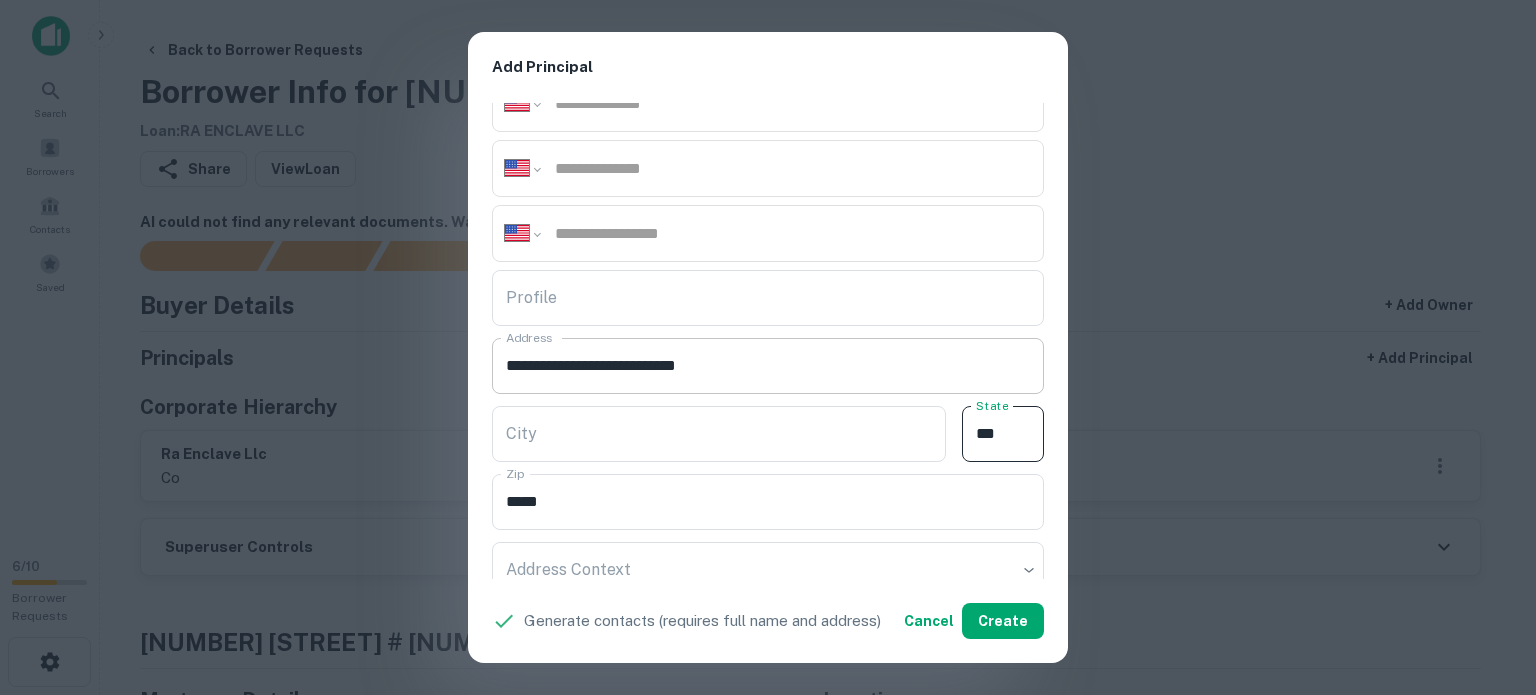 type on "**" 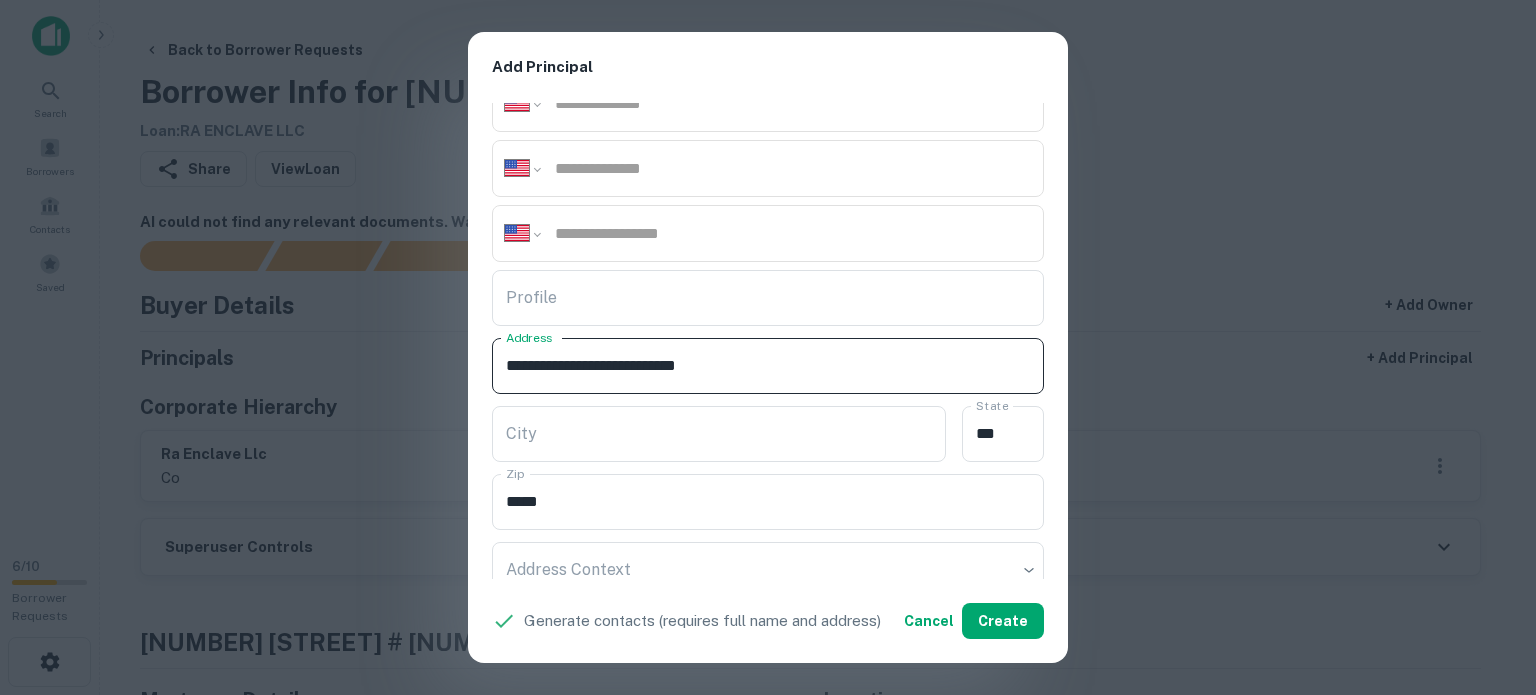 drag, startPoint x: 636, startPoint y: 360, endPoint x: 729, endPoint y: 373, distance: 93.904205 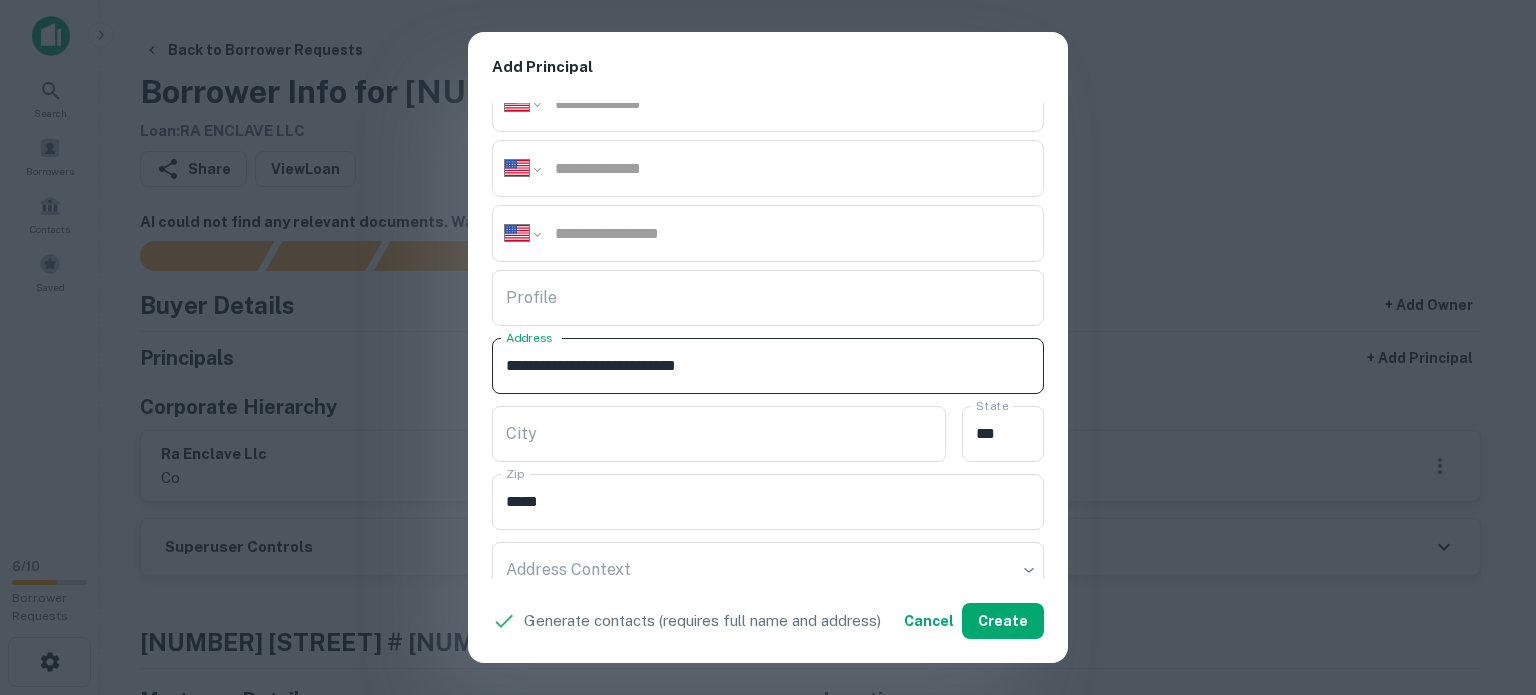 click on "**********" at bounding box center [768, 366] 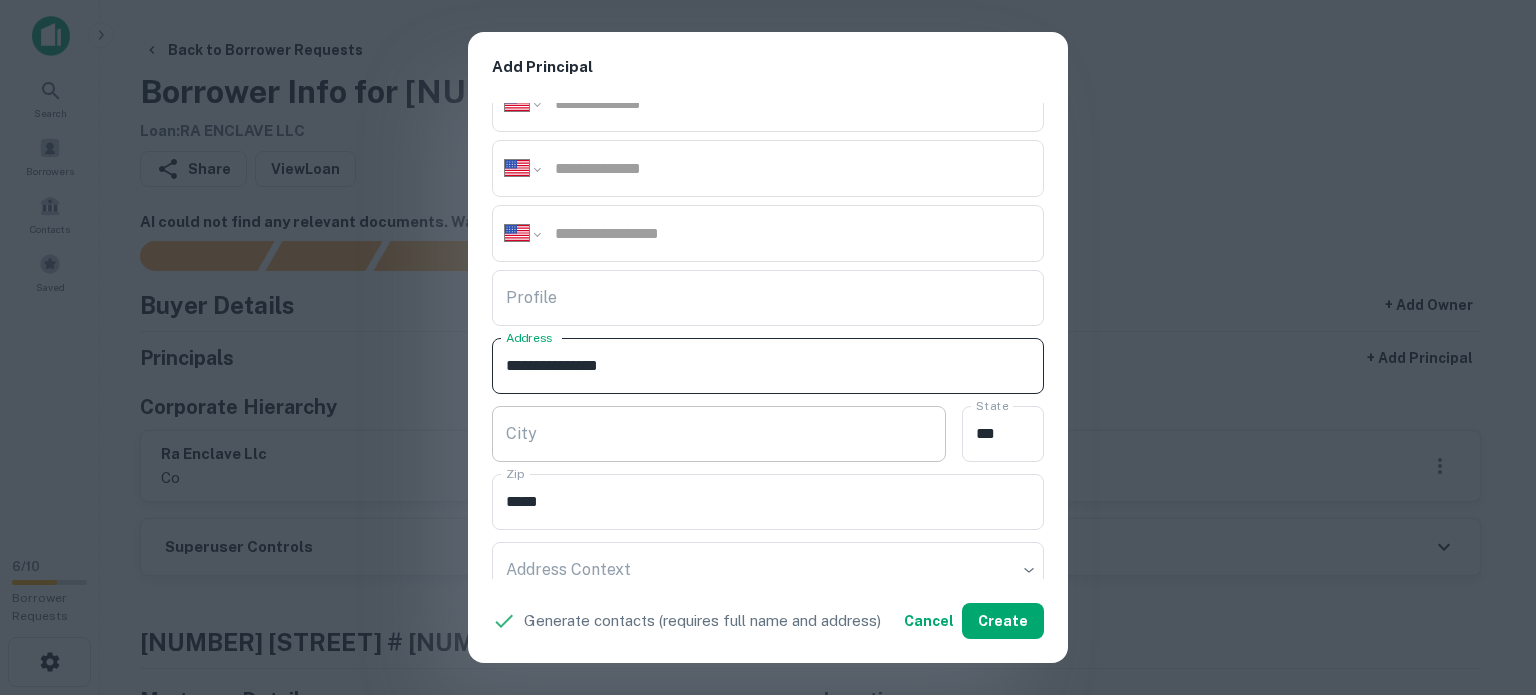 type on "**********" 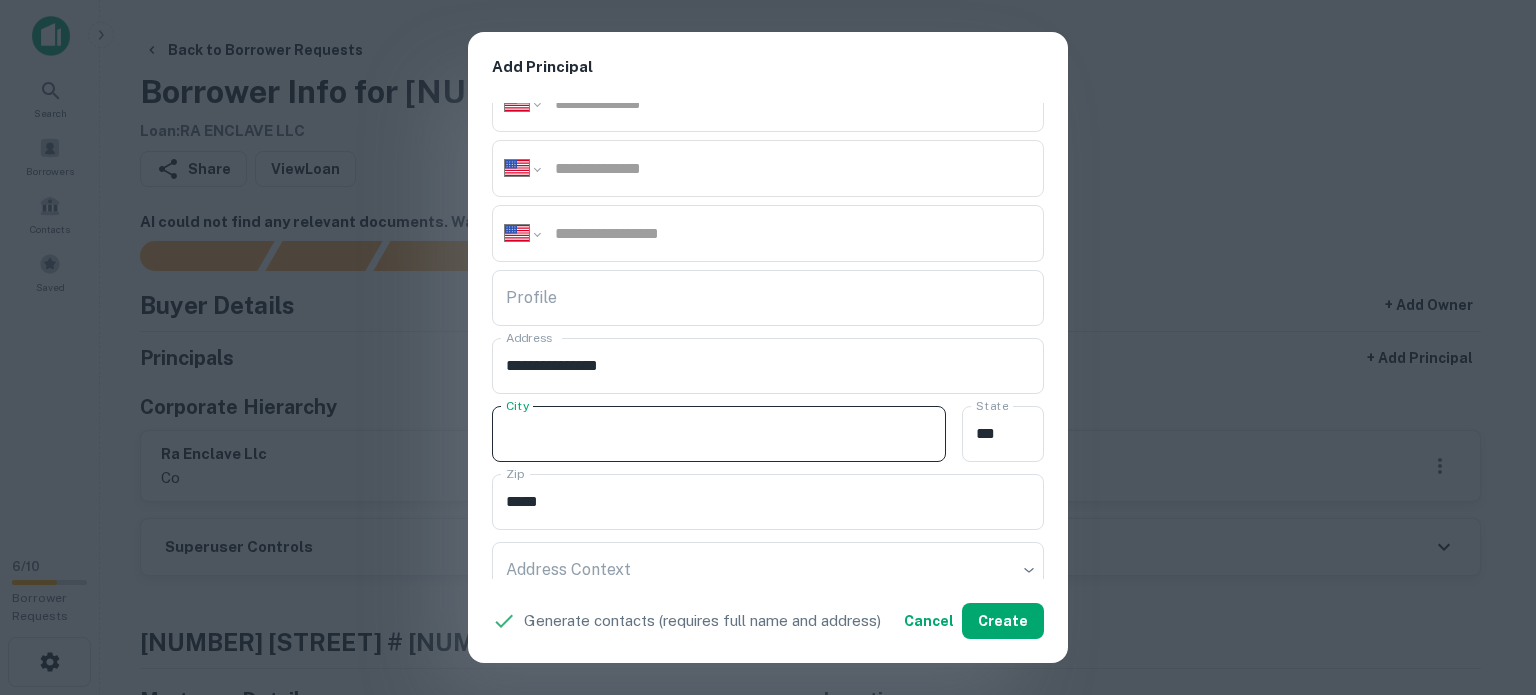 click on "City" at bounding box center (719, 434) 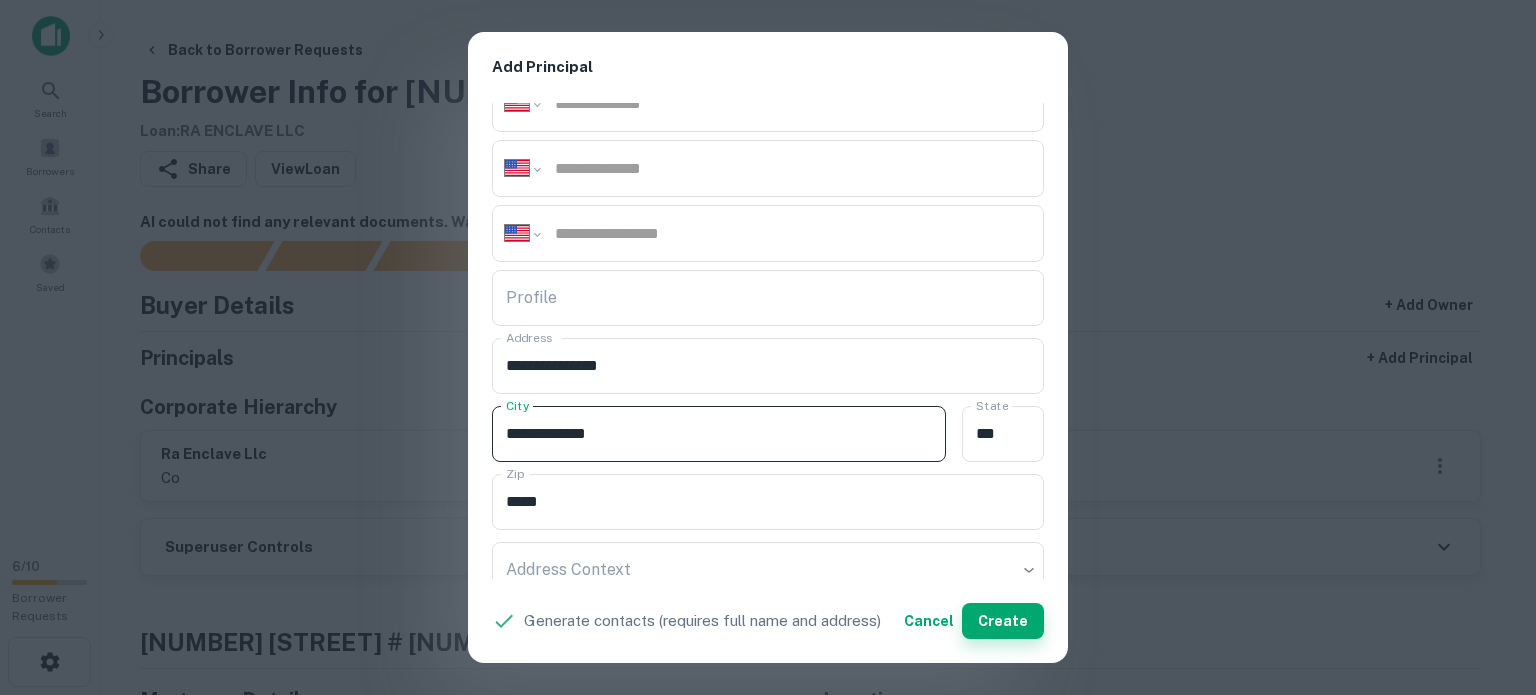 type on "**********" 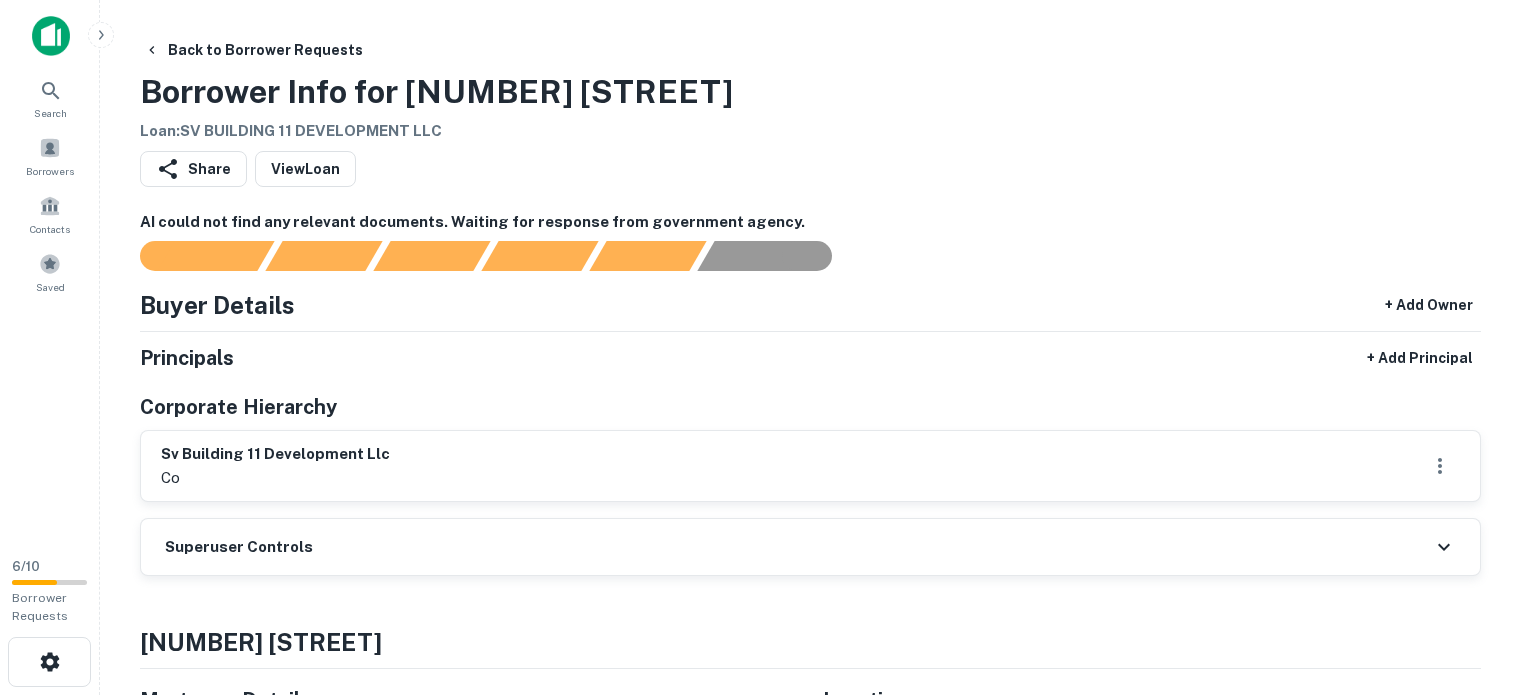 scroll, scrollTop: 0, scrollLeft: 0, axis: both 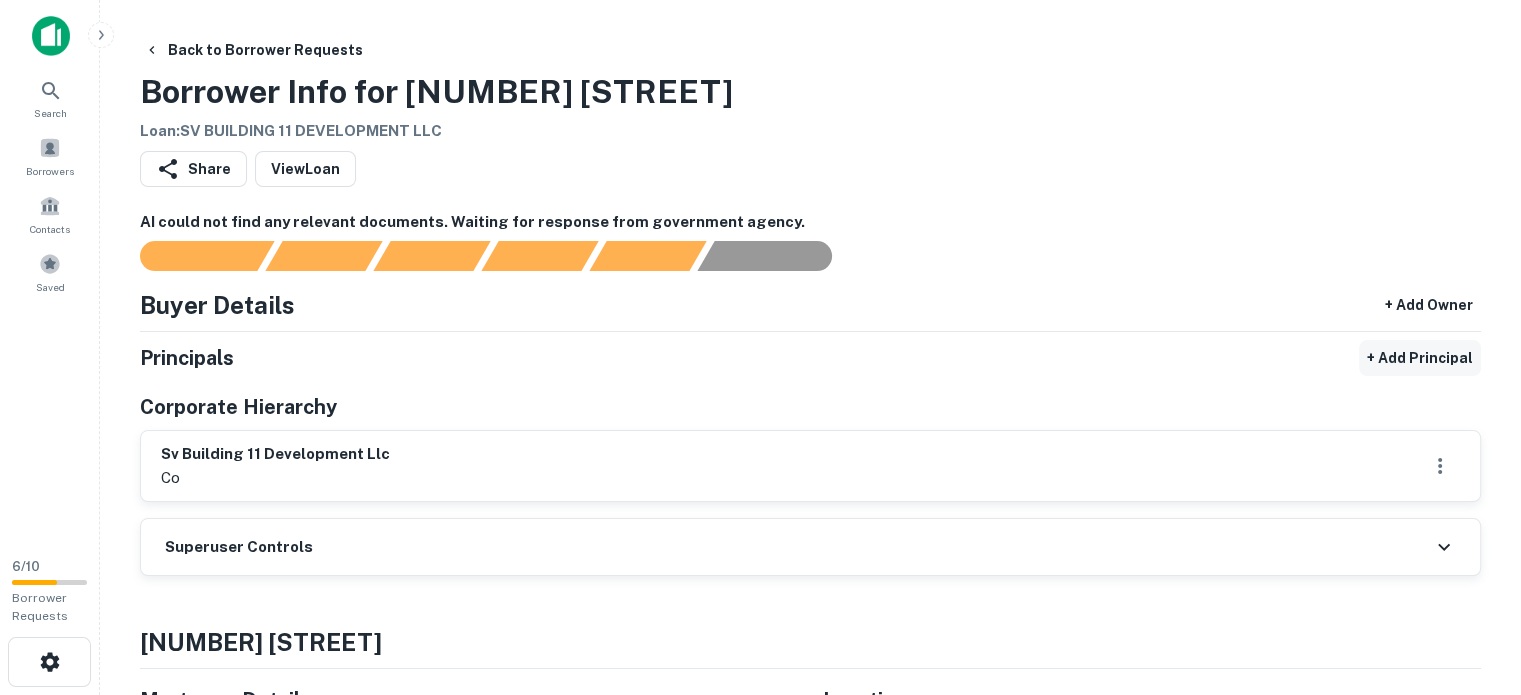 click on "+ Add Principal" at bounding box center (1420, 358) 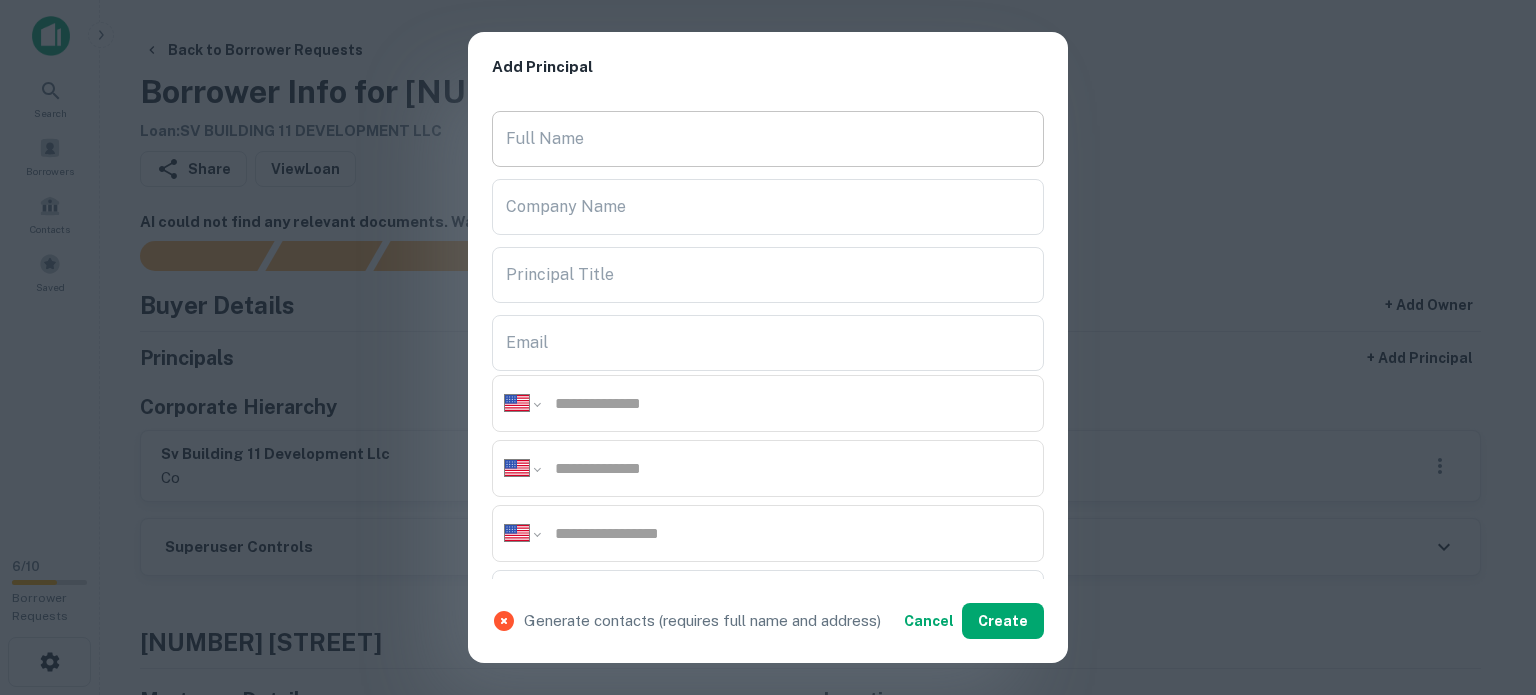 click on "Full Name" at bounding box center (768, 139) 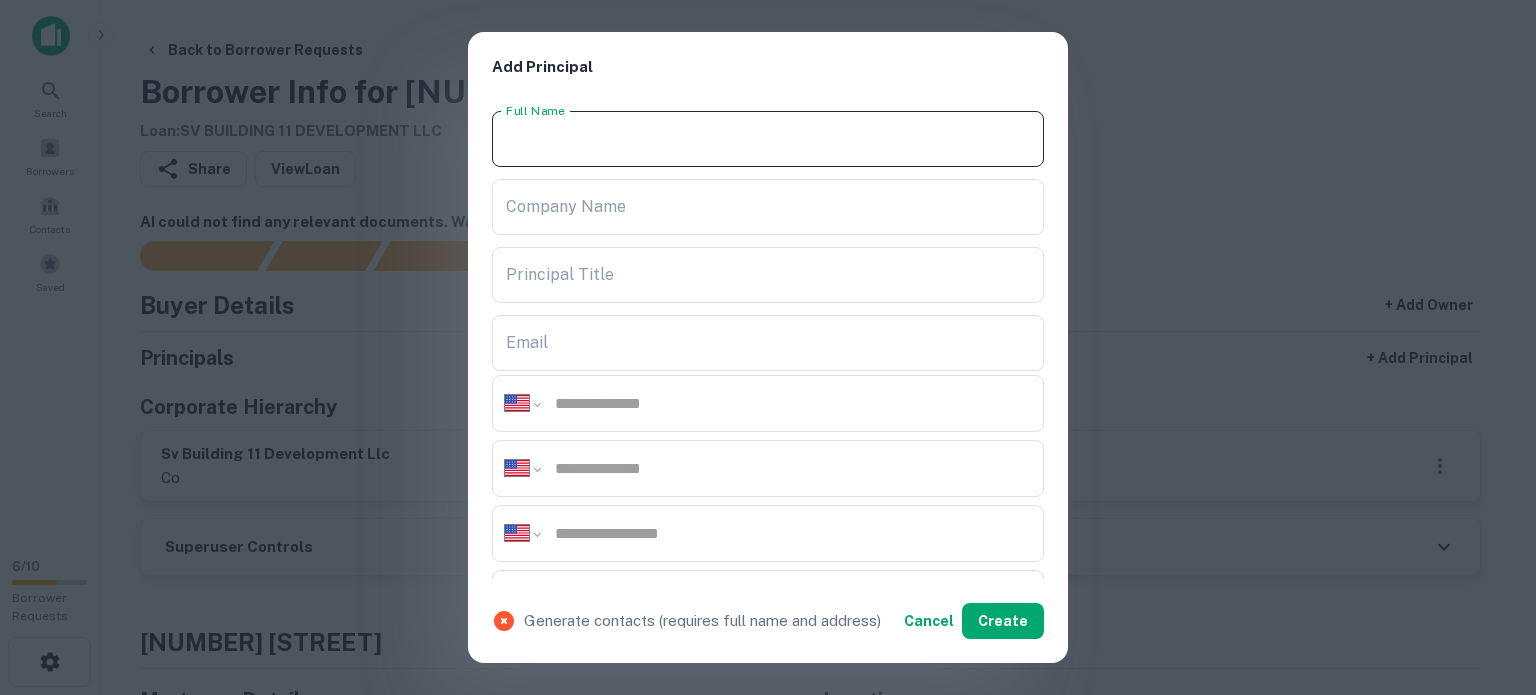 paste on "**********" 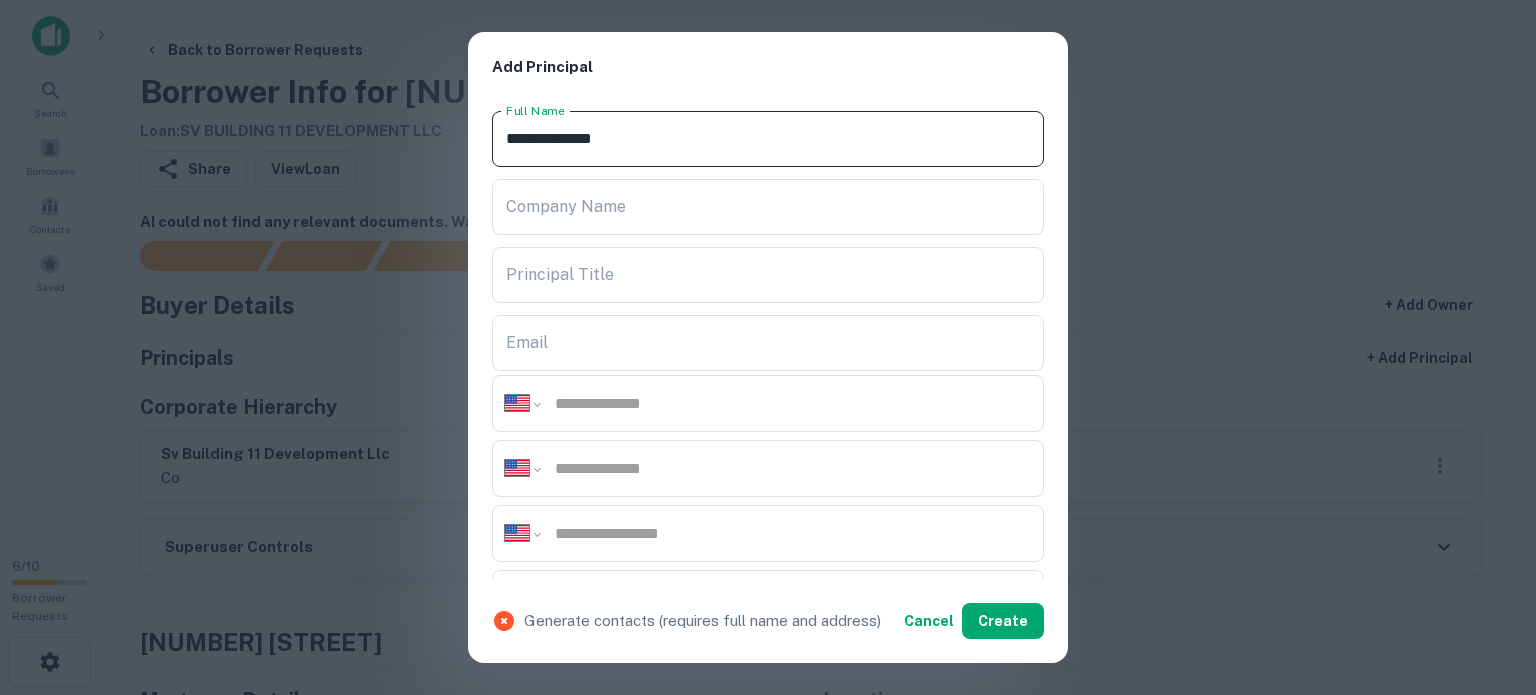 type on "**********" 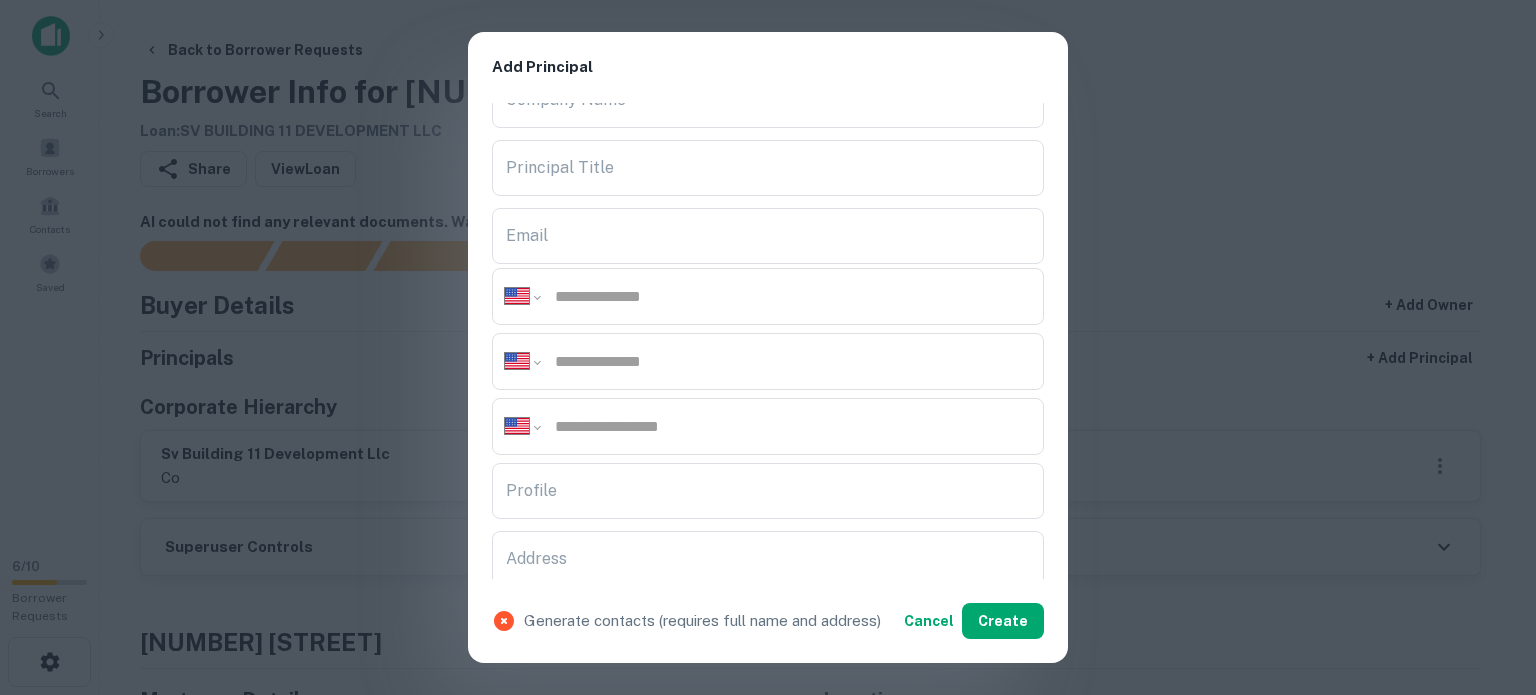 scroll, scrollTop: 300, scrollLeft: 0, axis: vertical 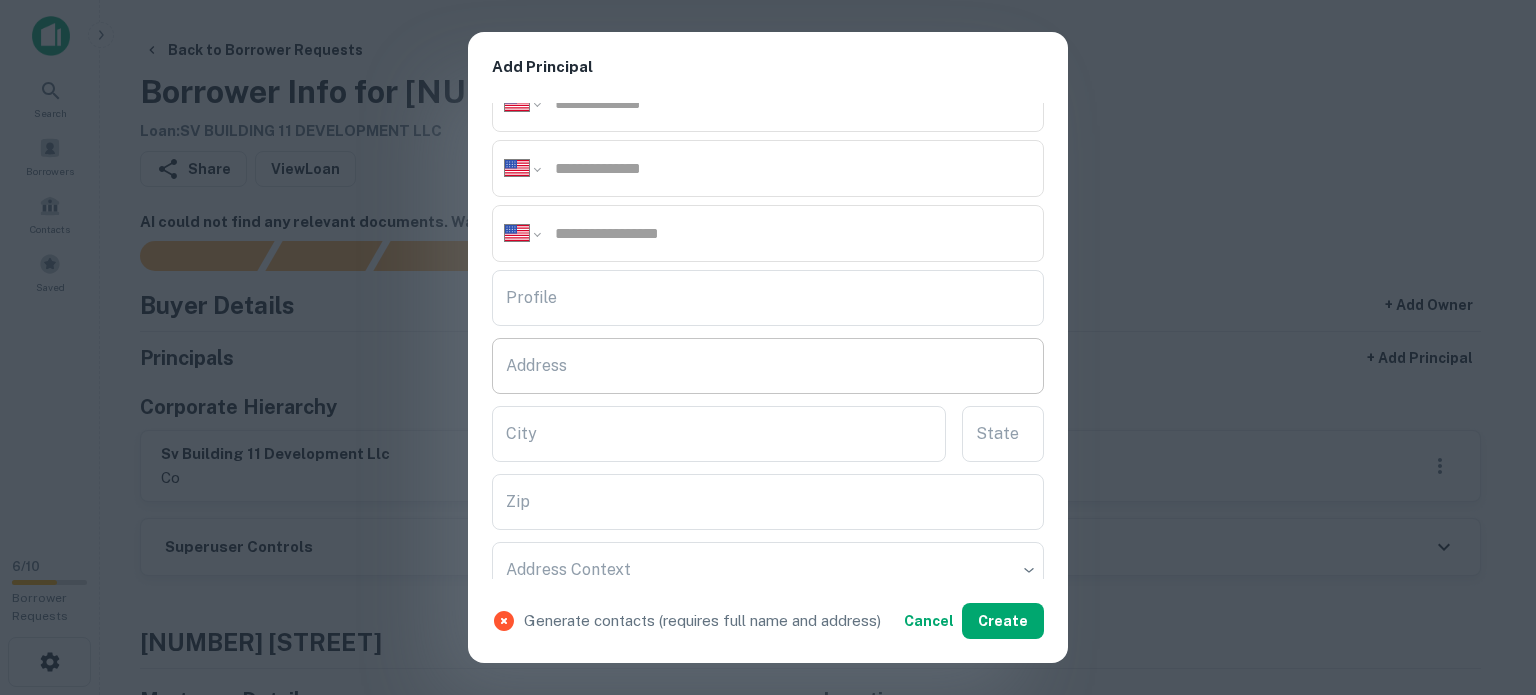 click on "Address" at bounding box center (768, 366) 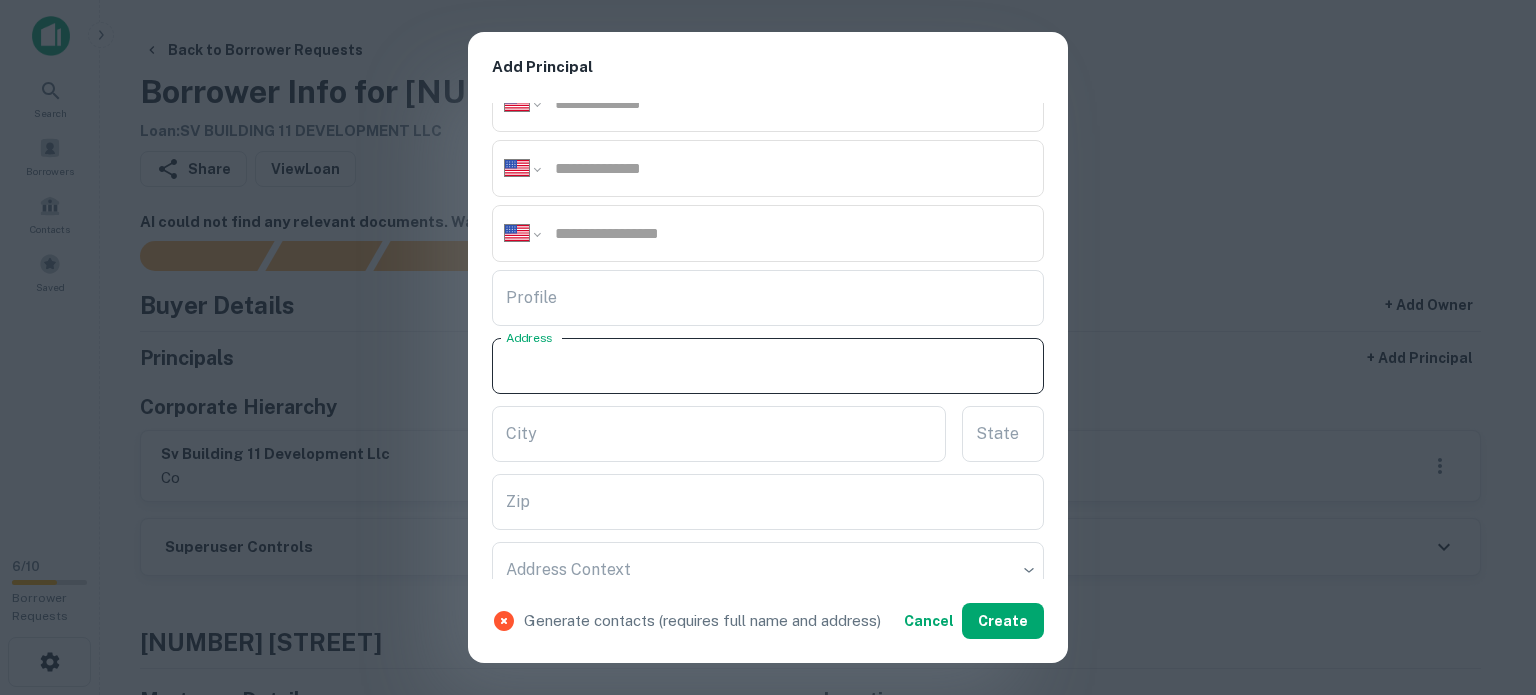 paste on "**********" 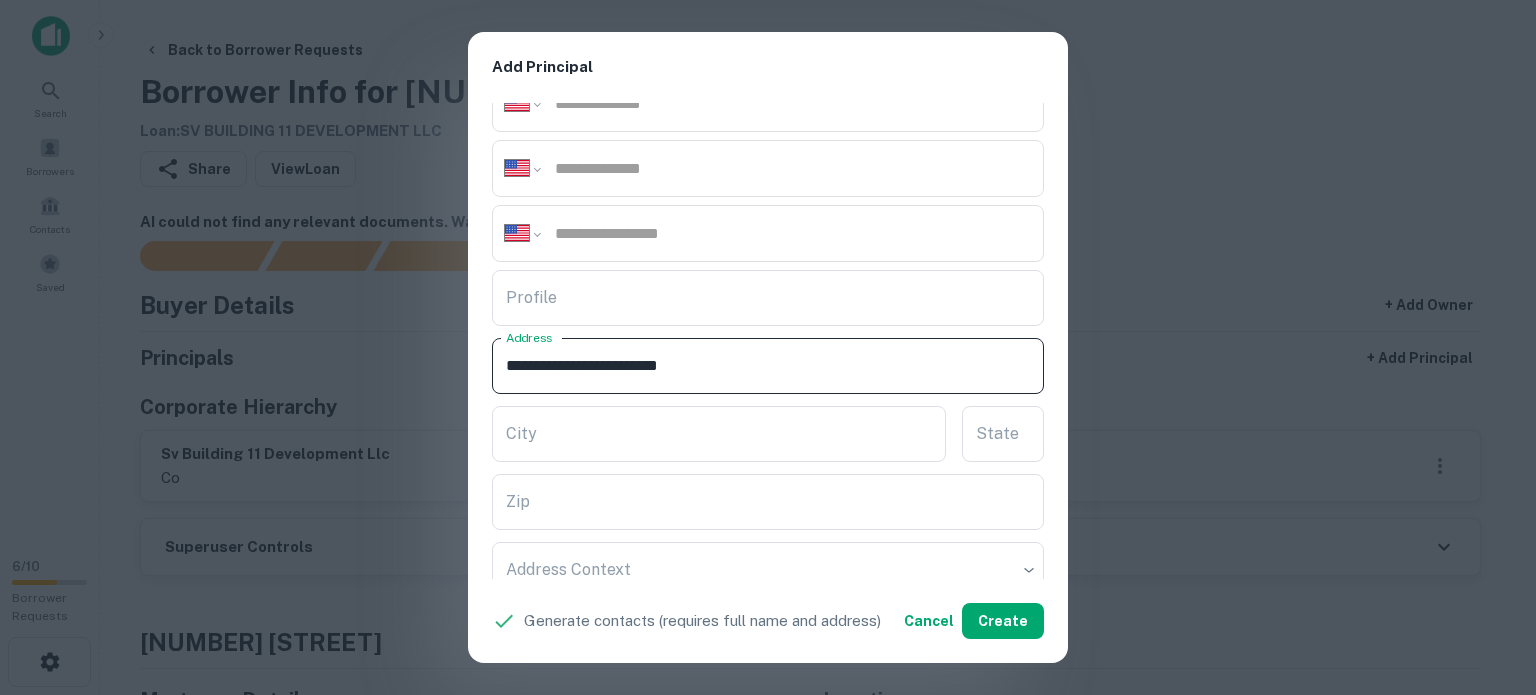 drag, startPoint x: 726, startPoint y: 368, endPoint x: 760, endPoint y: 380, distance: 36.05551 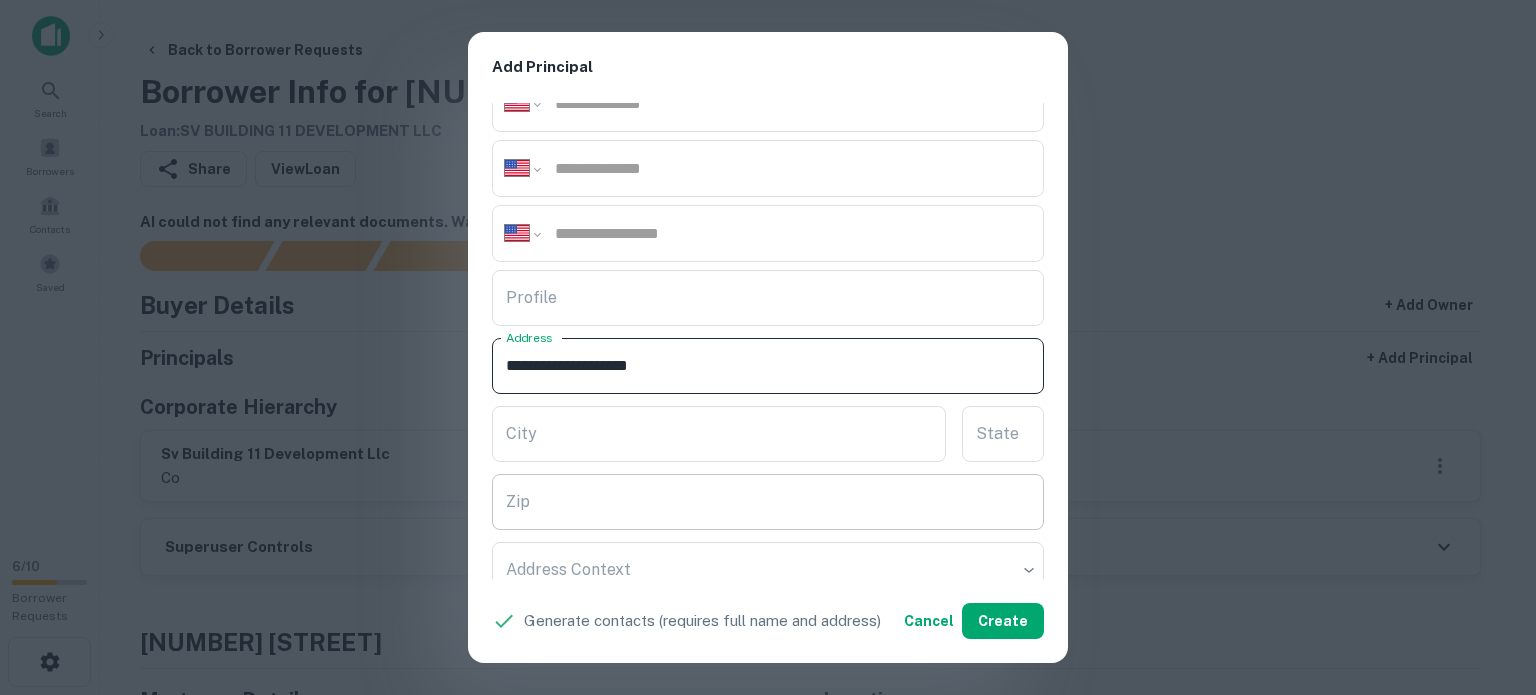 type on "**********" 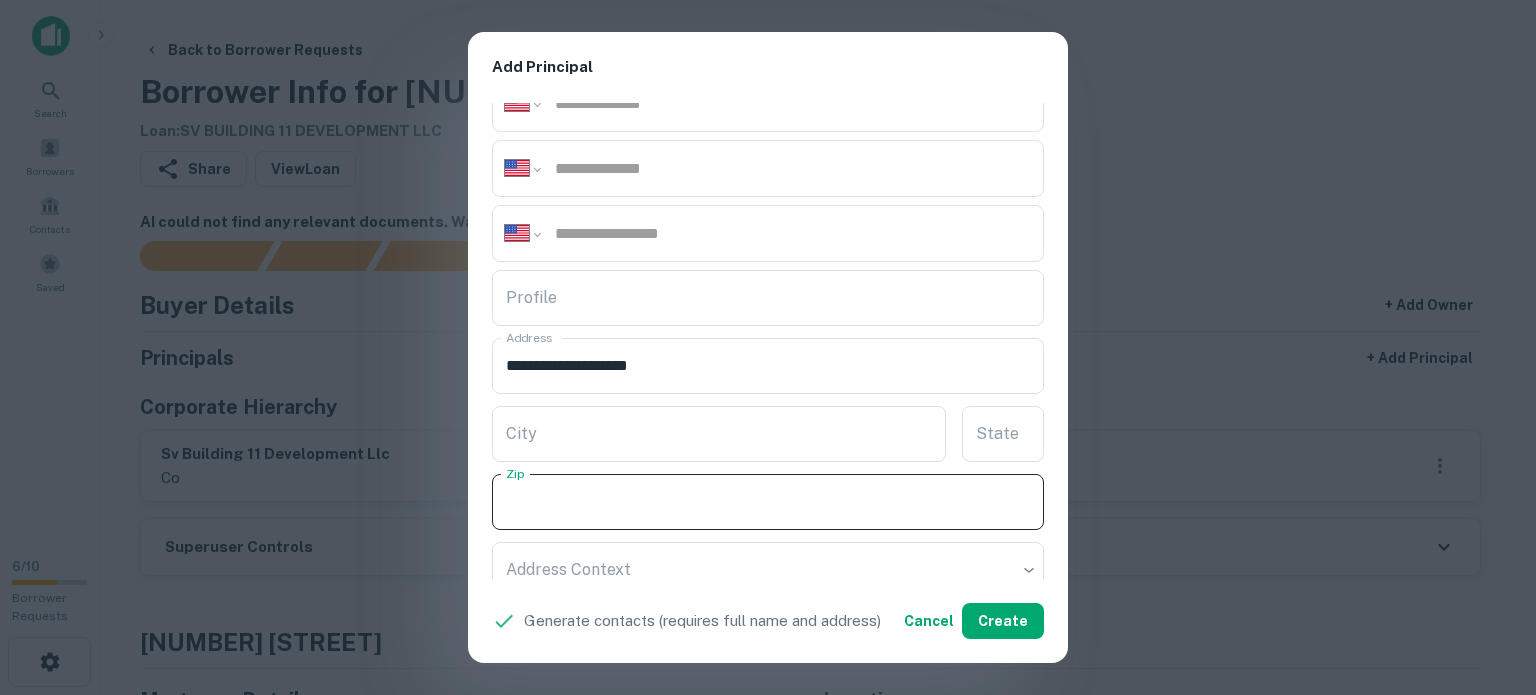 paste on "*****" 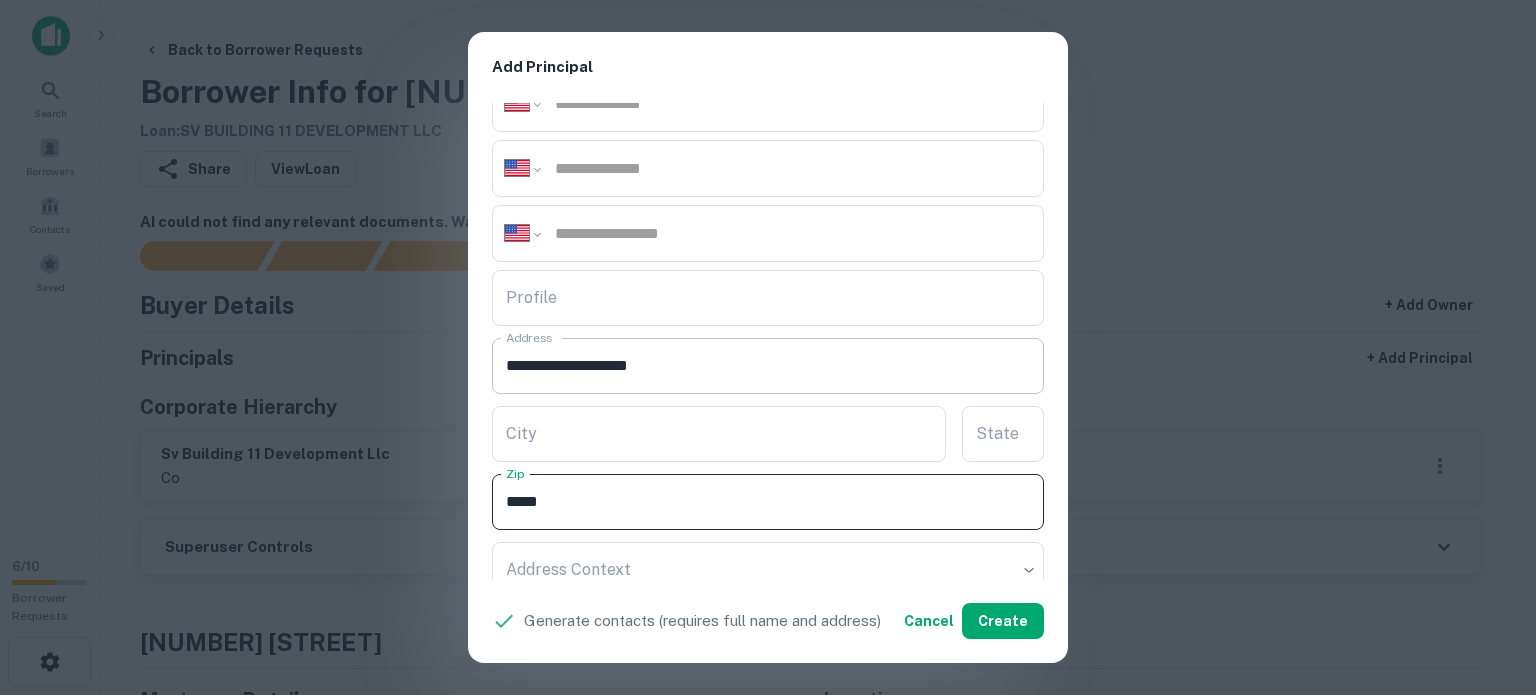 type on "*****" 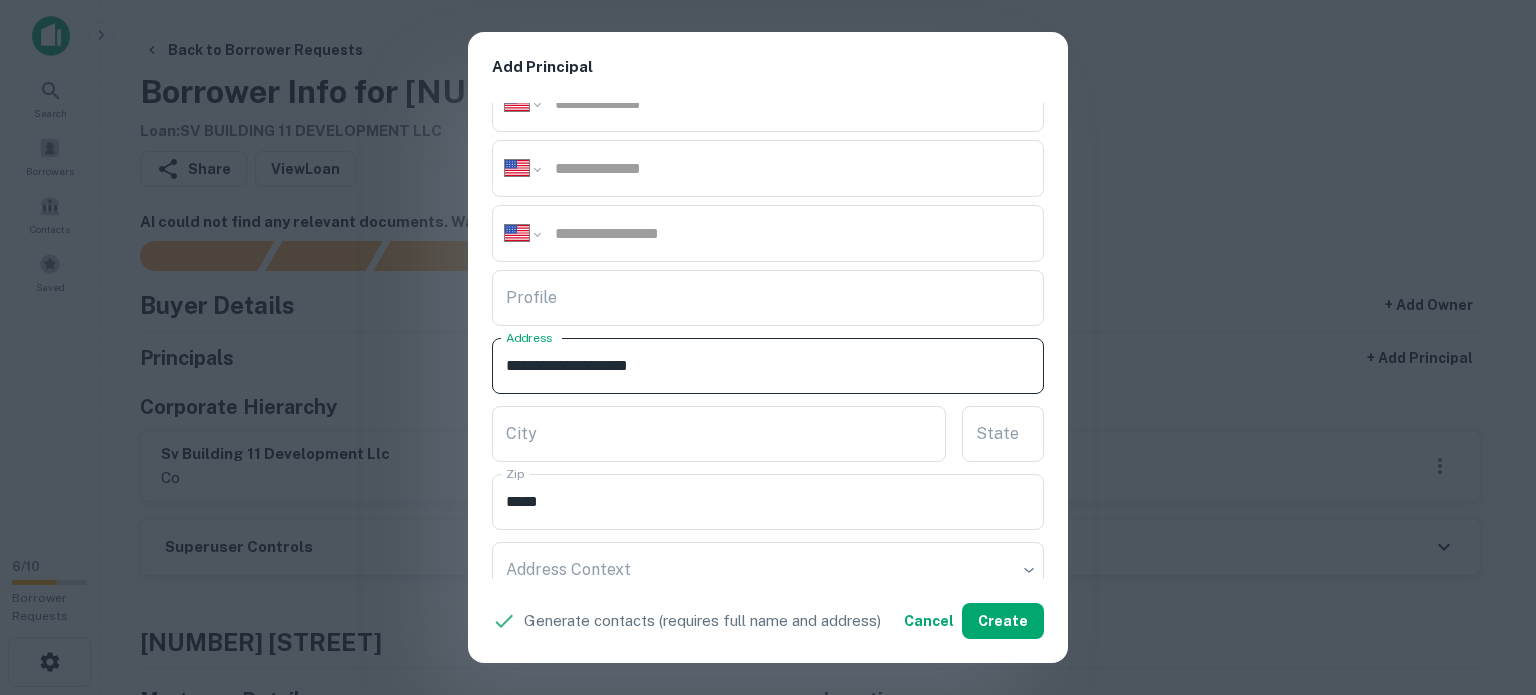 drag, startPoint x: 649, startPoint y: 355, endPoint x: 704, endPoint y: 369, distance: 56.753853 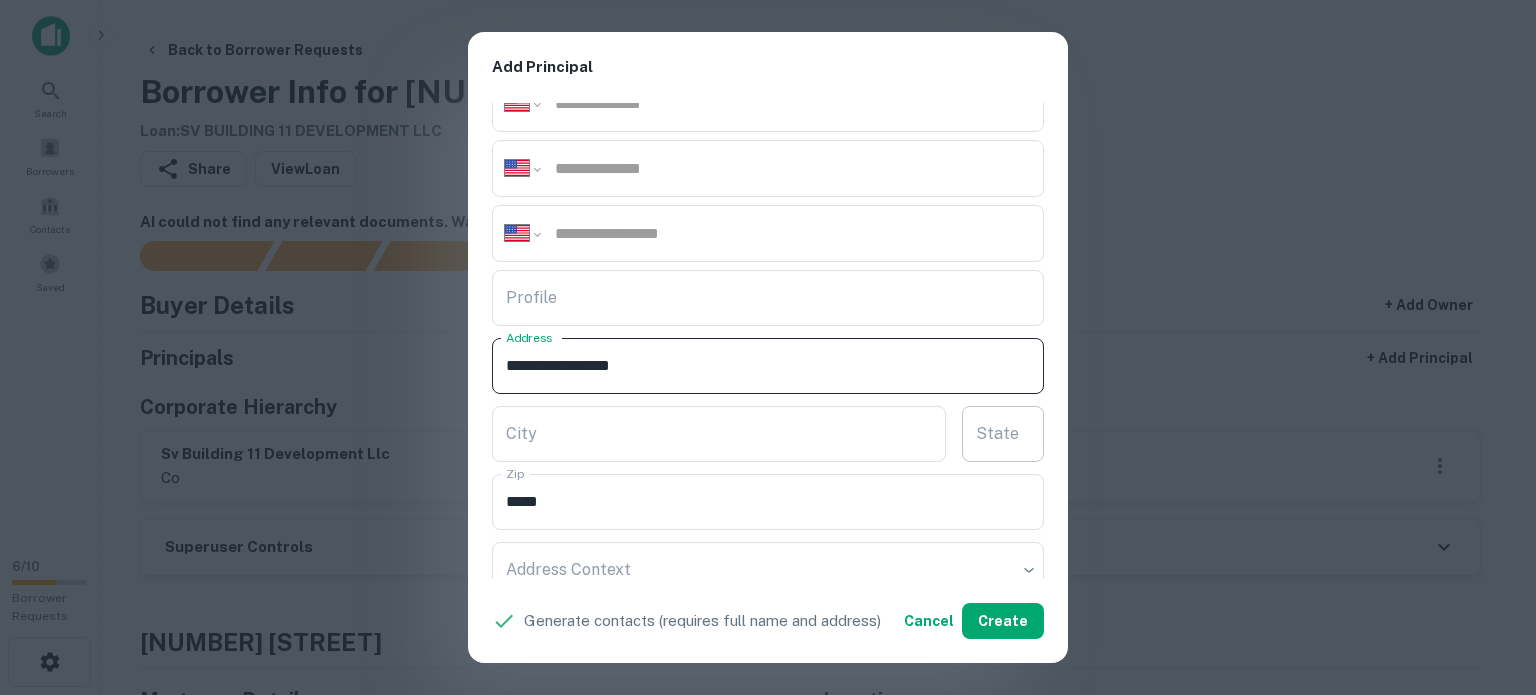 type on "**********" 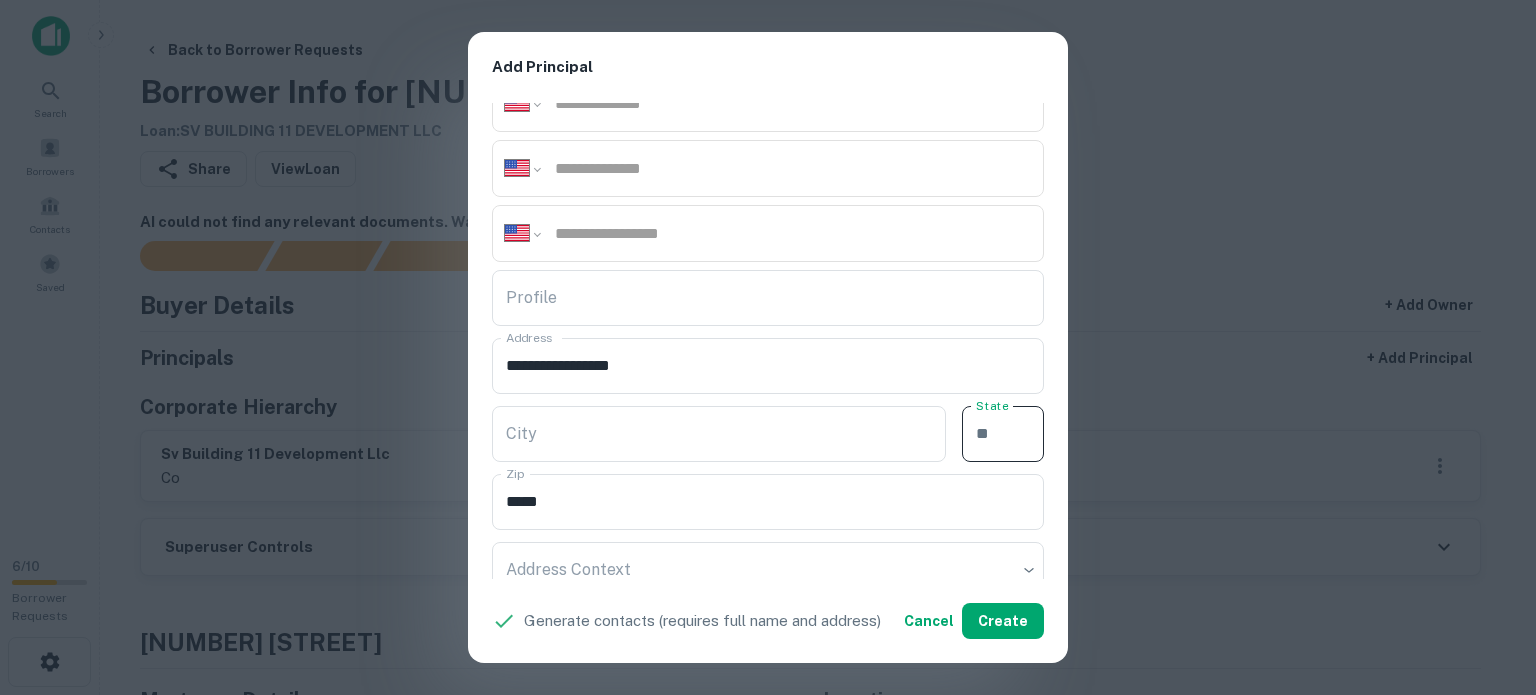 click on "State" at bounding box center [1003, 434] 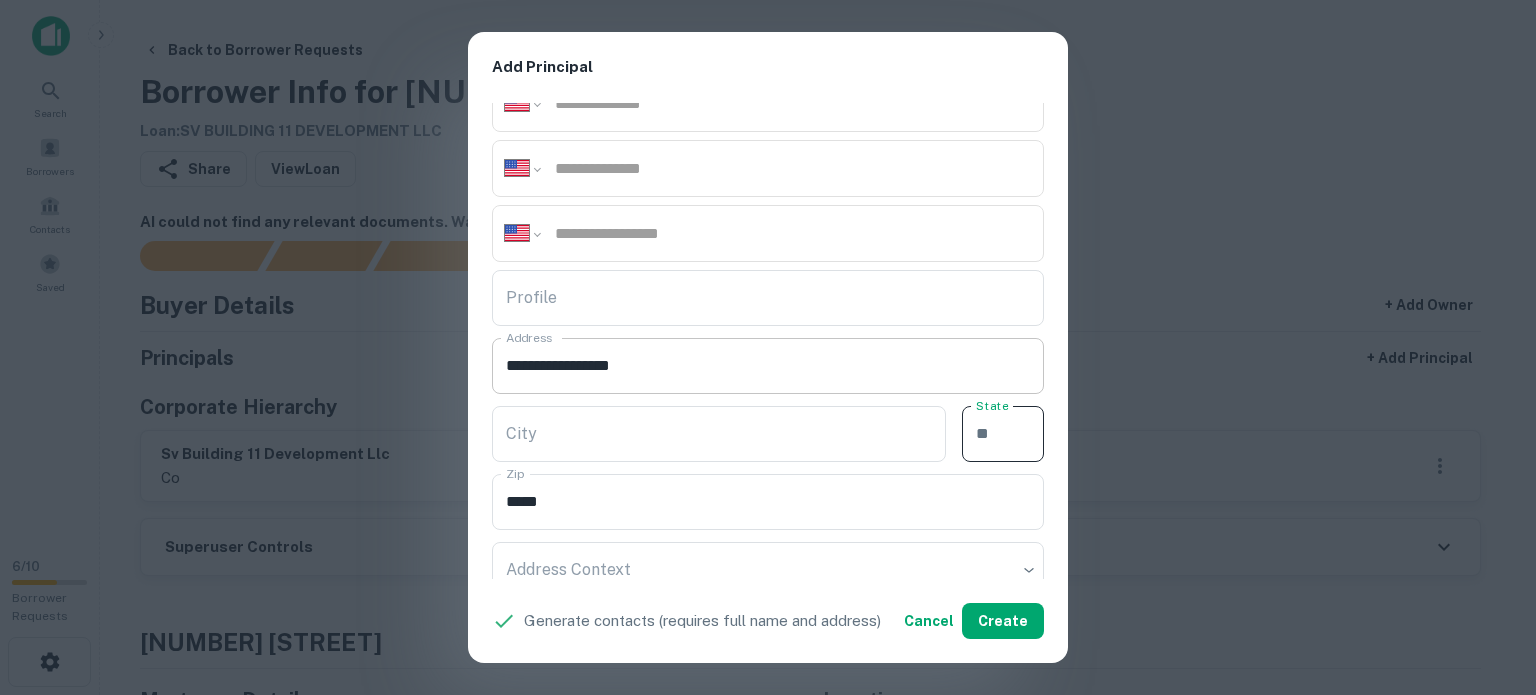 paste on "**" 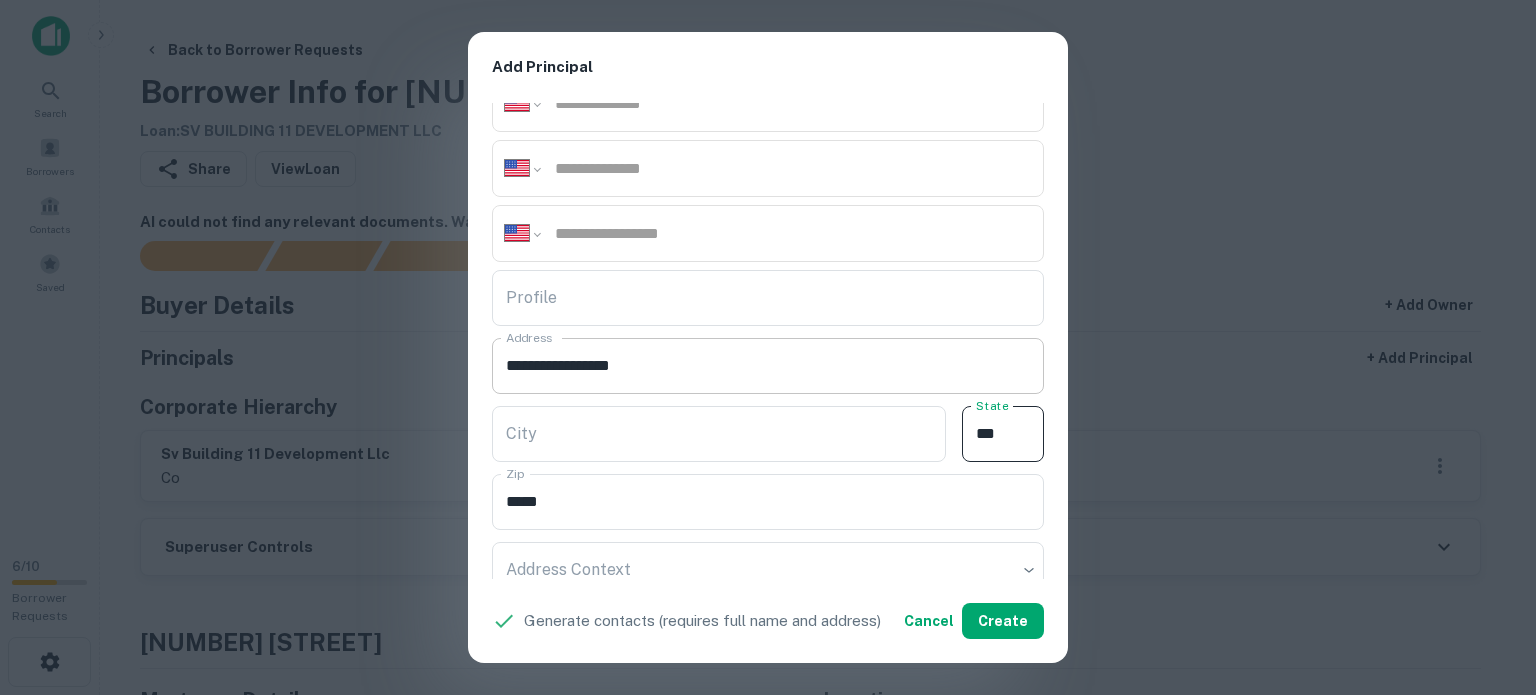 type on "**" 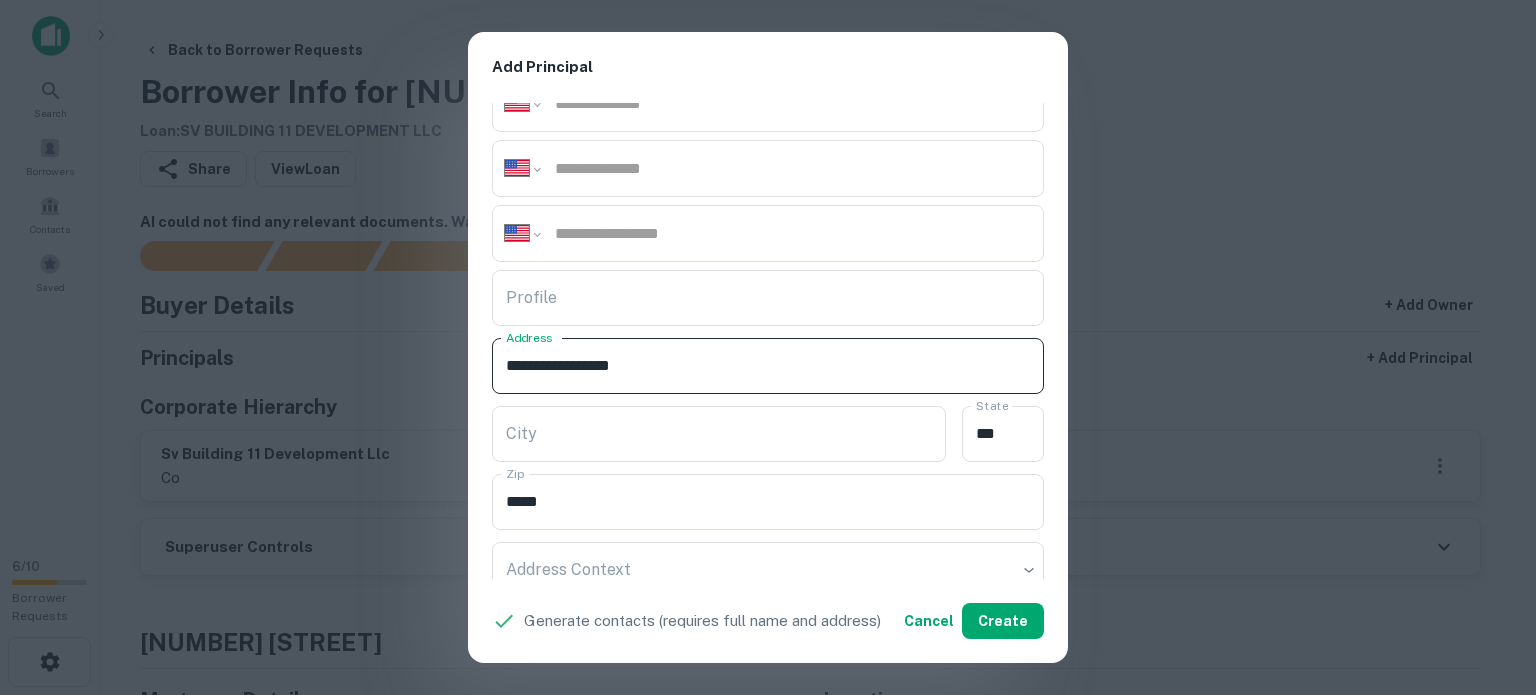 drag, startPoint x: 606, startPoint y: 355, endPoint x: 672, endPoint y: 363, distance: 66.48308 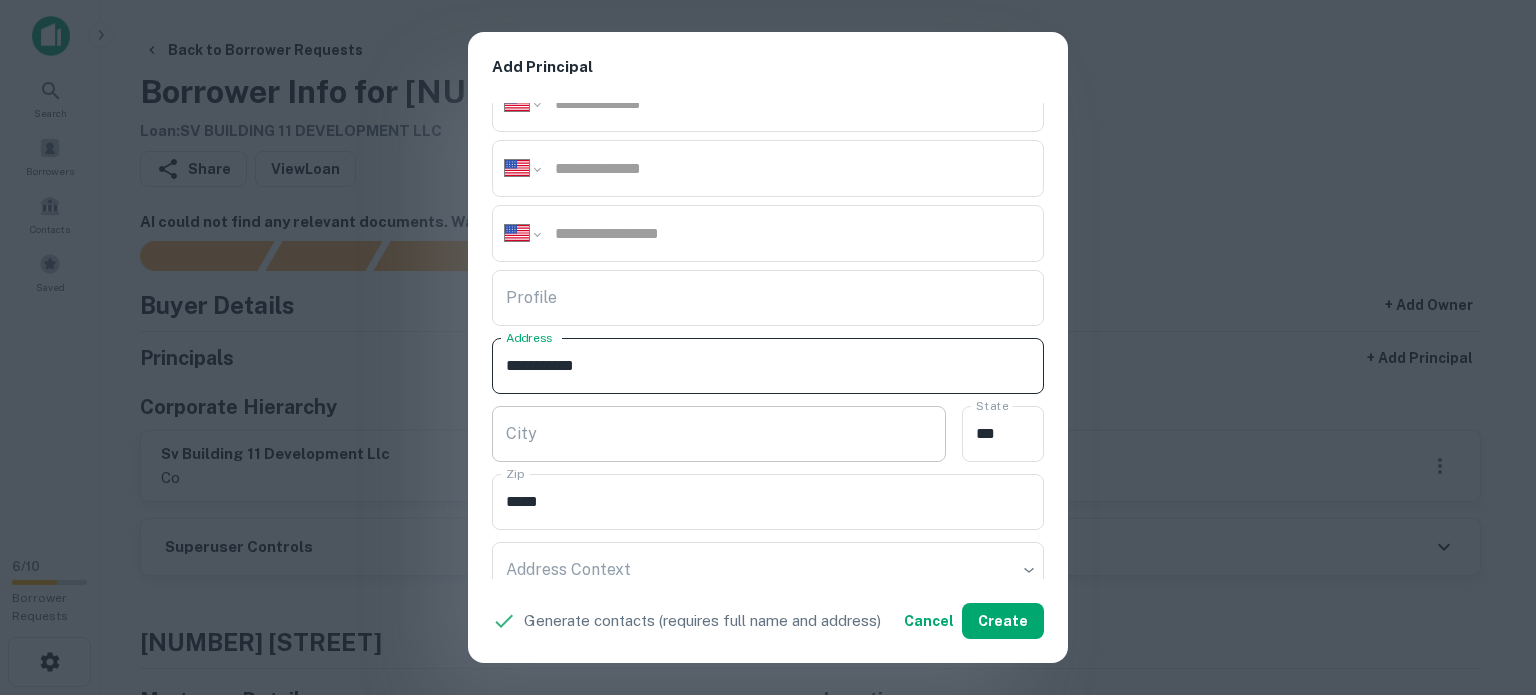 type on "**********" 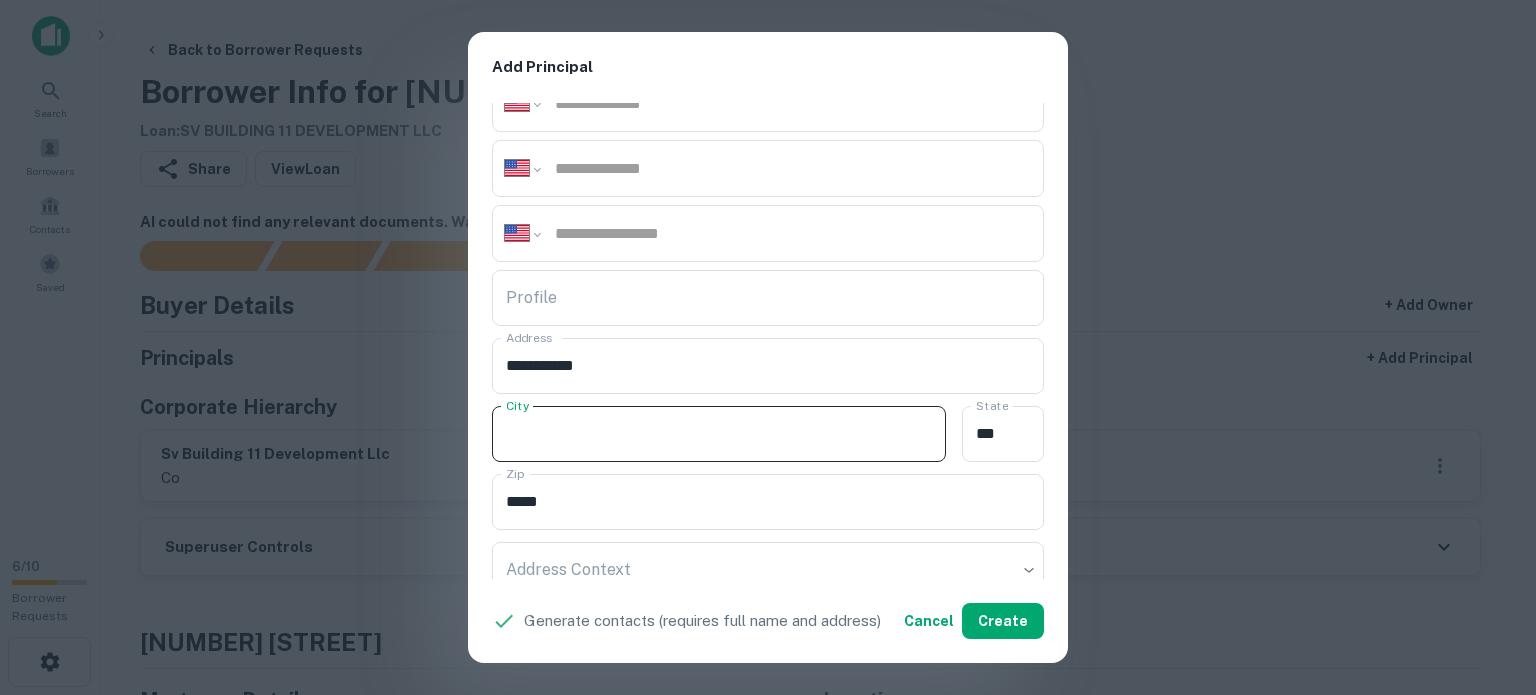 click on "City" at bounding box center (719, 434) 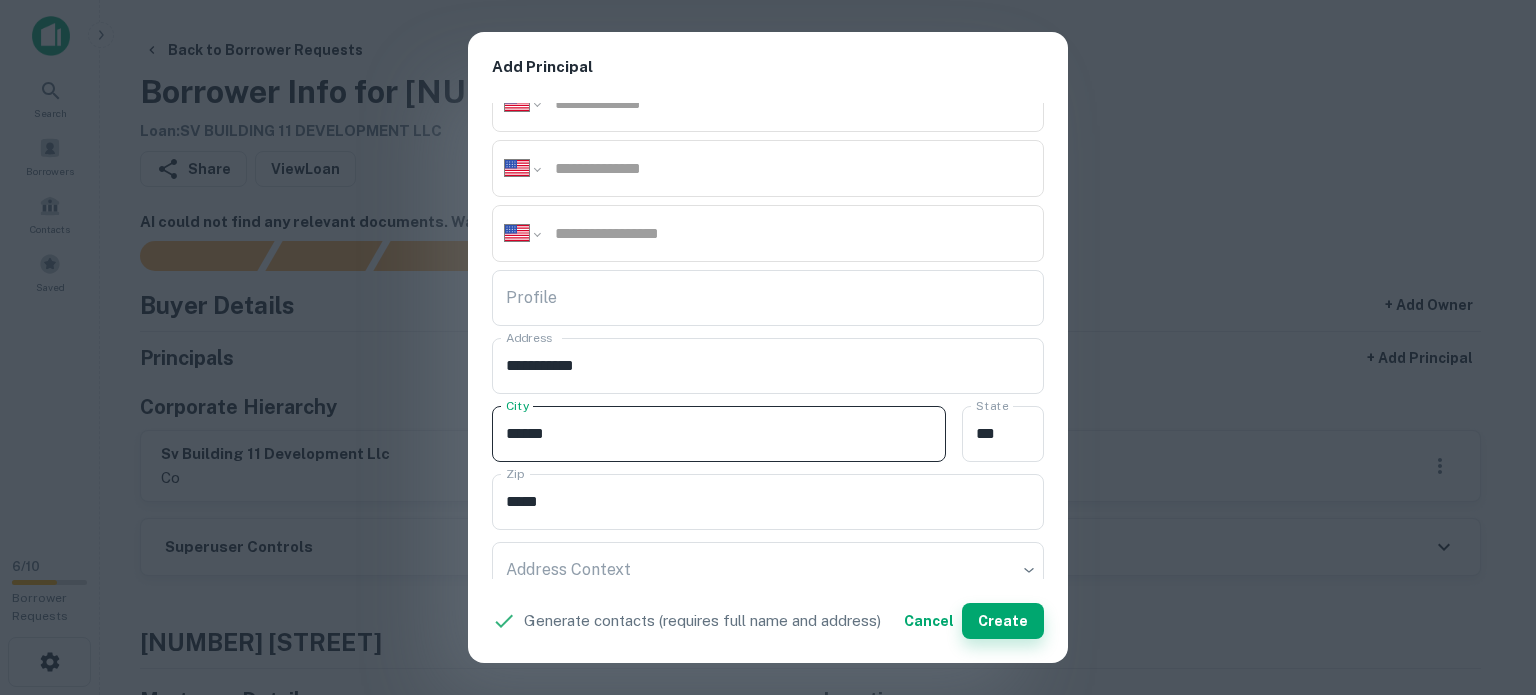 type on "****" 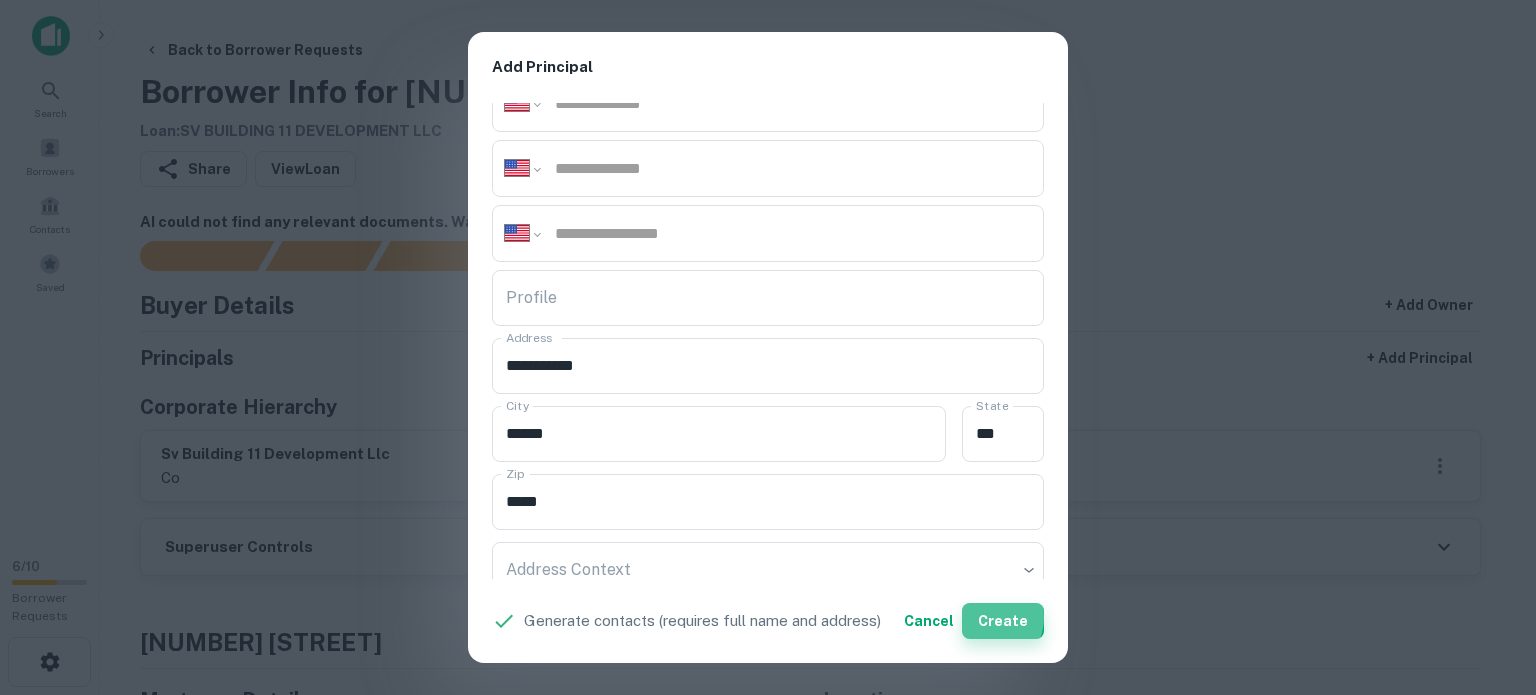 click on "Create" at bounding box center (1003, 621) 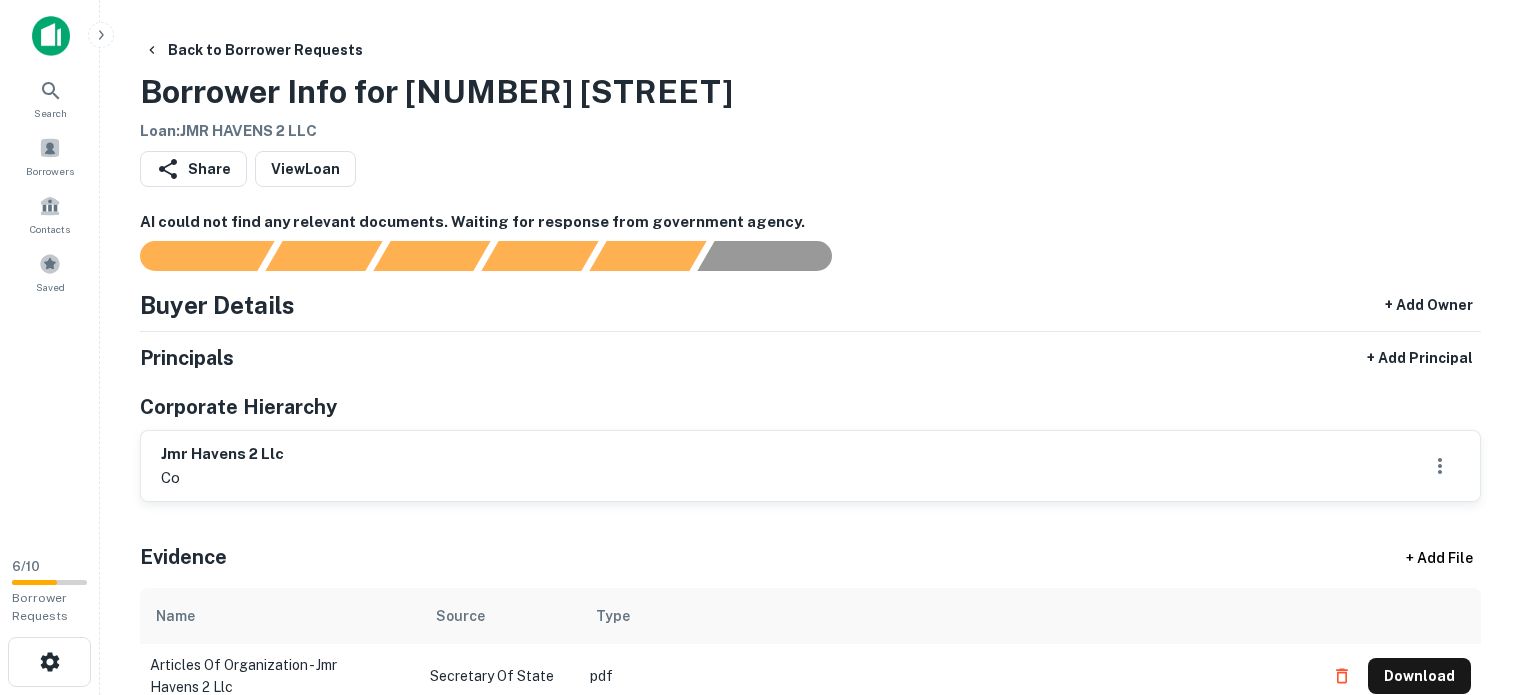 scroll, scrollTop: 0, scrollLeft: 0, axis: both 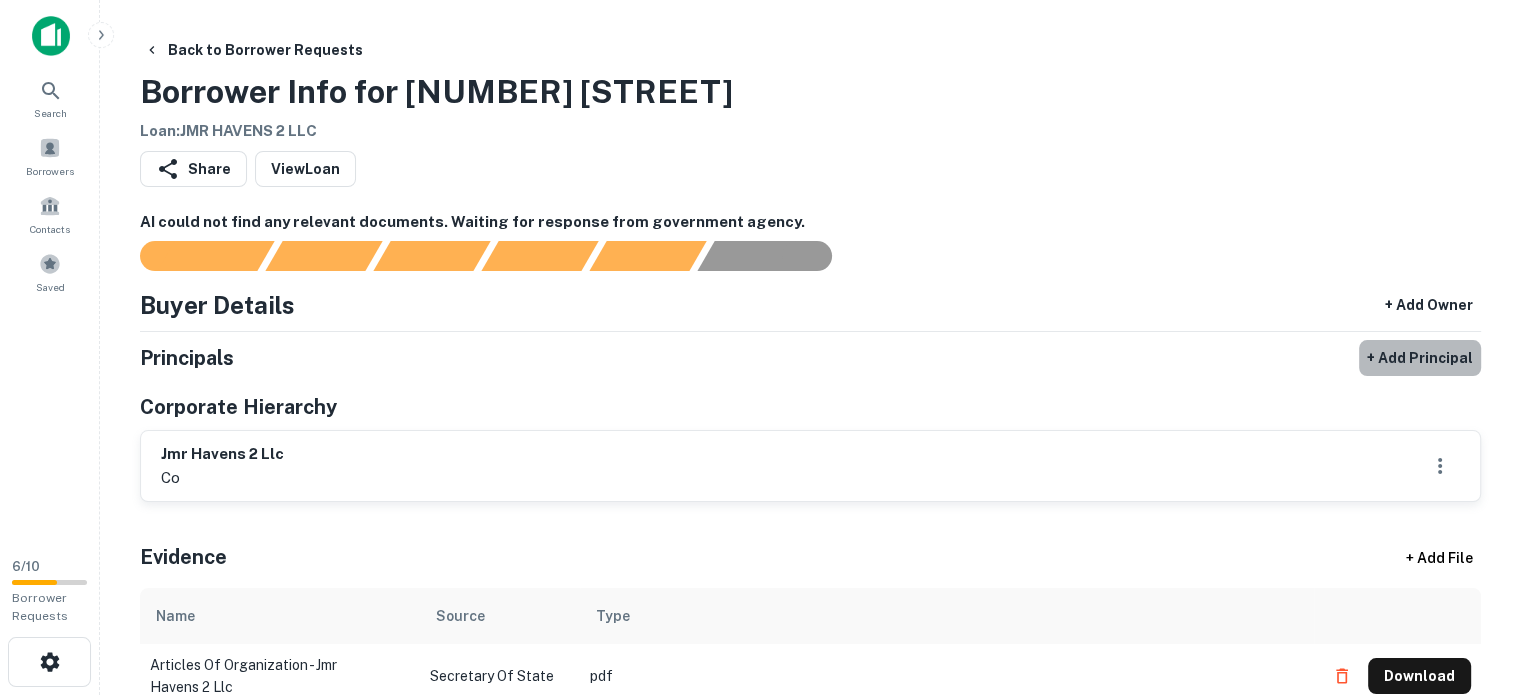 click on "+ Add Principal" at bounding box center [1420, 358] 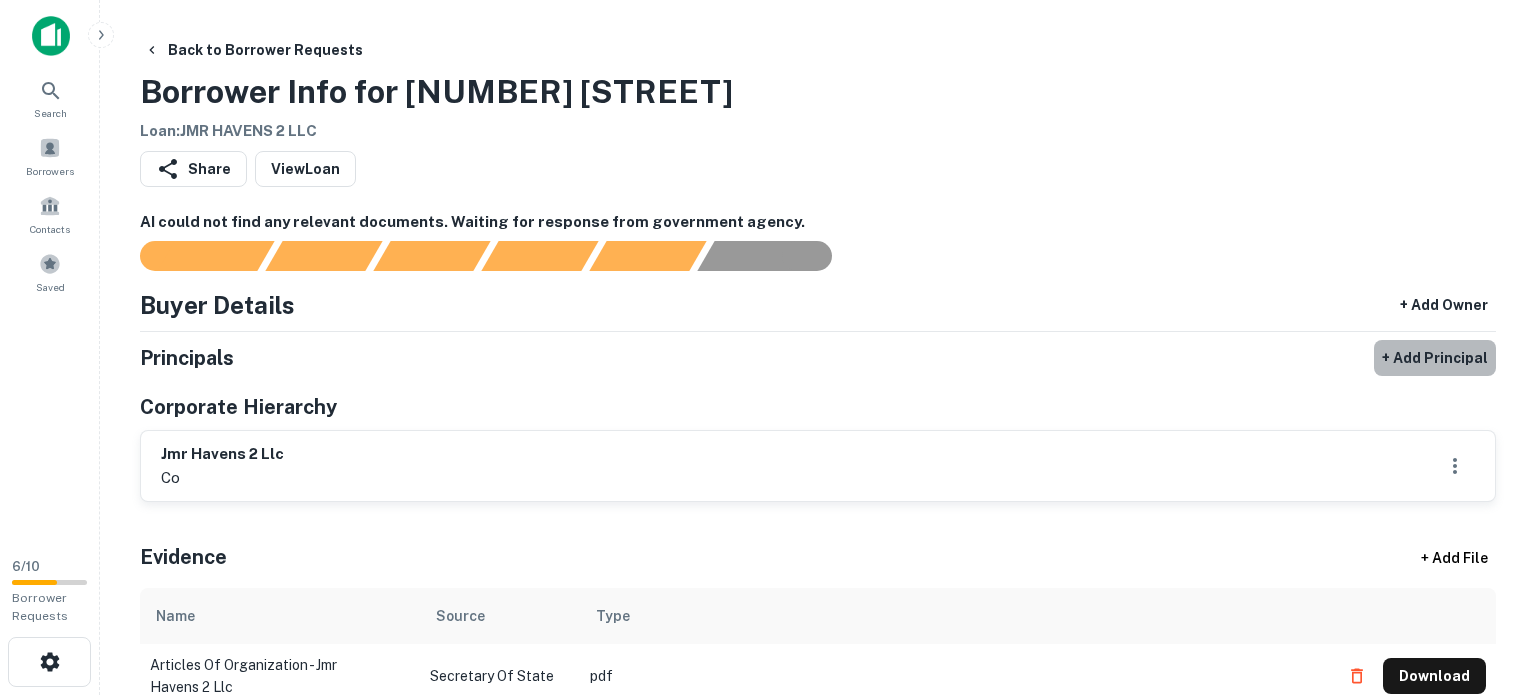 select on "**" 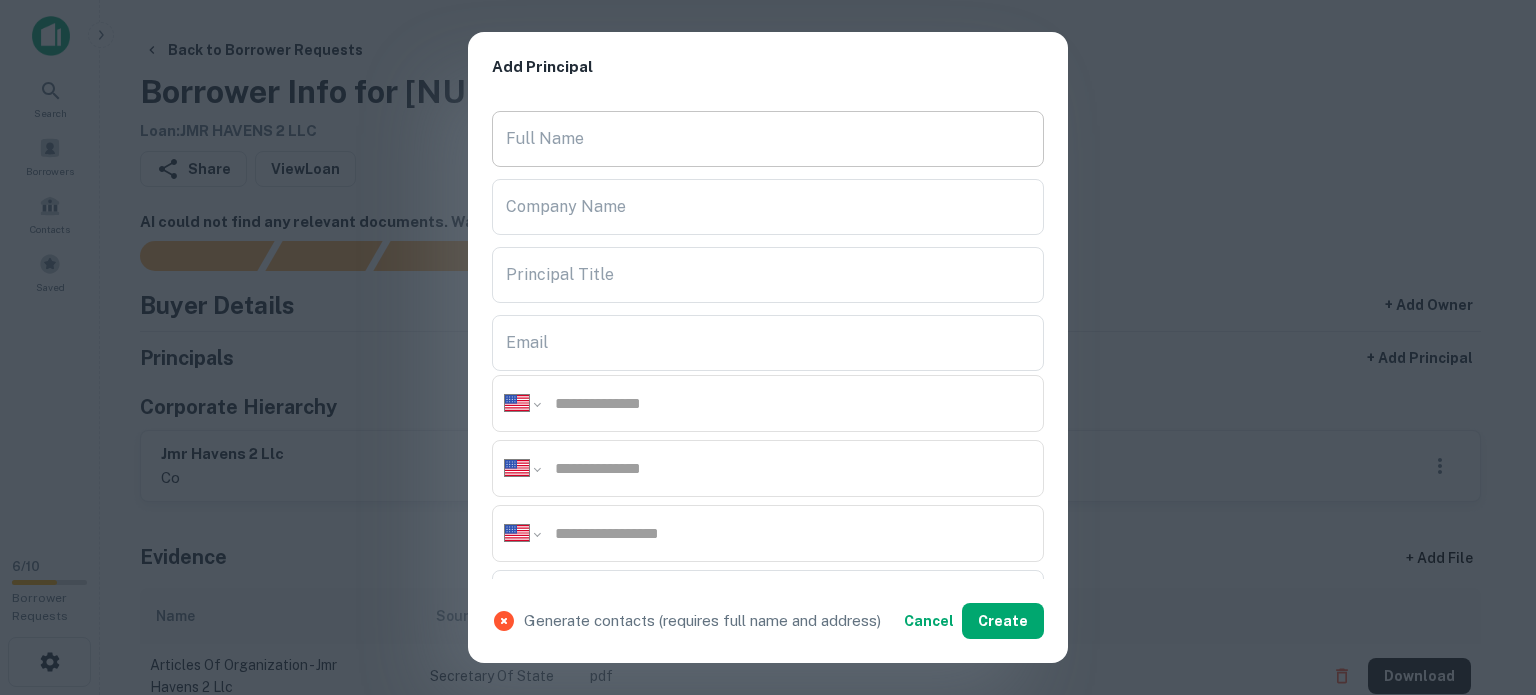 click on "Full Name" at bounding box center [768, 139] 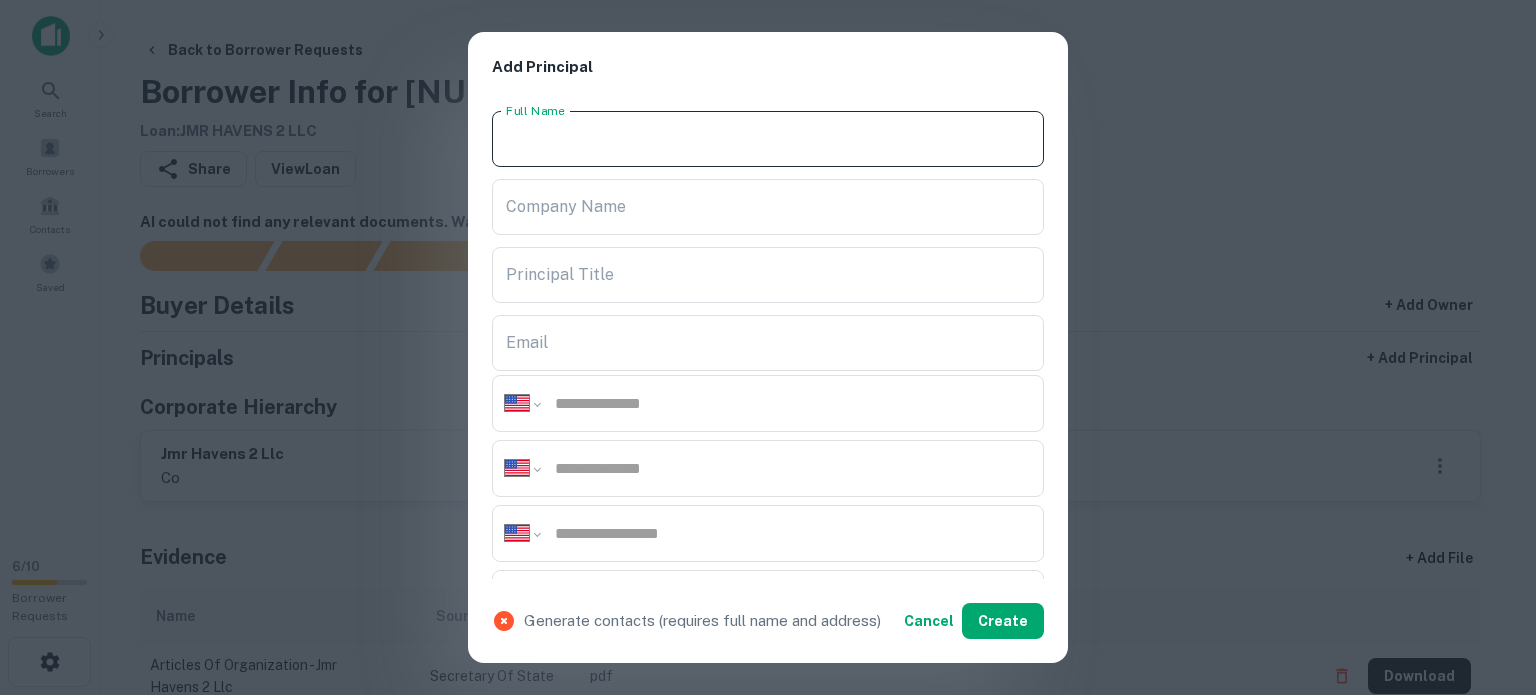 paste on "**********" 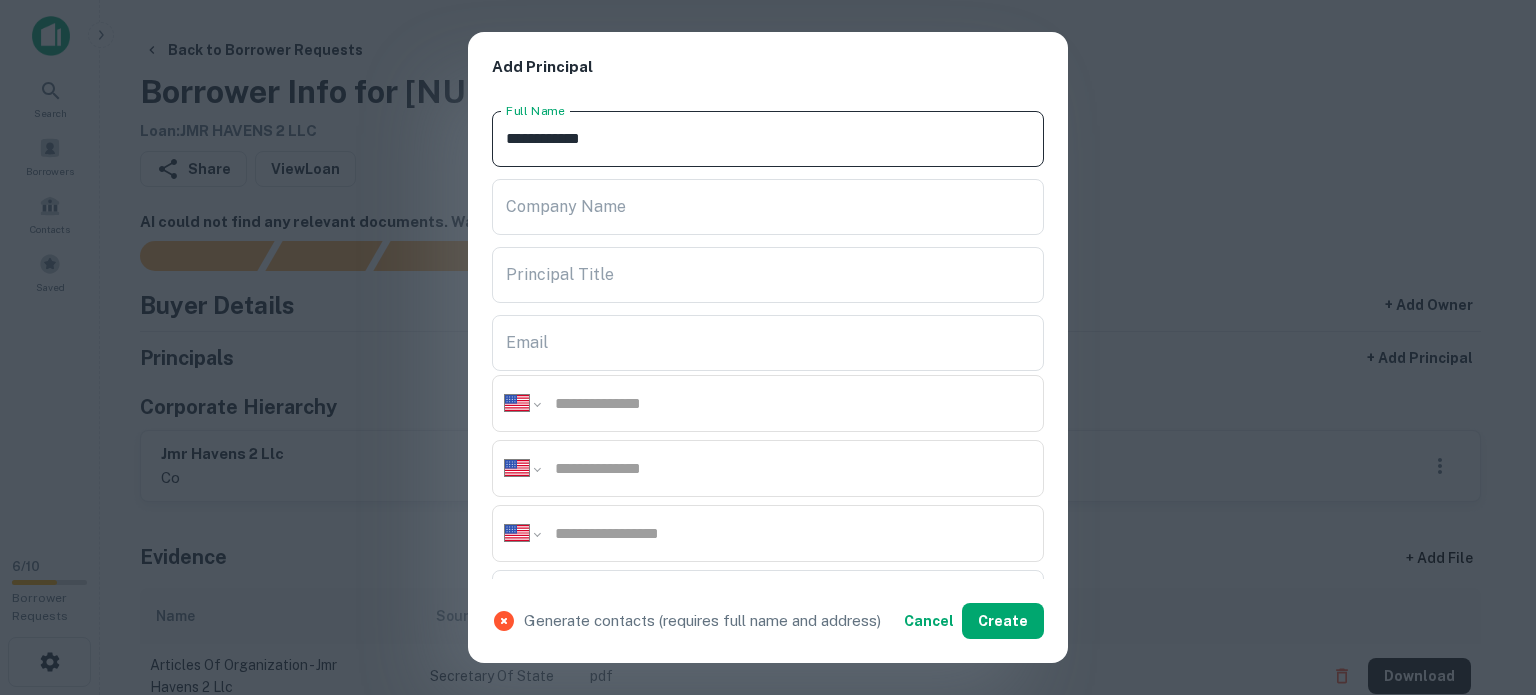 type on "**********" 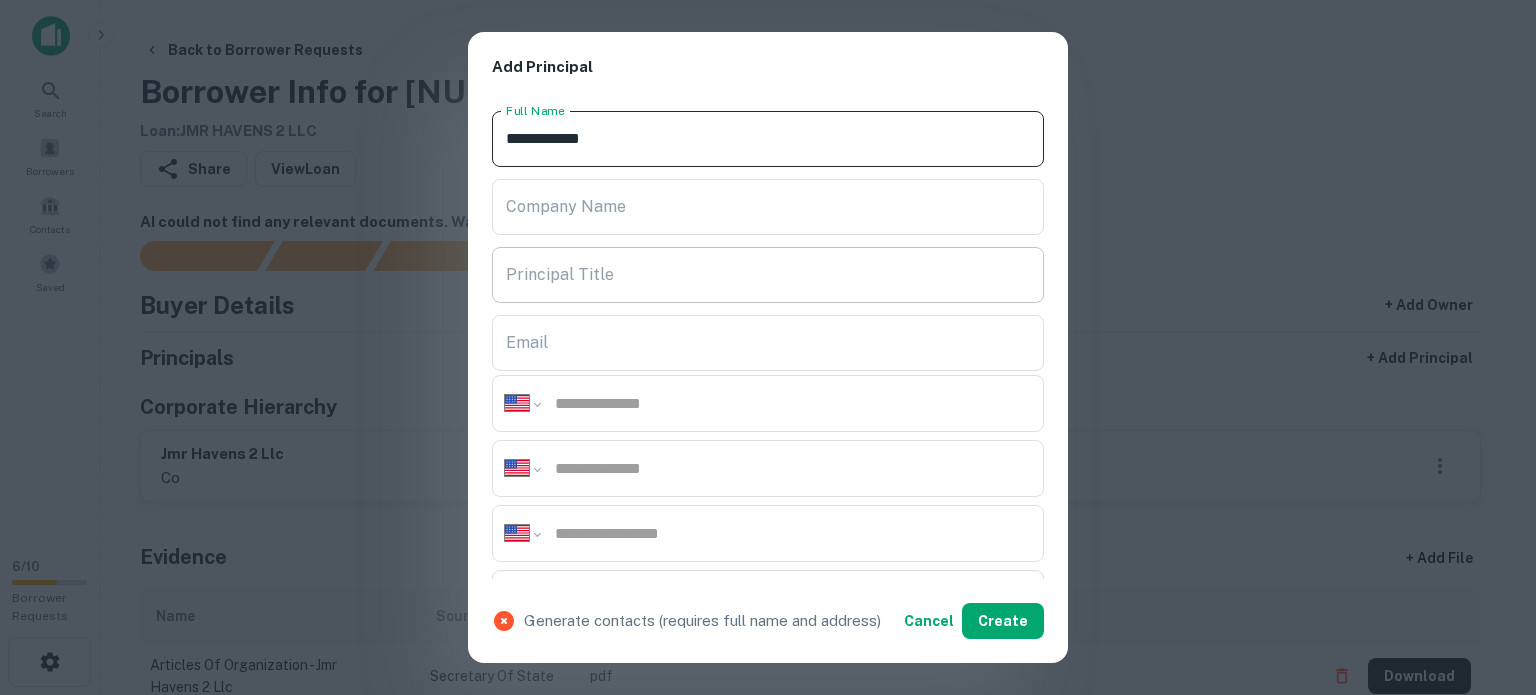 scroll, scrollTop: 300, scrollLeft: 0, axis: vertical 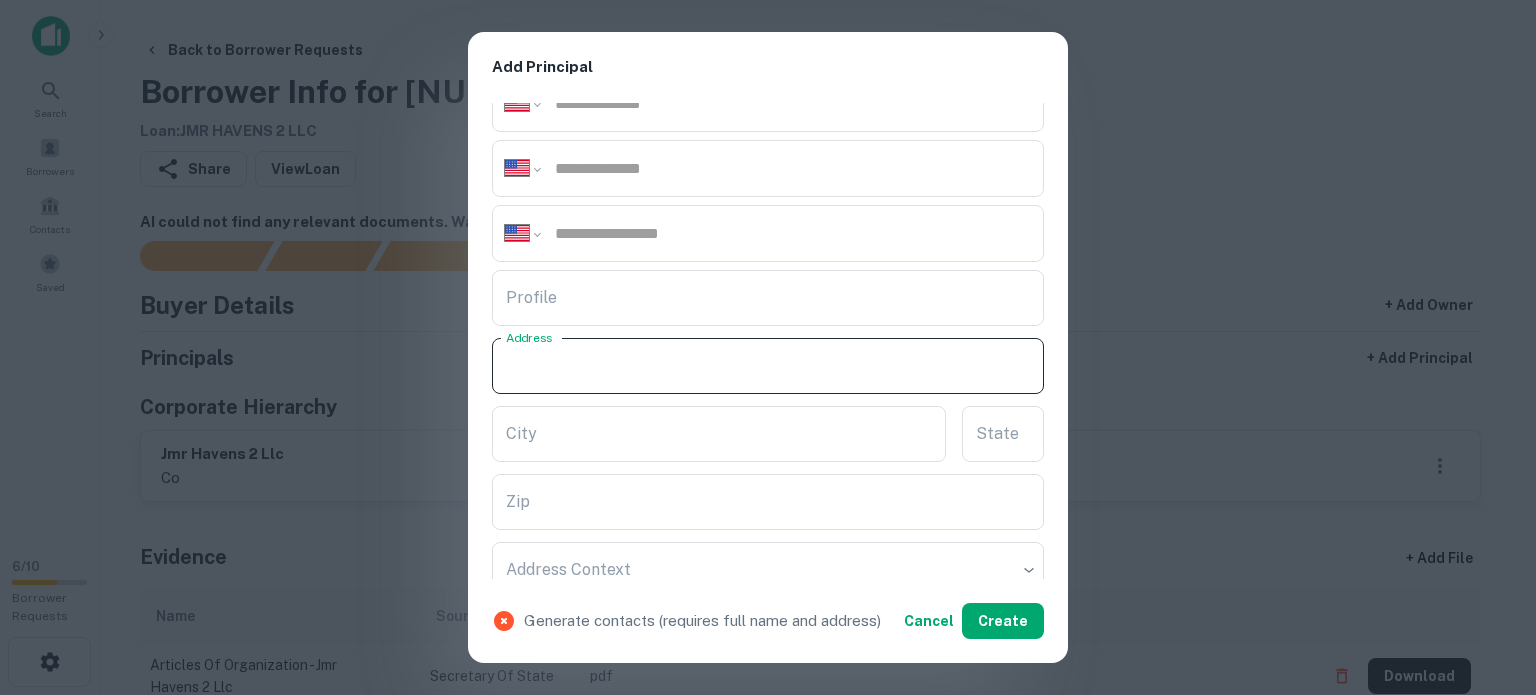 click on "Address" at bounding box center [768, 366] 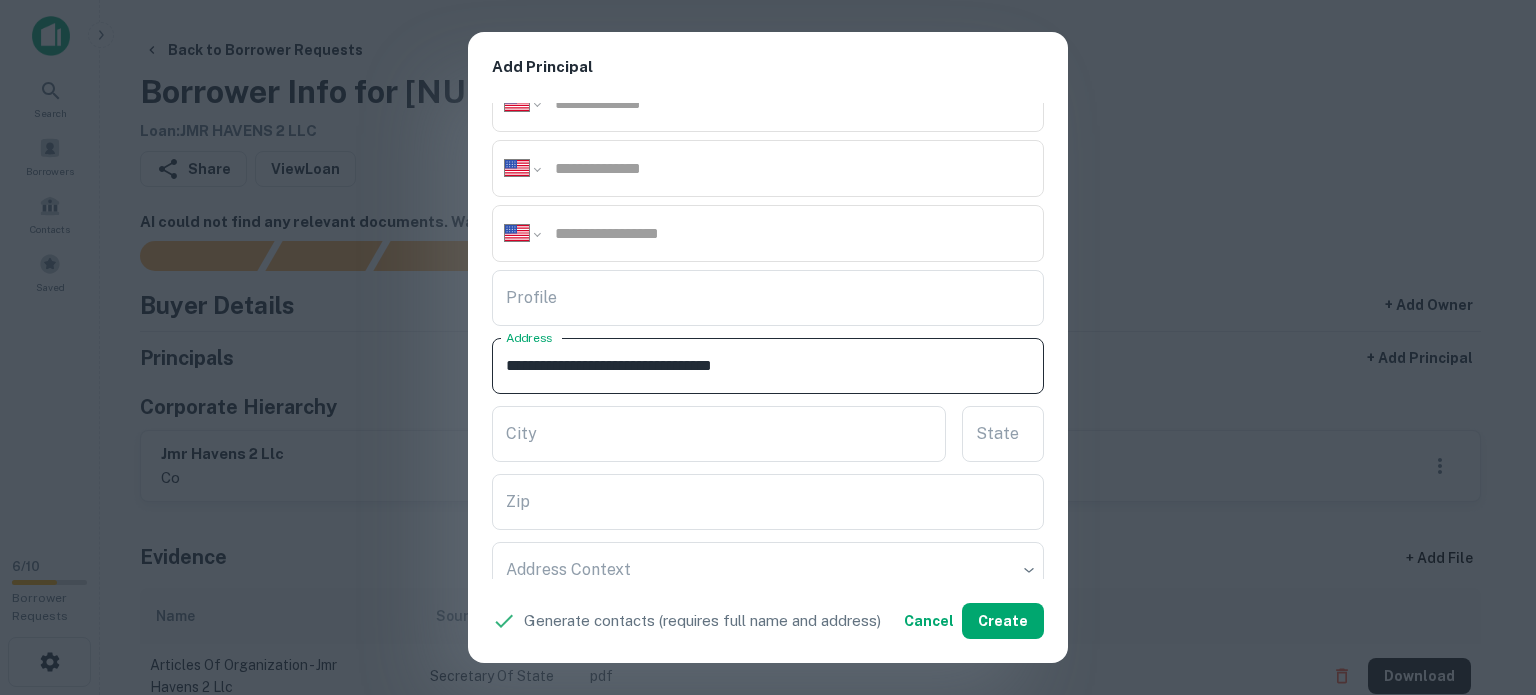 drag, startPoint x: 746, startPoint y: 364, endPoint x: 806, endPoint y: 372, distance: 60.530983 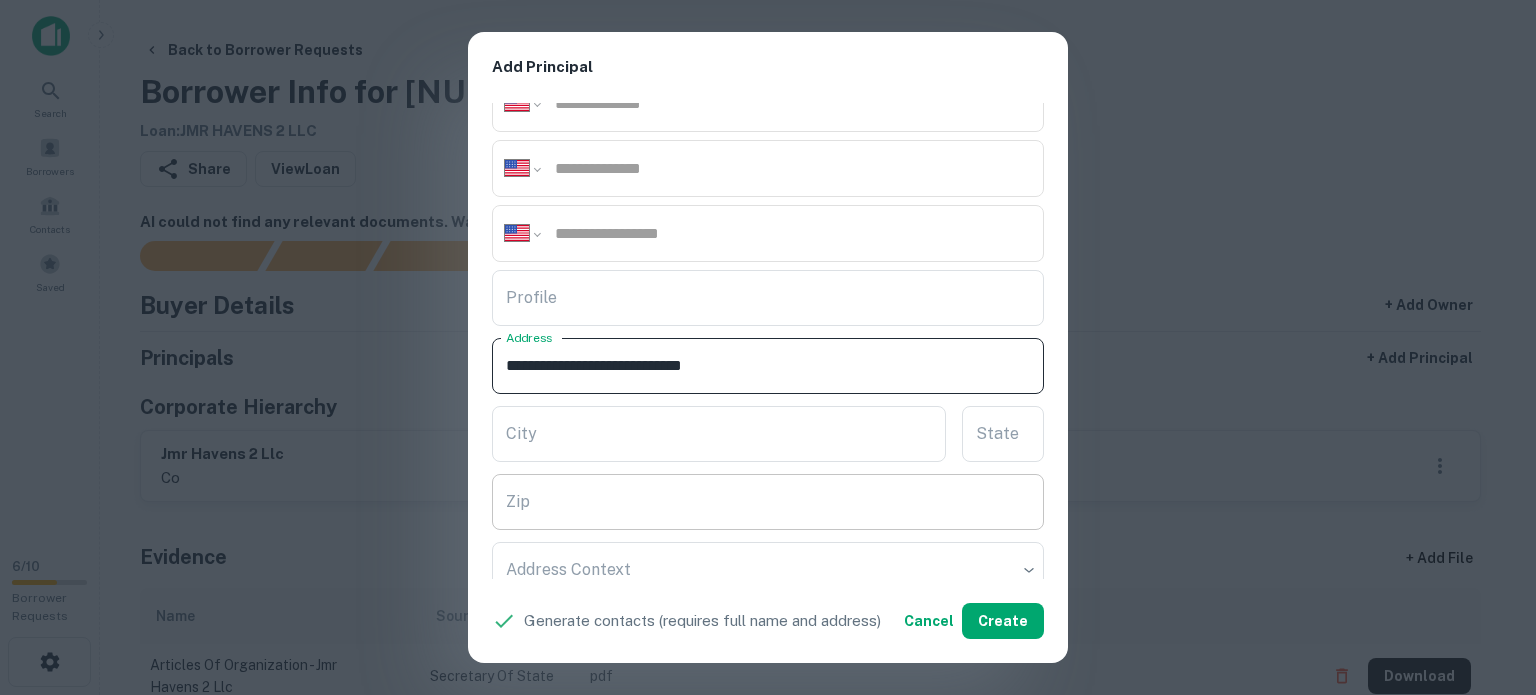 type on "**********" 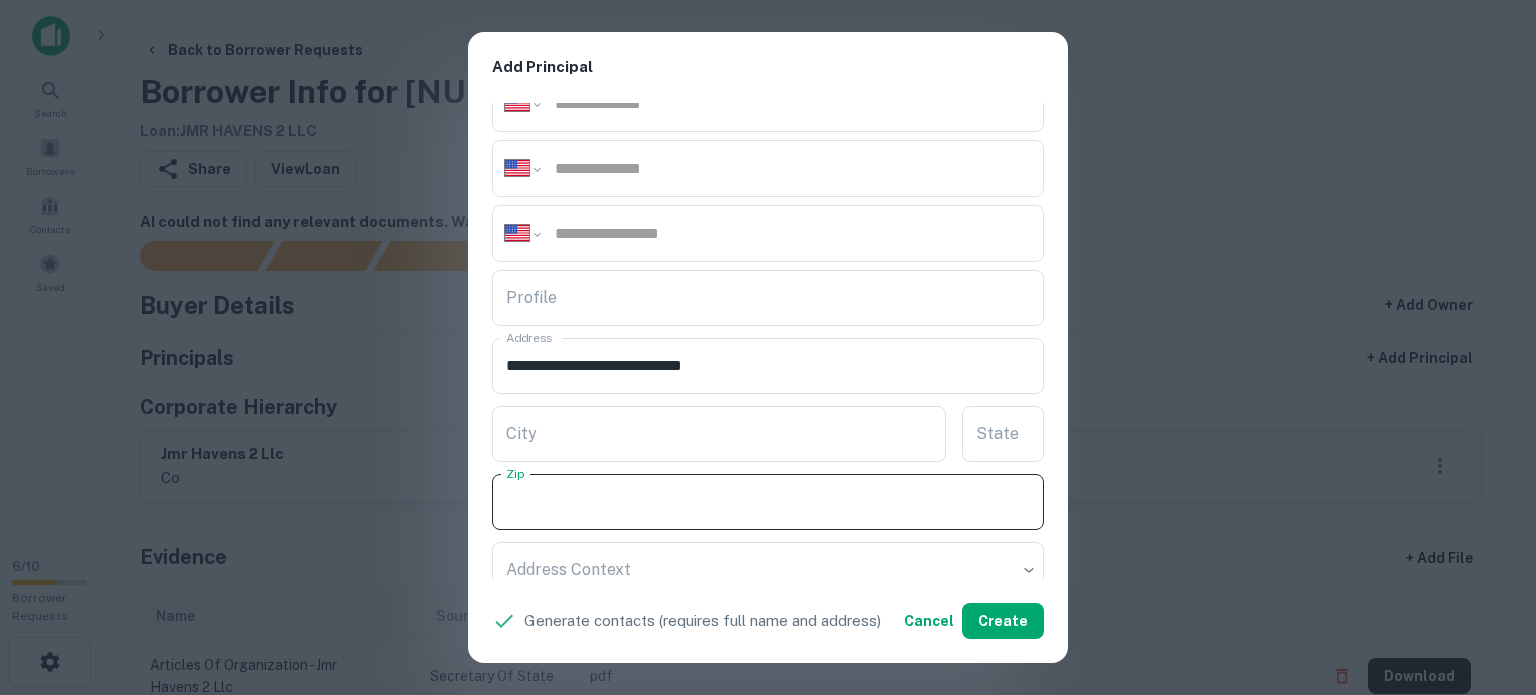 paste on "*****" 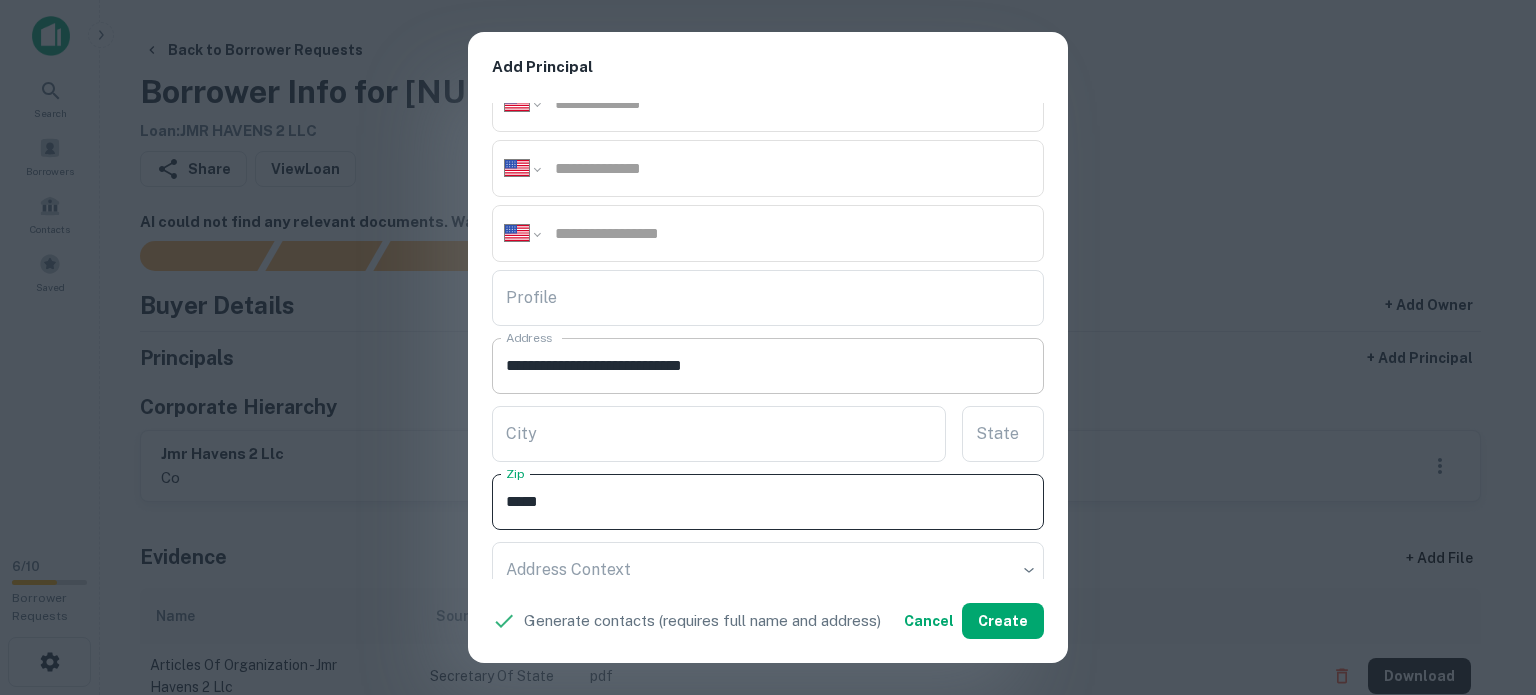 type on "*****" 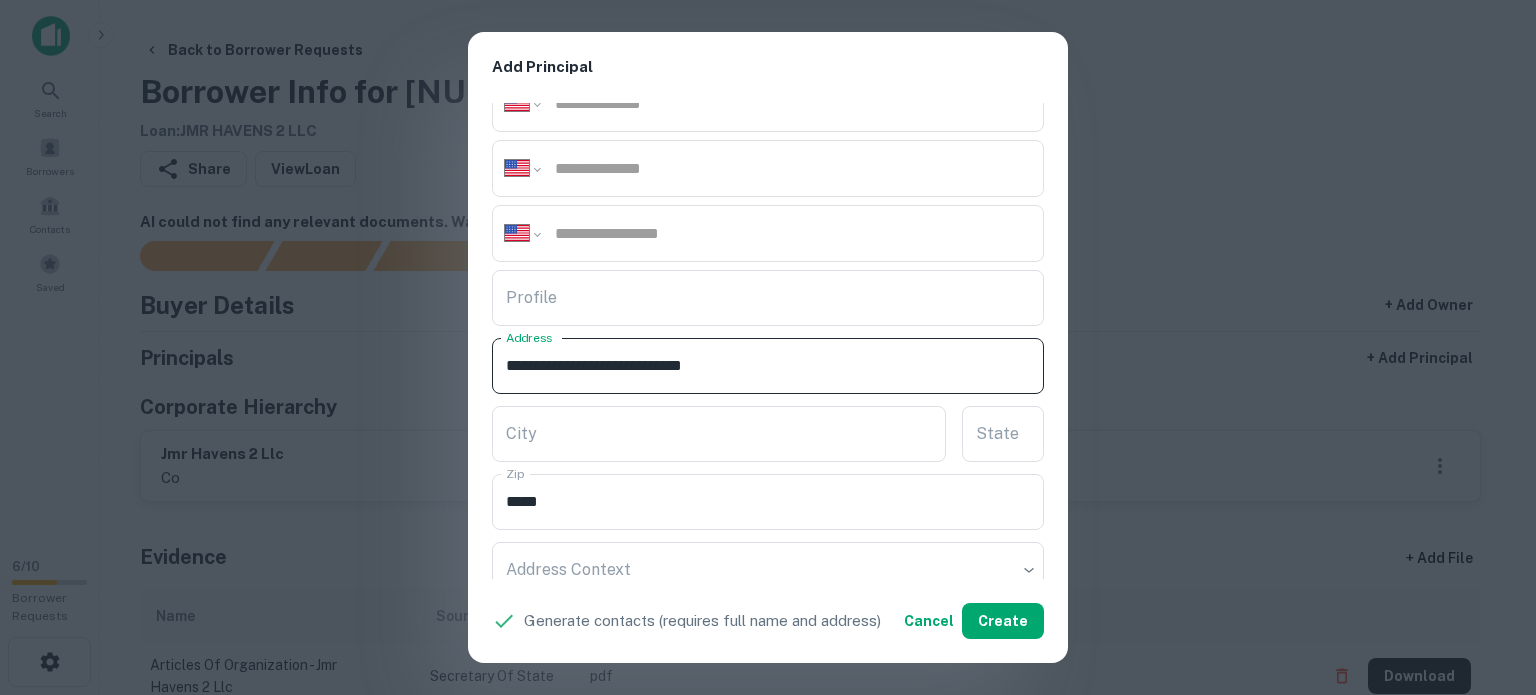 drag, startPoint x: 708, startPoint y: 364, endPoint x: 767, endPoint y: 372, distance: 59.5399 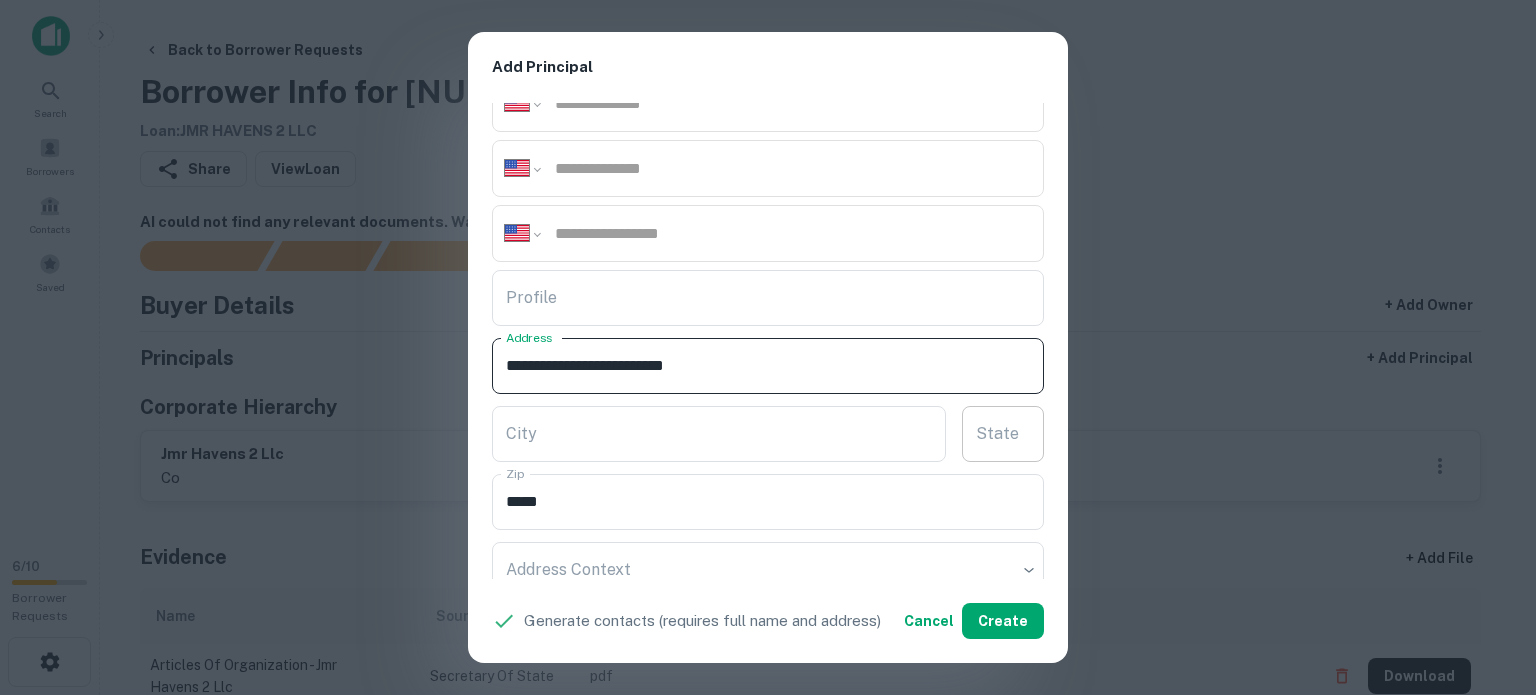 type on "**********" 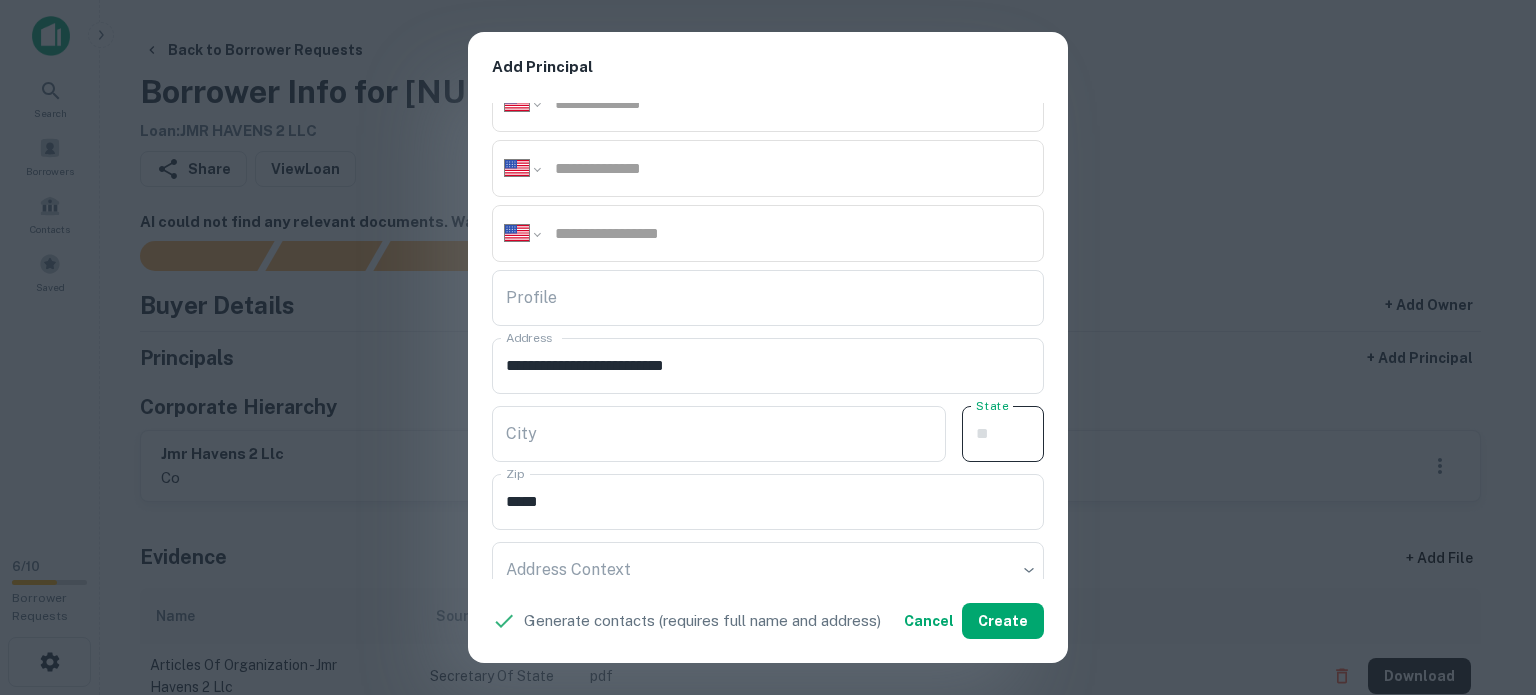 paste on "**" 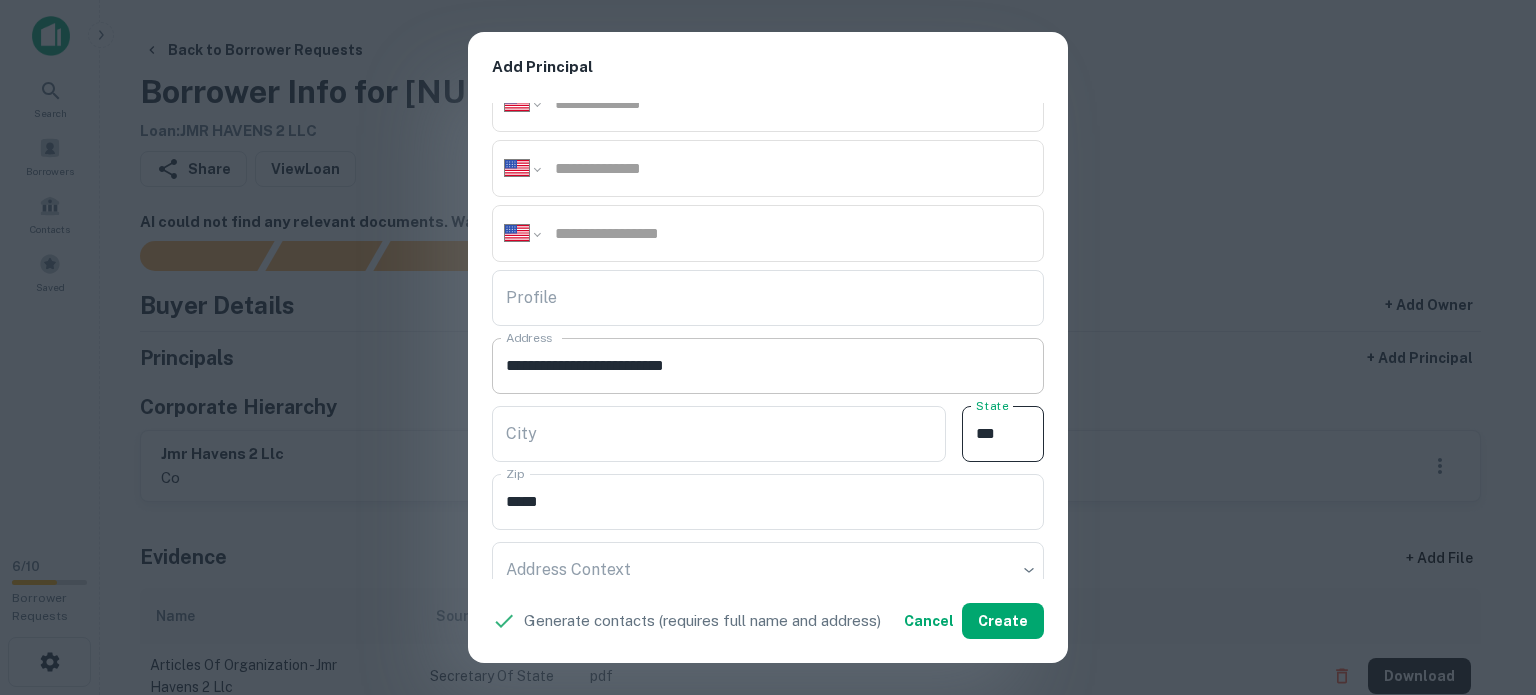 type on "**" 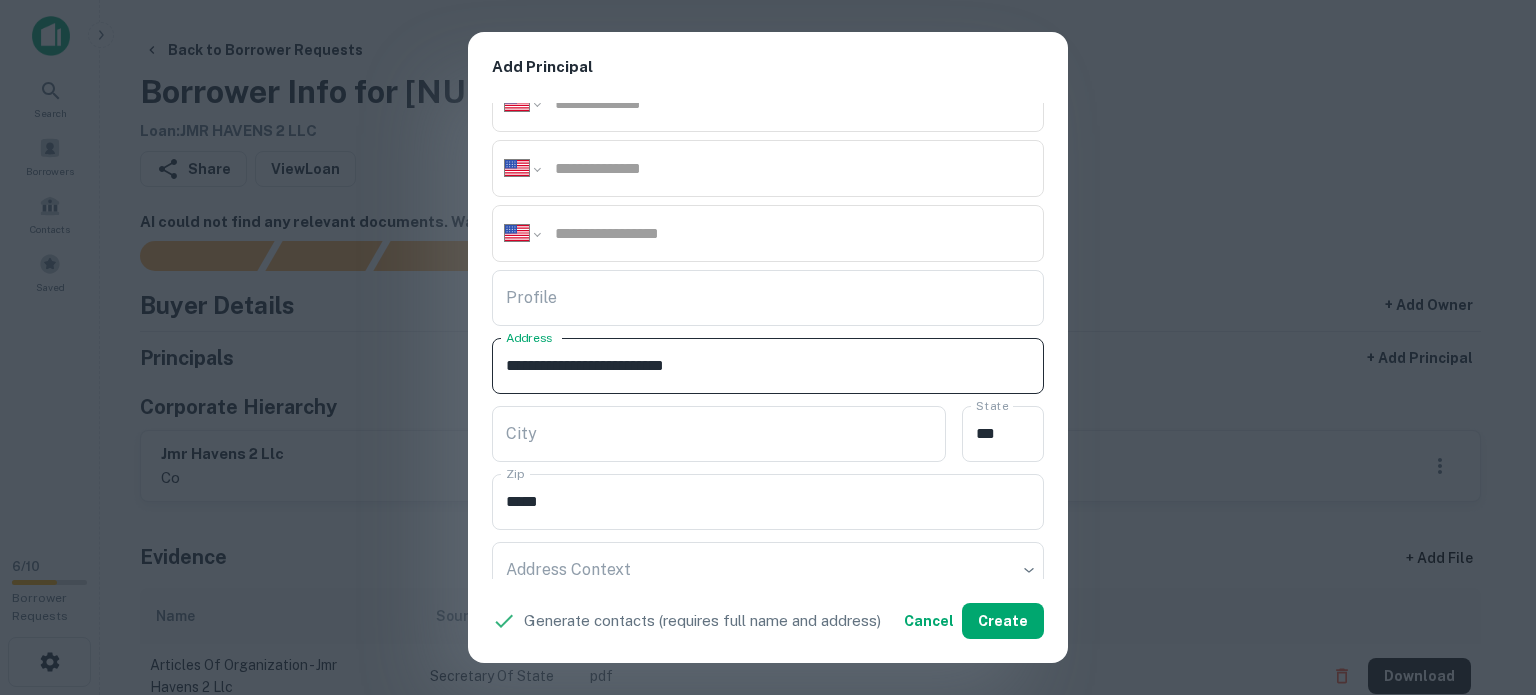 drag, startPoint x: 666, startPoint y: 362, endPoint x: 751, endPoint y: 373, distance: 85.70881 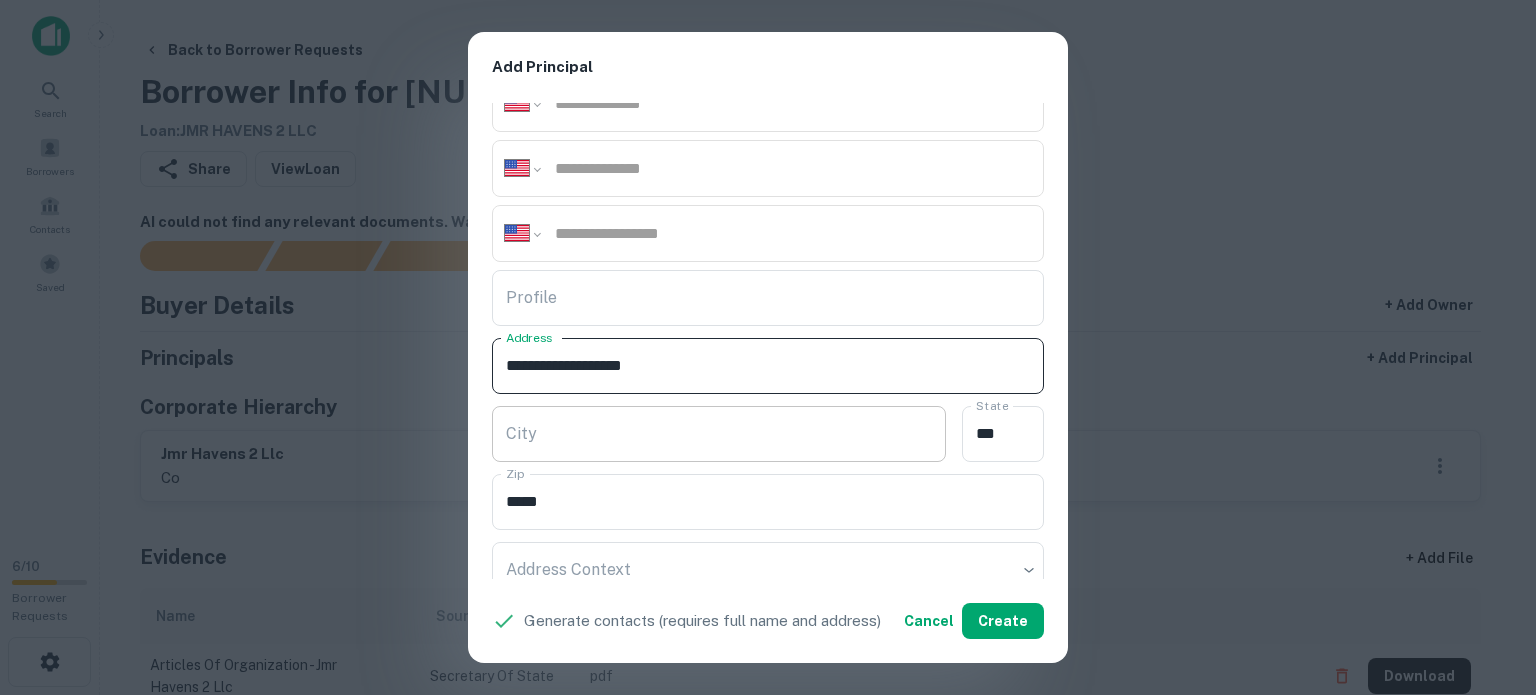 paste on "*******" 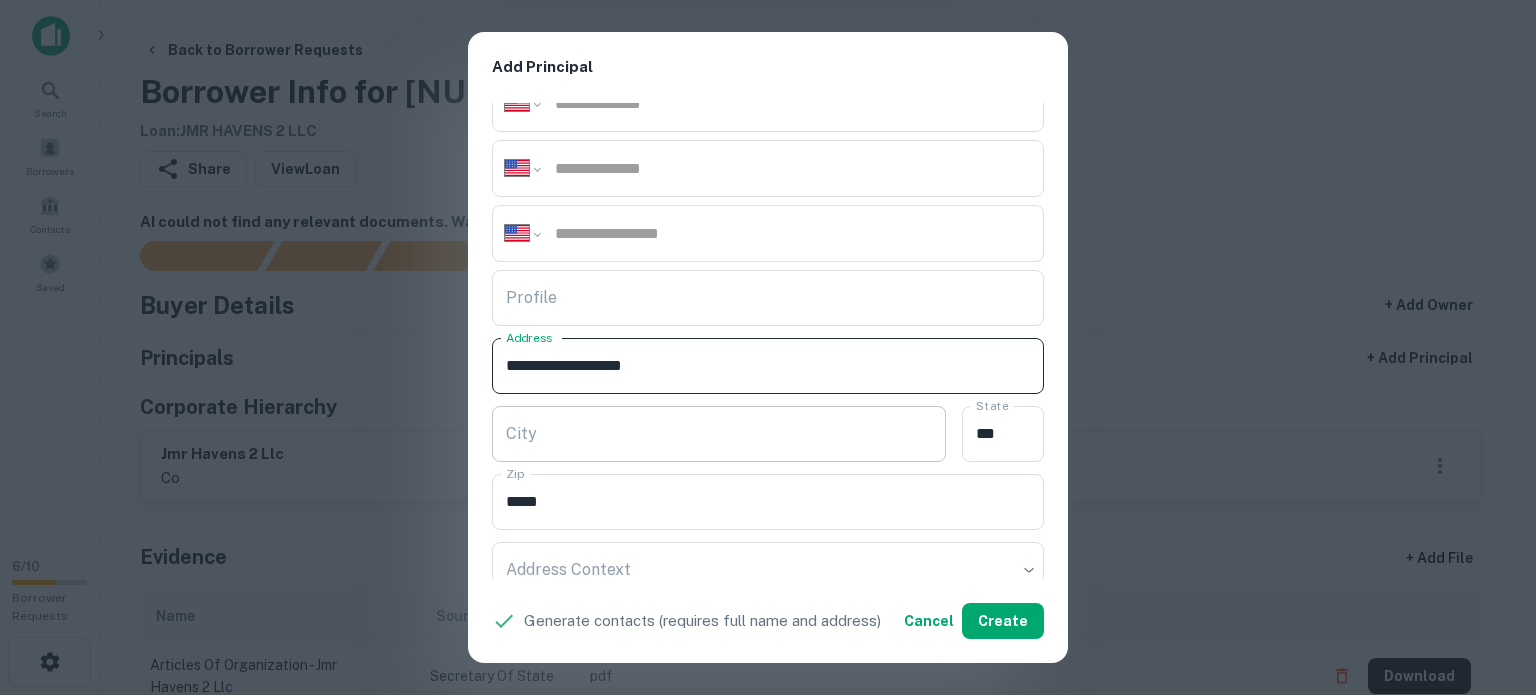 type on "**********" 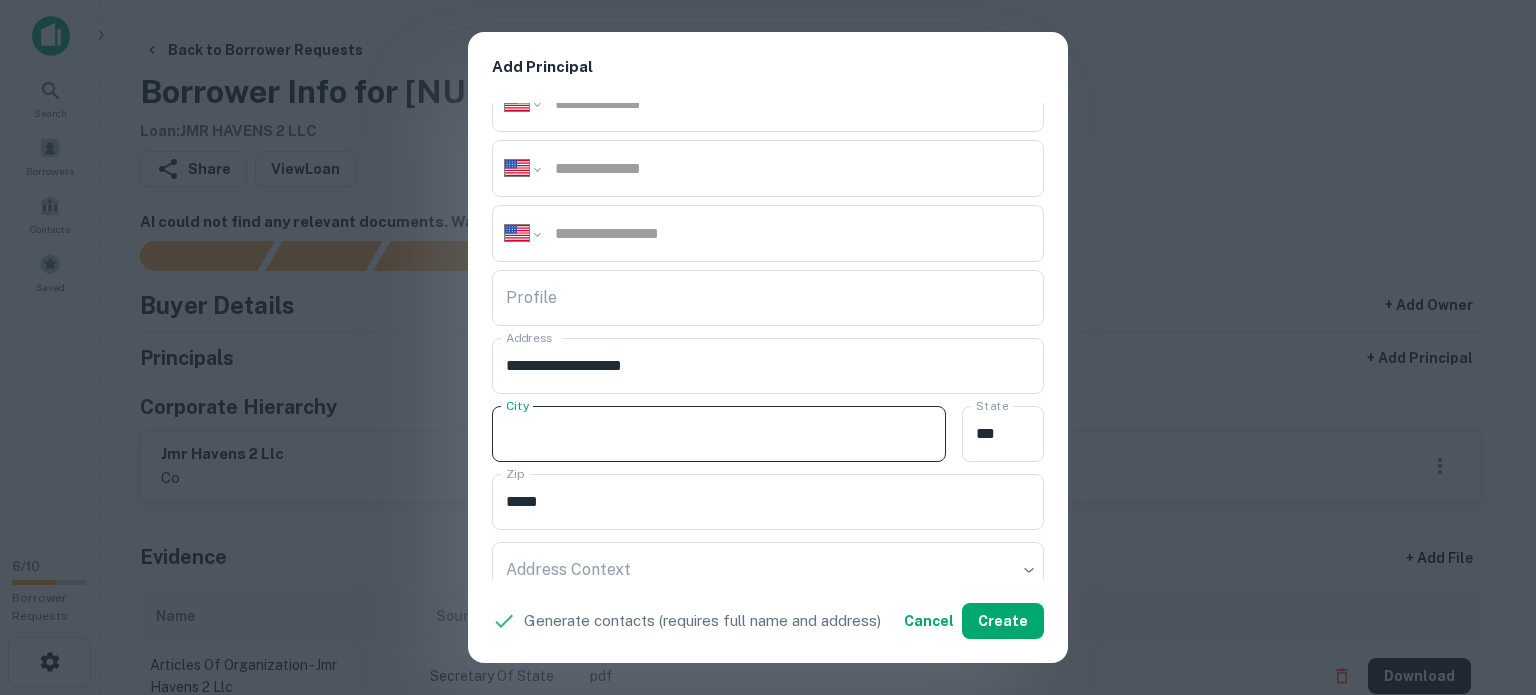 paste on "******" 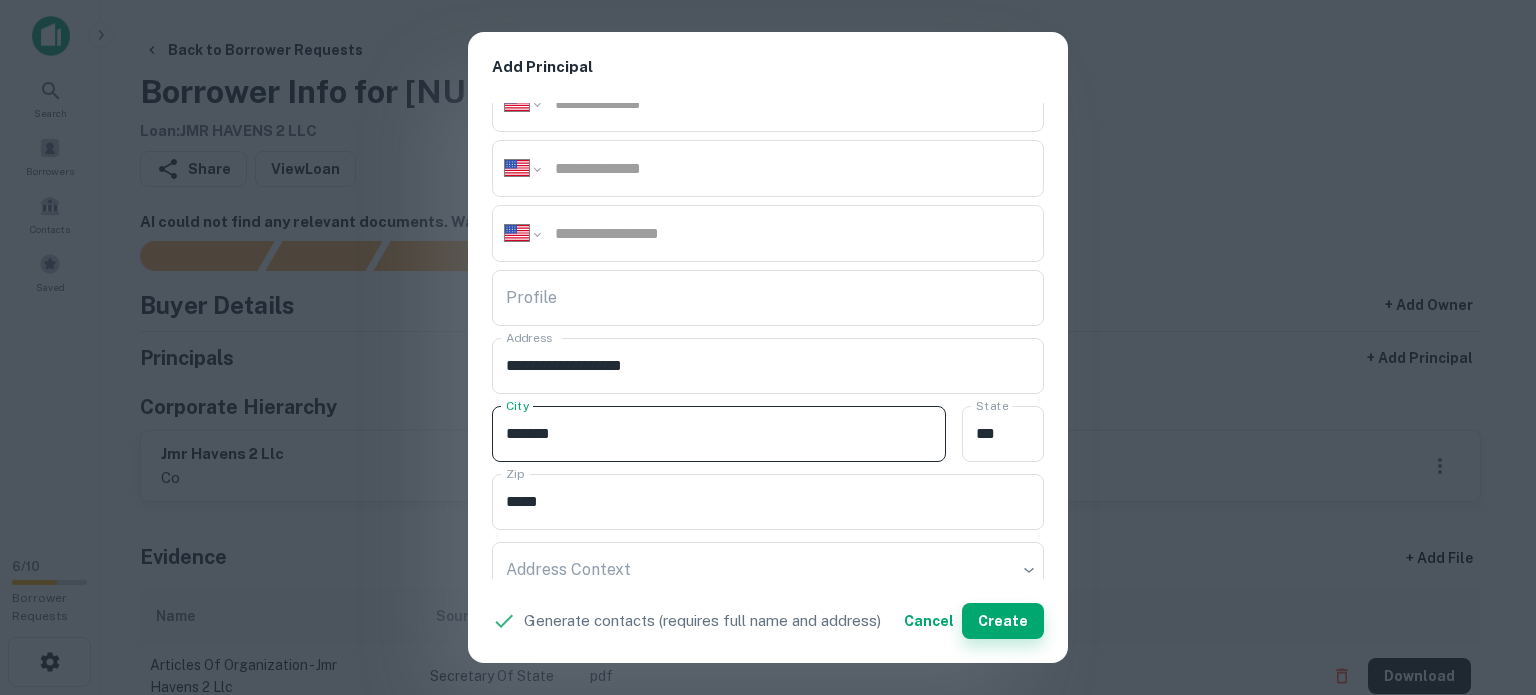 type on "******" 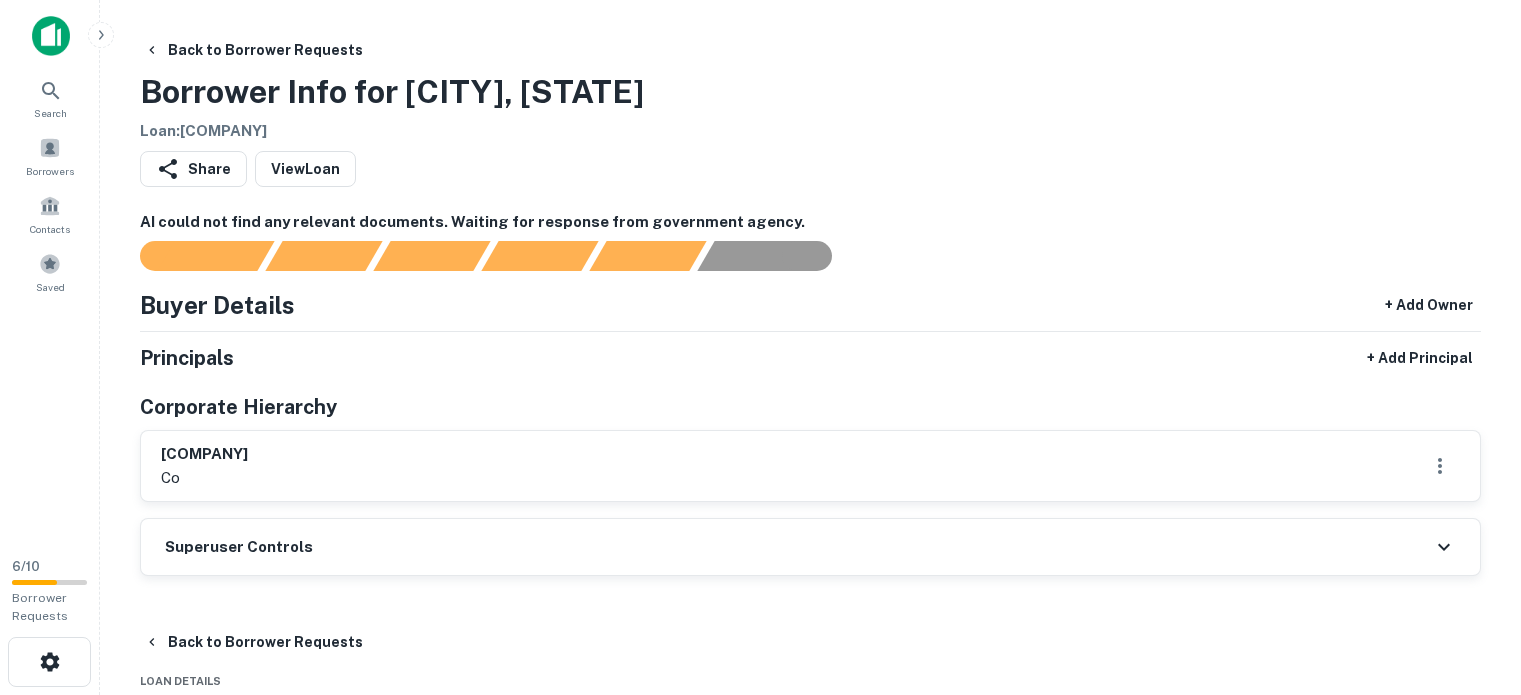 scroll, scrollTop: 0, scrollLeft: 0, axis: both 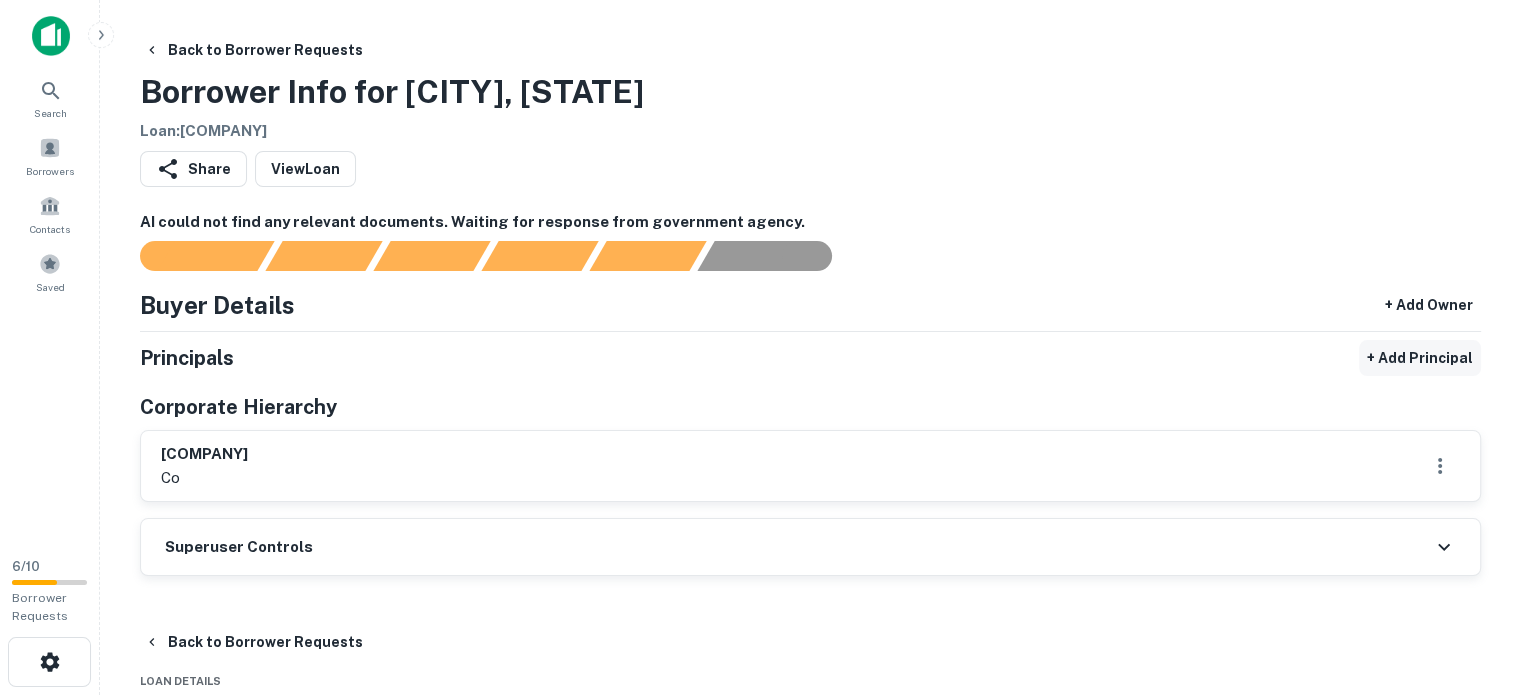 click on "+ Add Principal" at bounding box center (1420, 358) 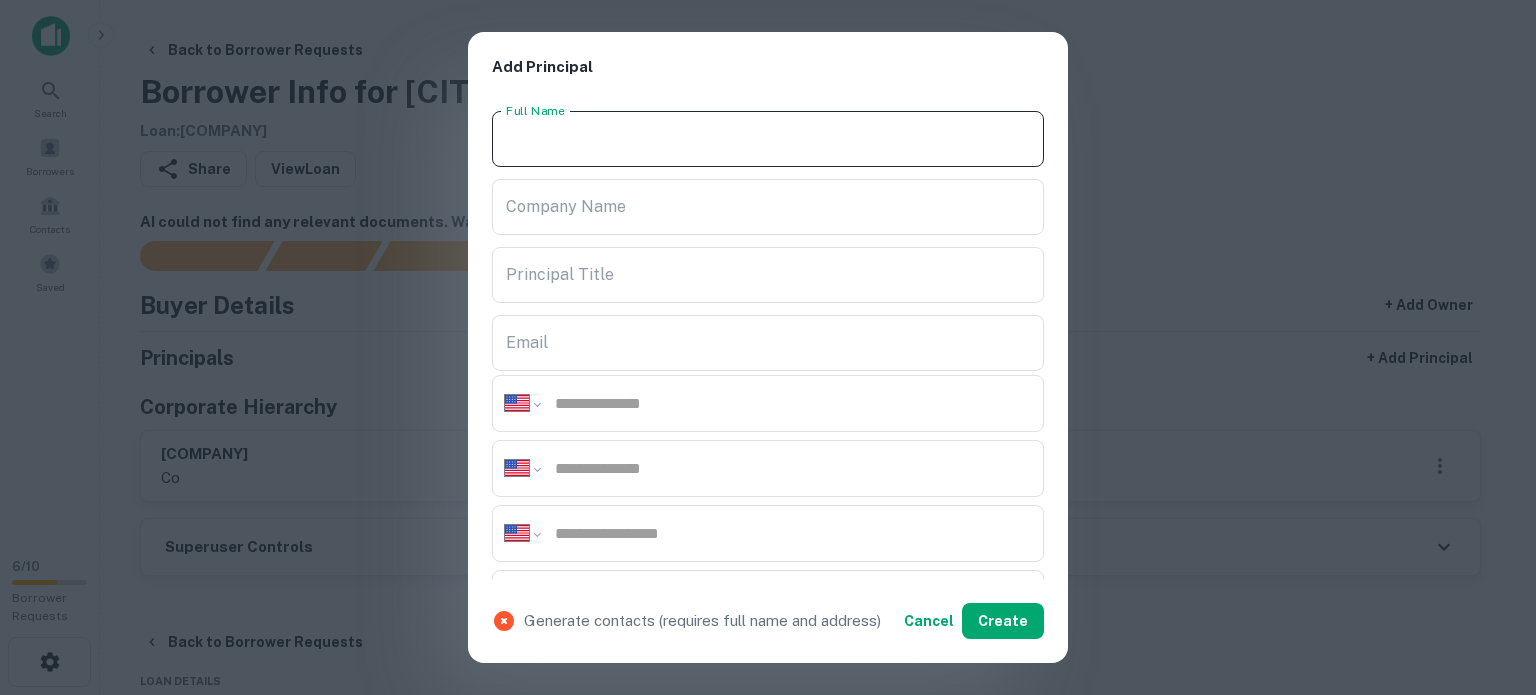 click on "Full Name" at bounding box center (768, 139) 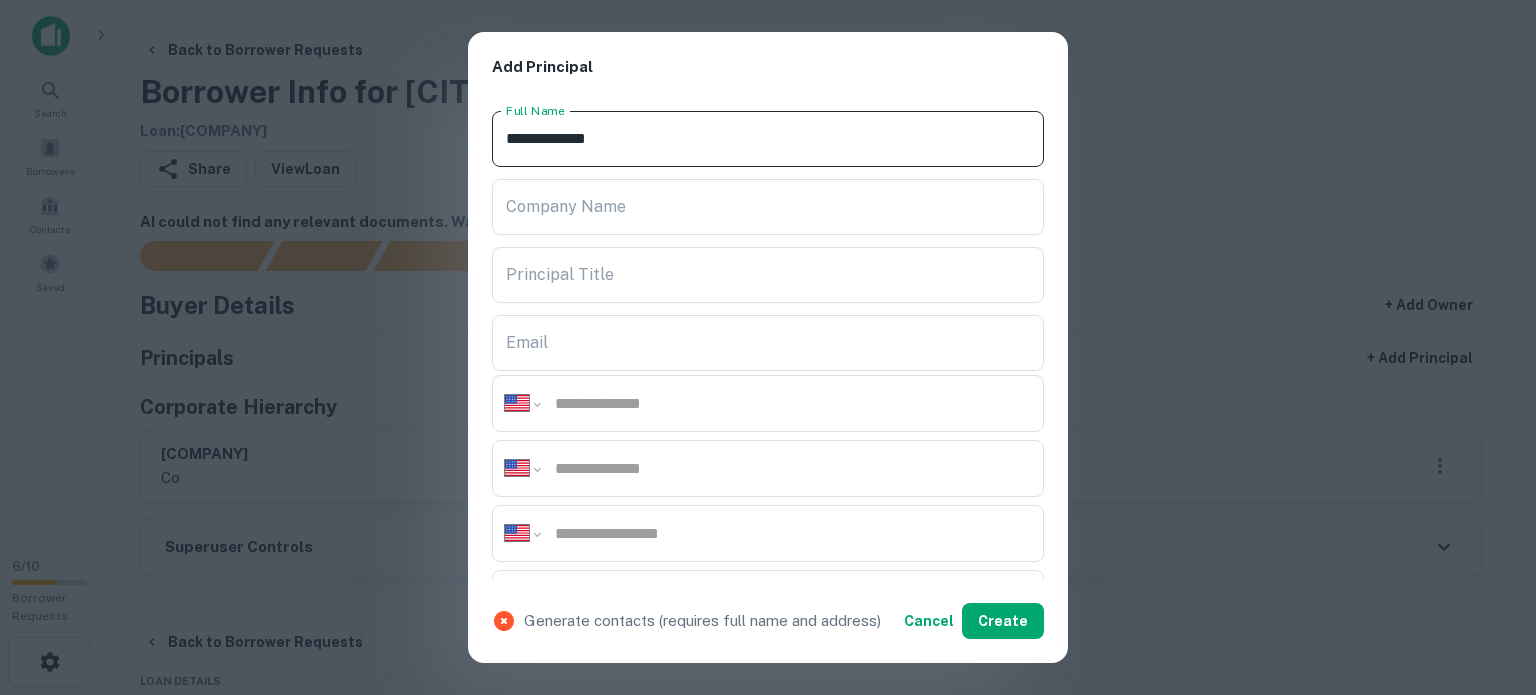 type on "**********" 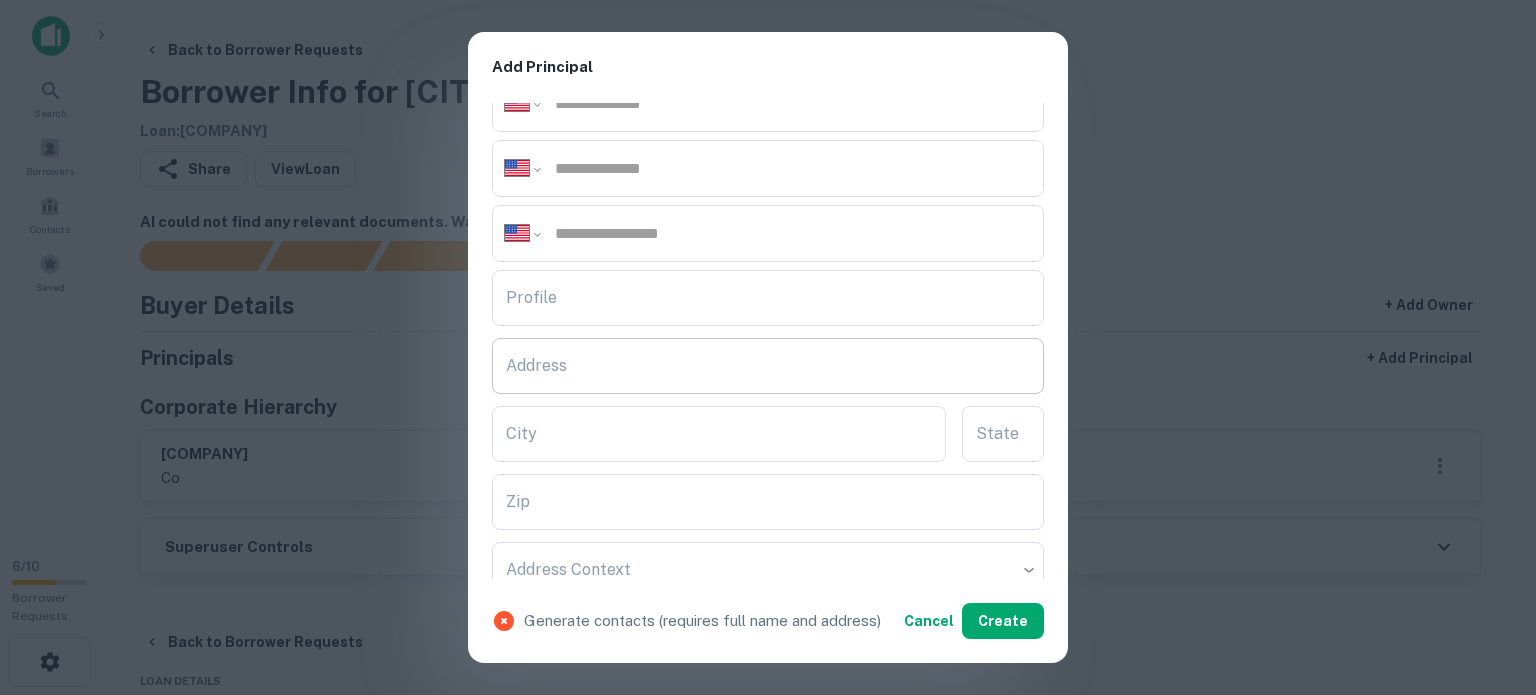 click on "Address" at bounding box center [768, 366] 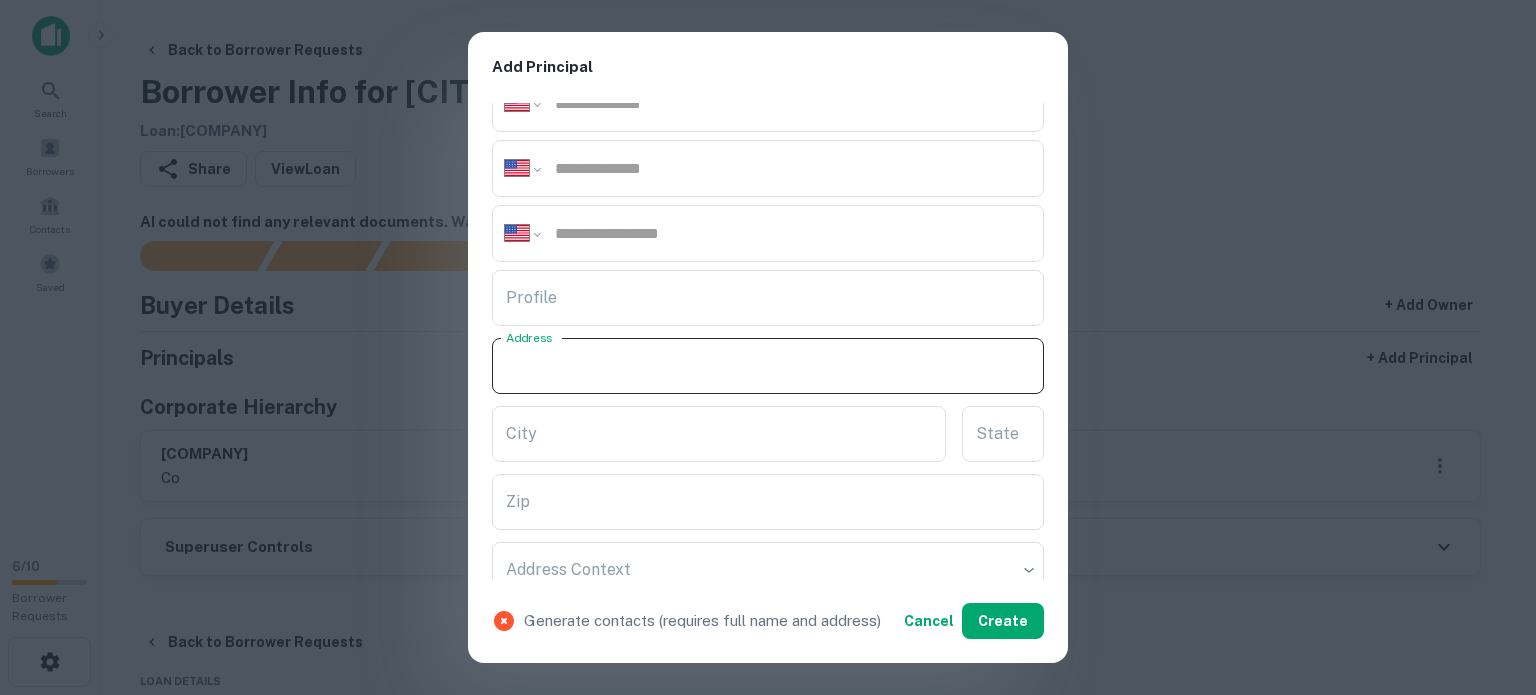 paste on "**********" 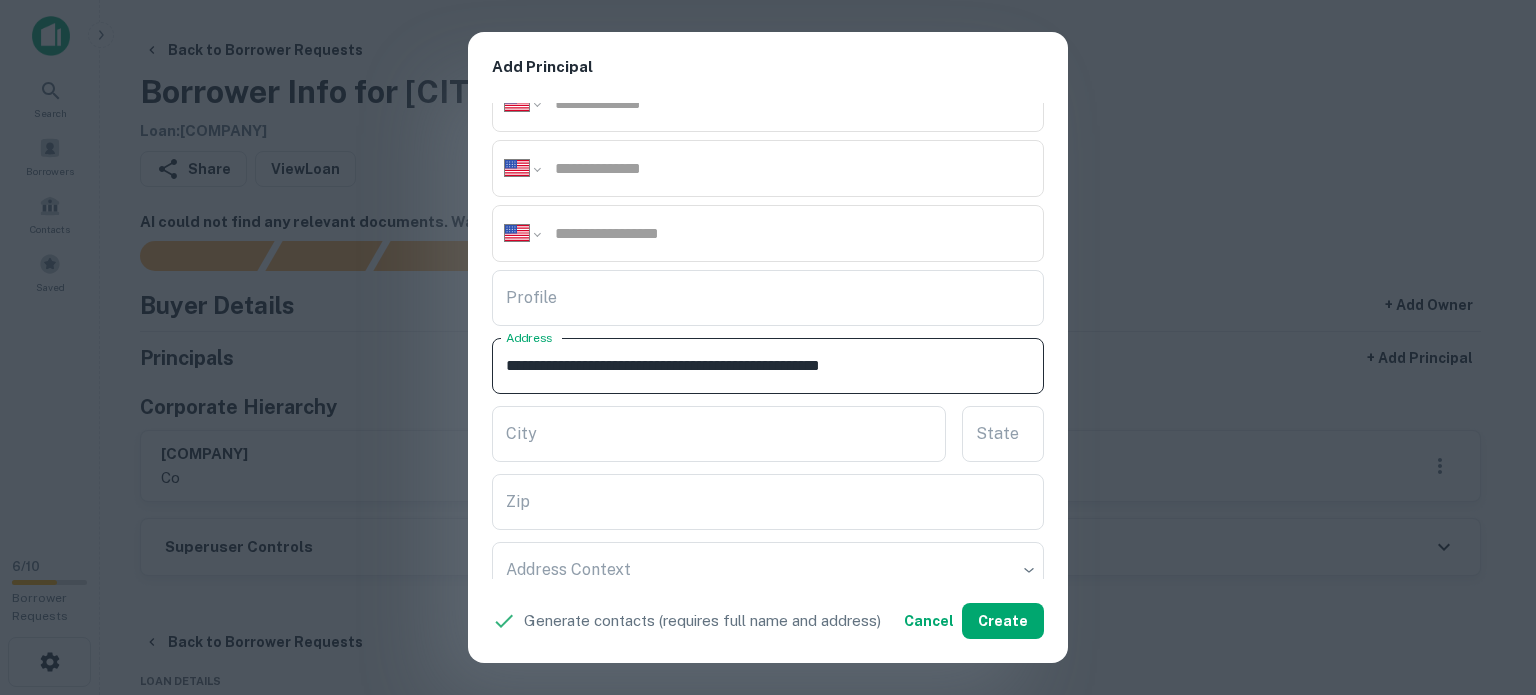 drag, startPoint x: 888, startPoint y: 367, endPoint x: 952, endPoint y: 382, distance: 65.734314 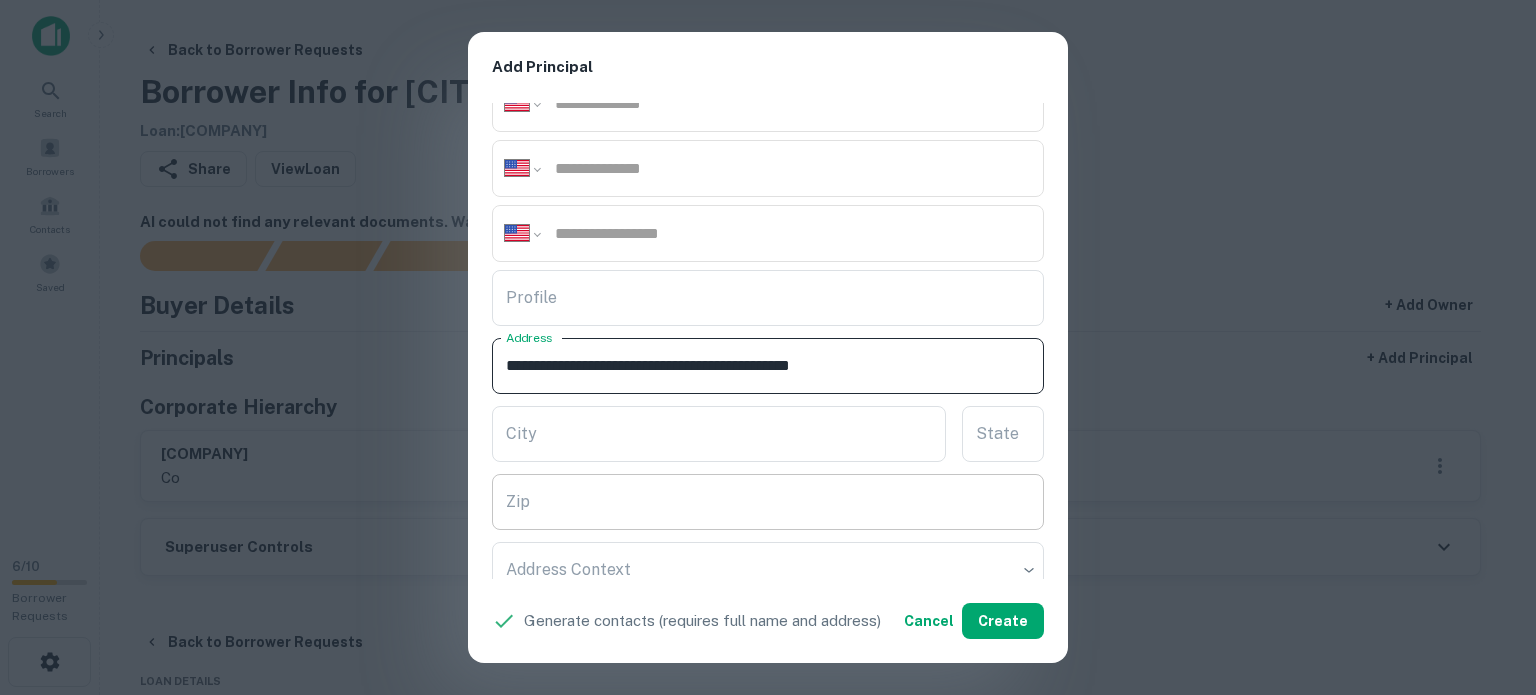 type on "**********" 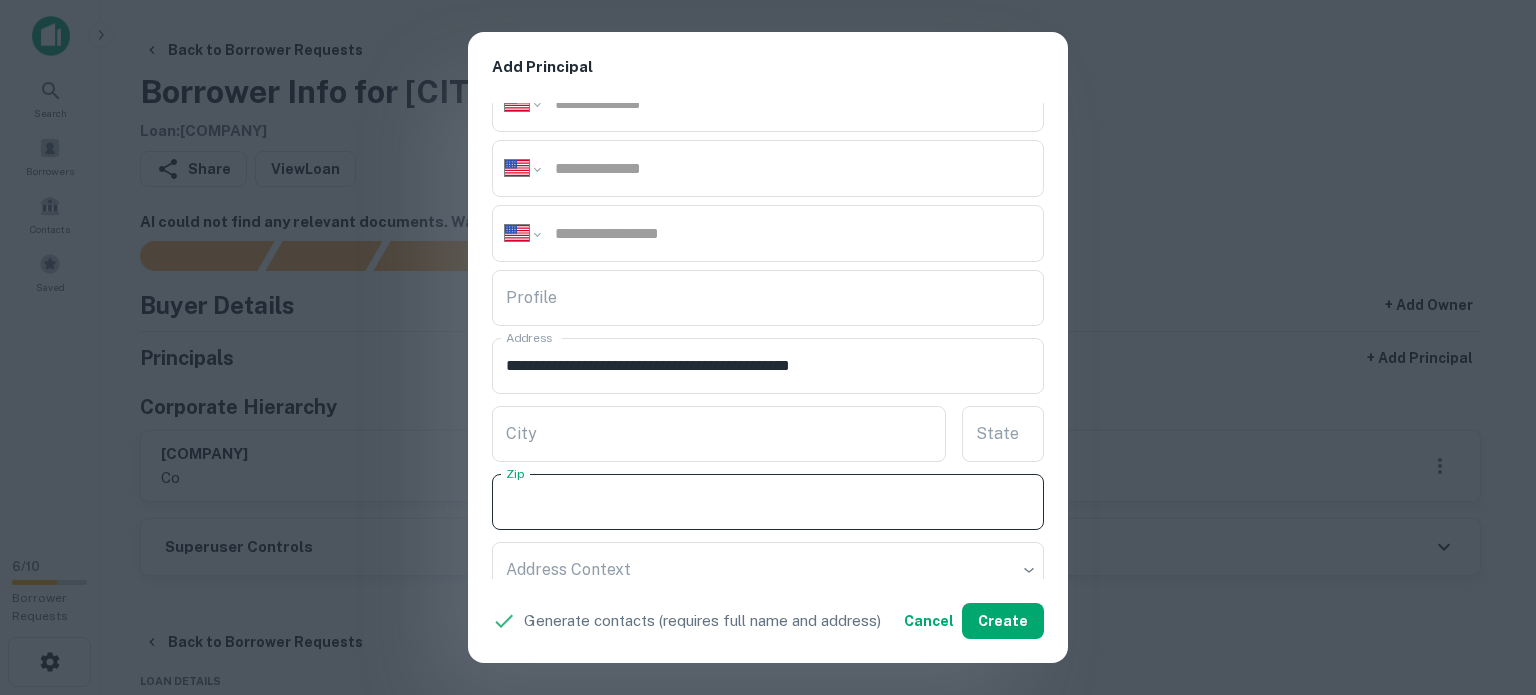 paste on "*****" 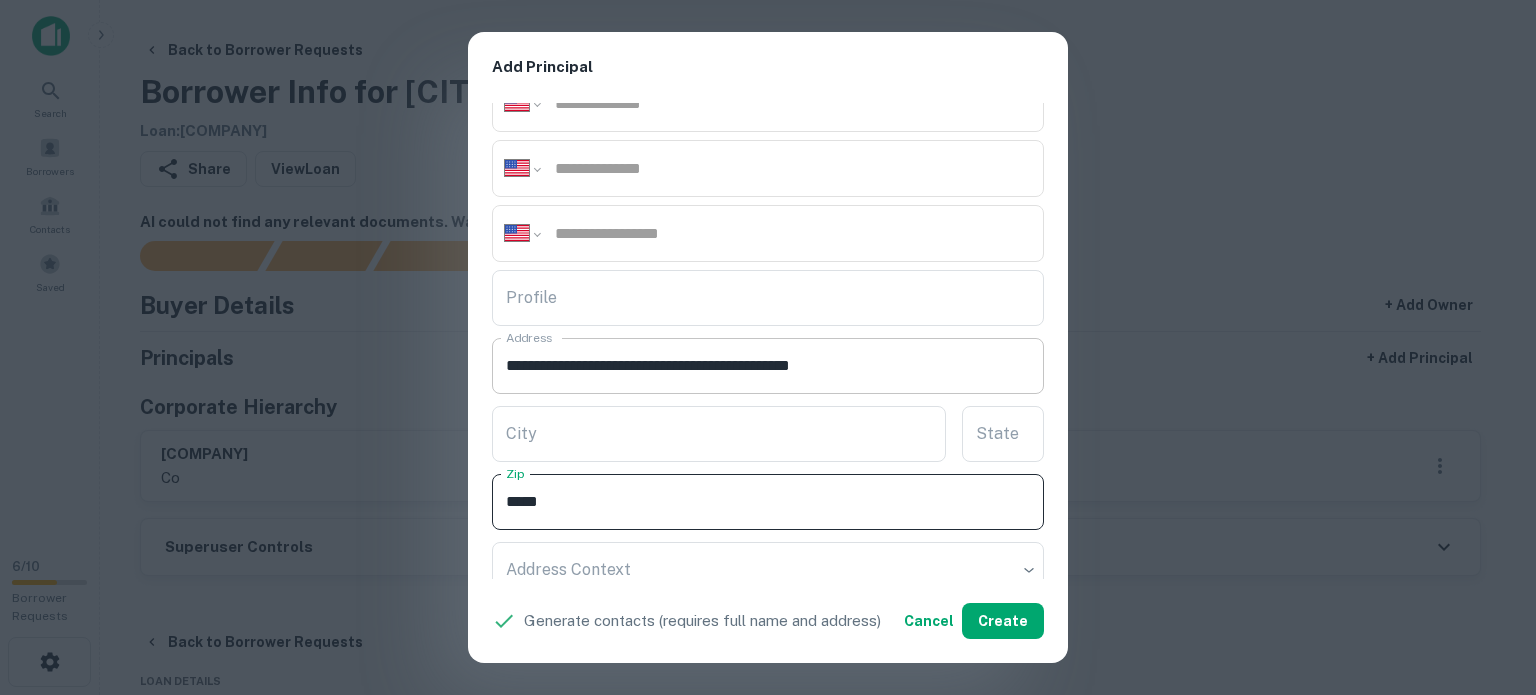 type on "*****" 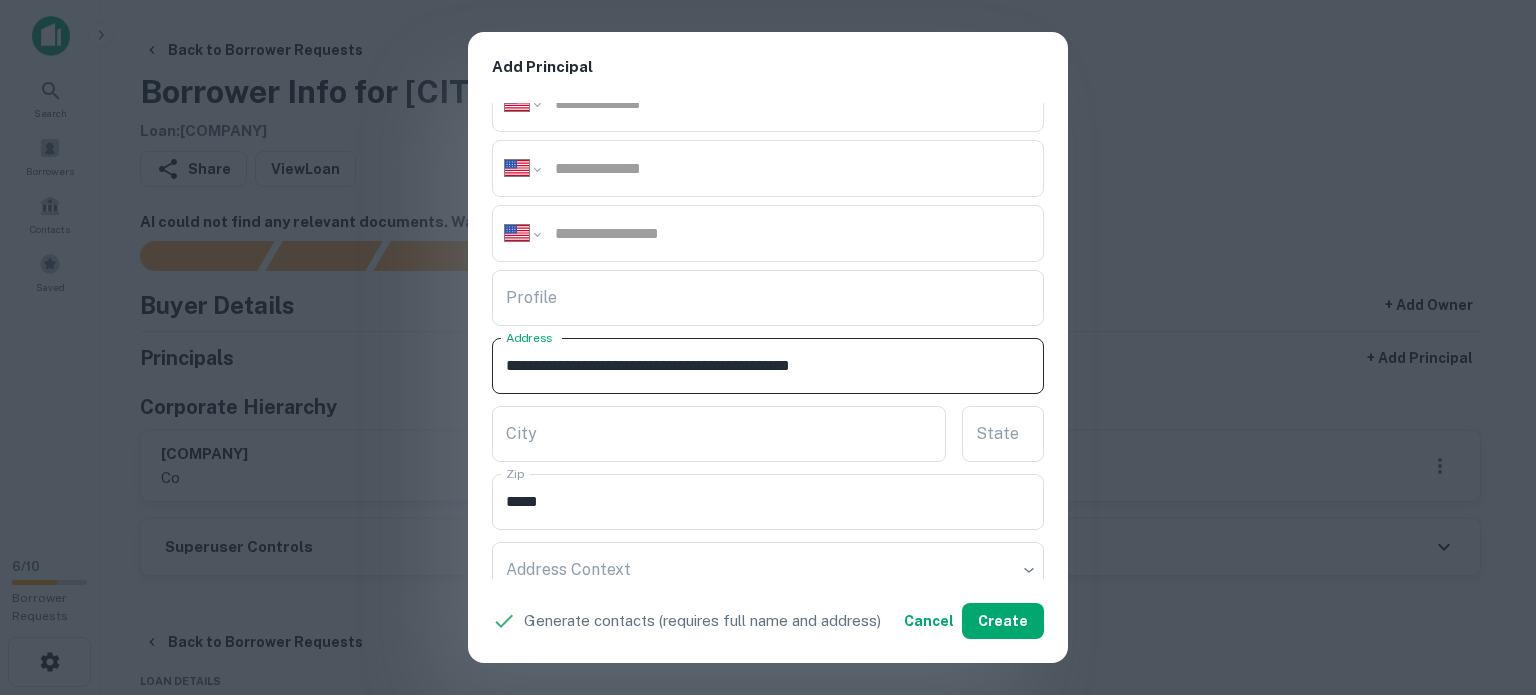 drag, startPoint x: 865, startPoint y: 363, endPoint x: 929, endPoint y: 369, distance: 64.28063 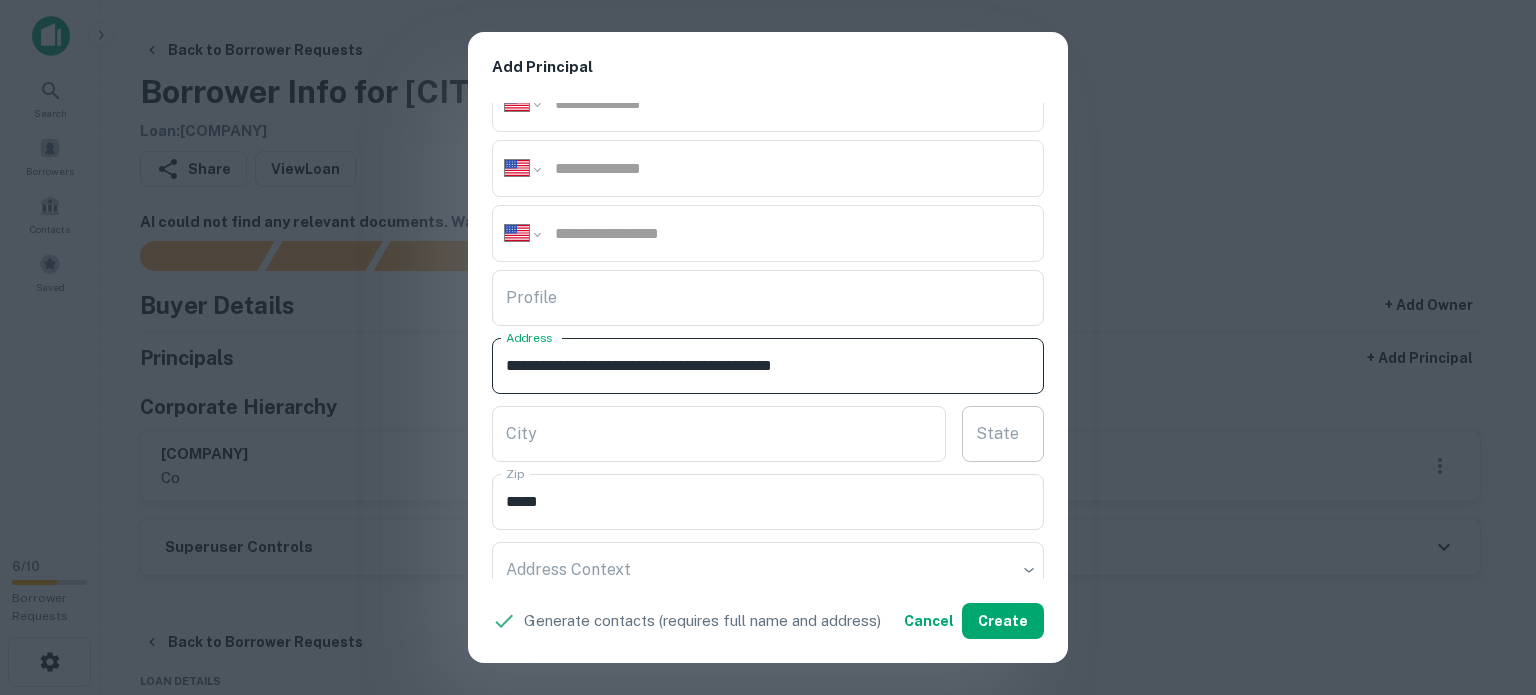 type on "**********" 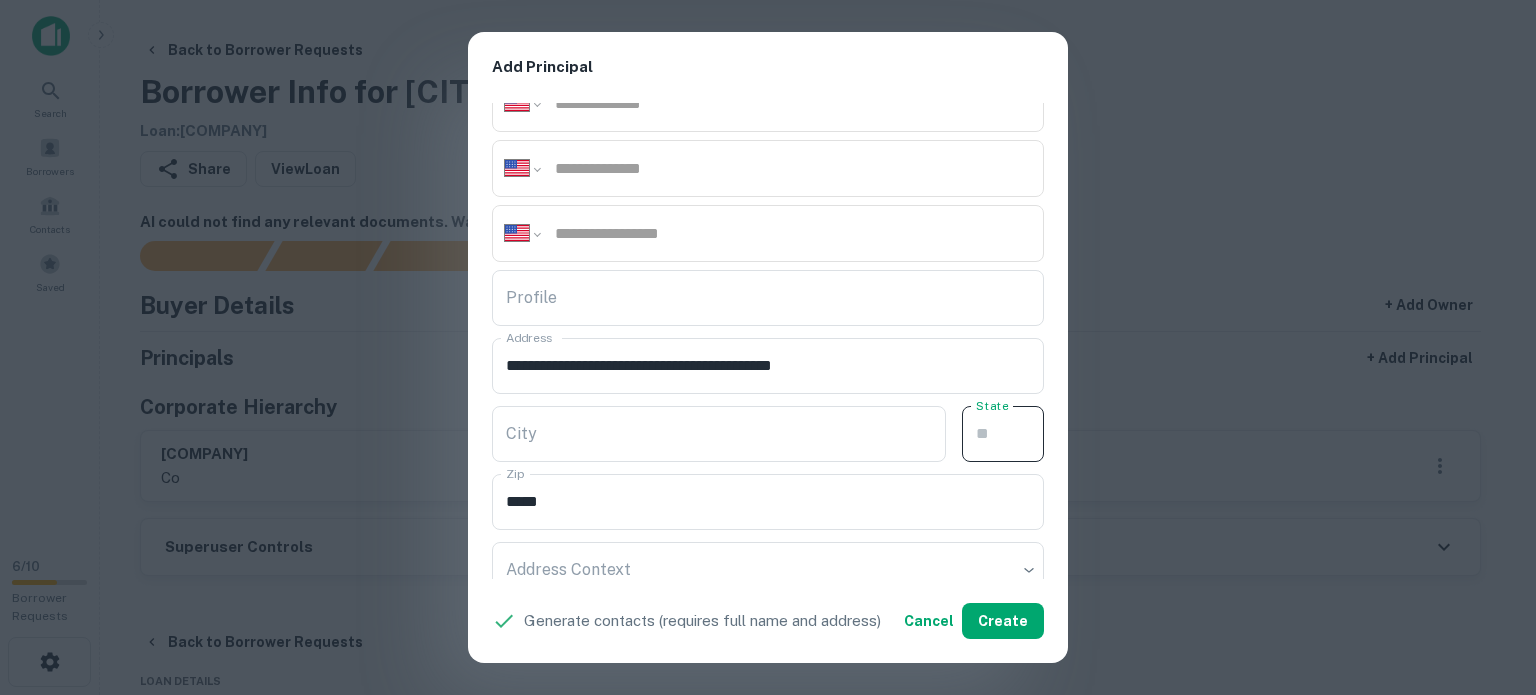 paste on "**" 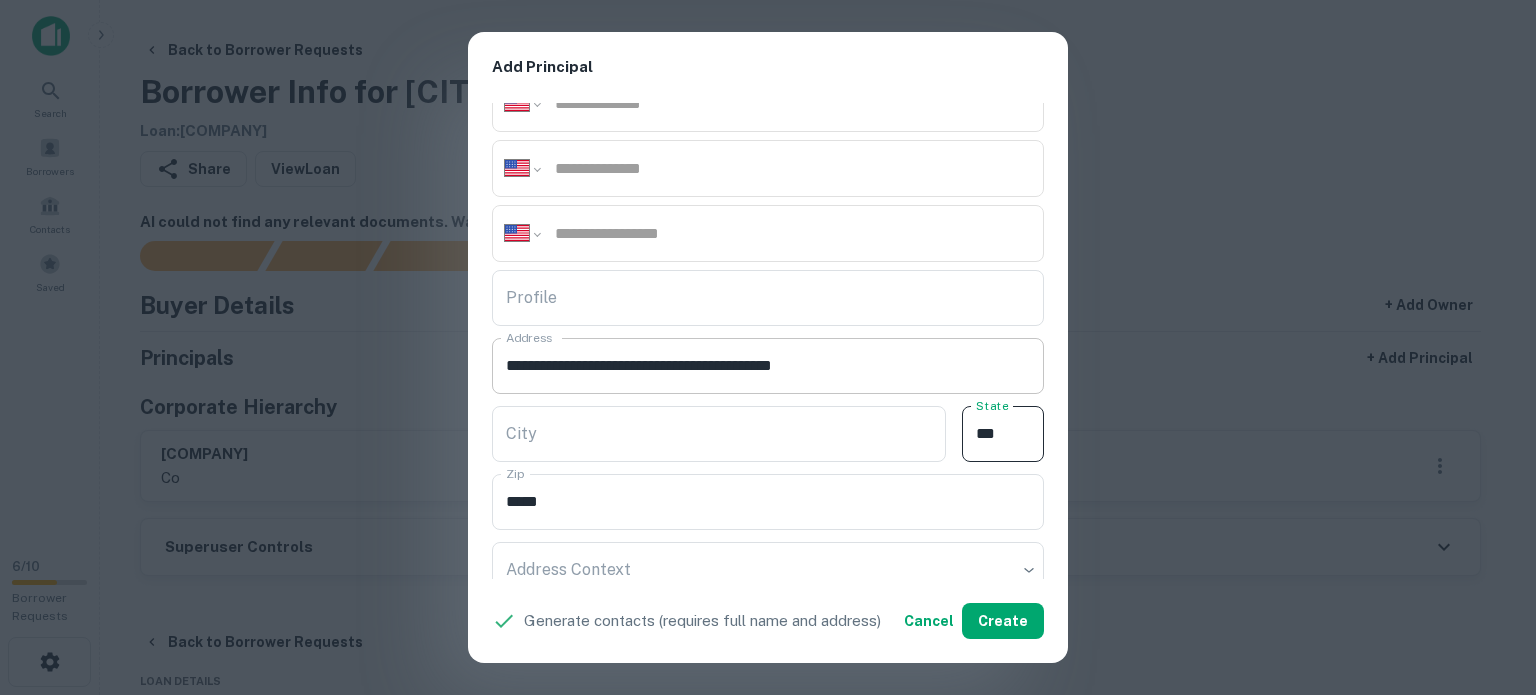type on "**" 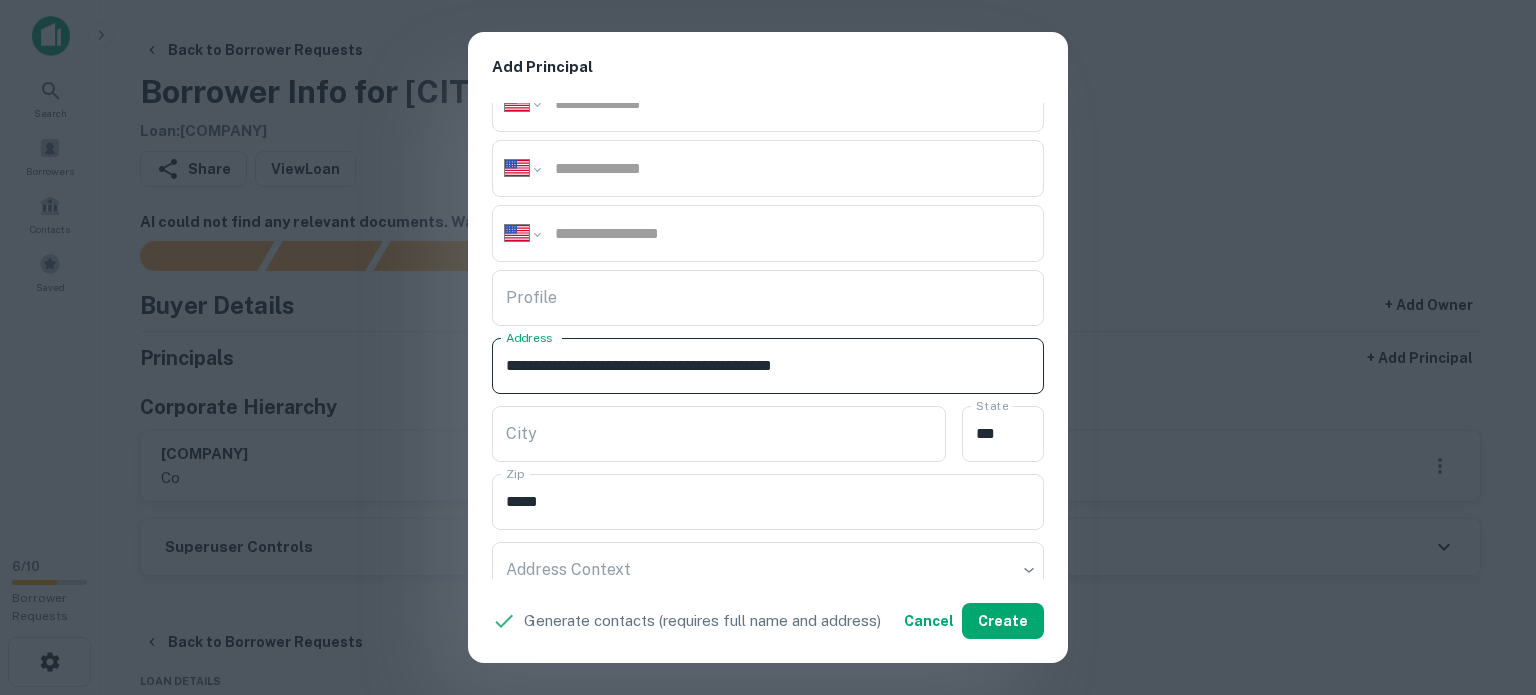 drag, startPoint x: 813, startPoint y: 358, endPoint x: 880, endPoint y: 368, distance: 67.74216 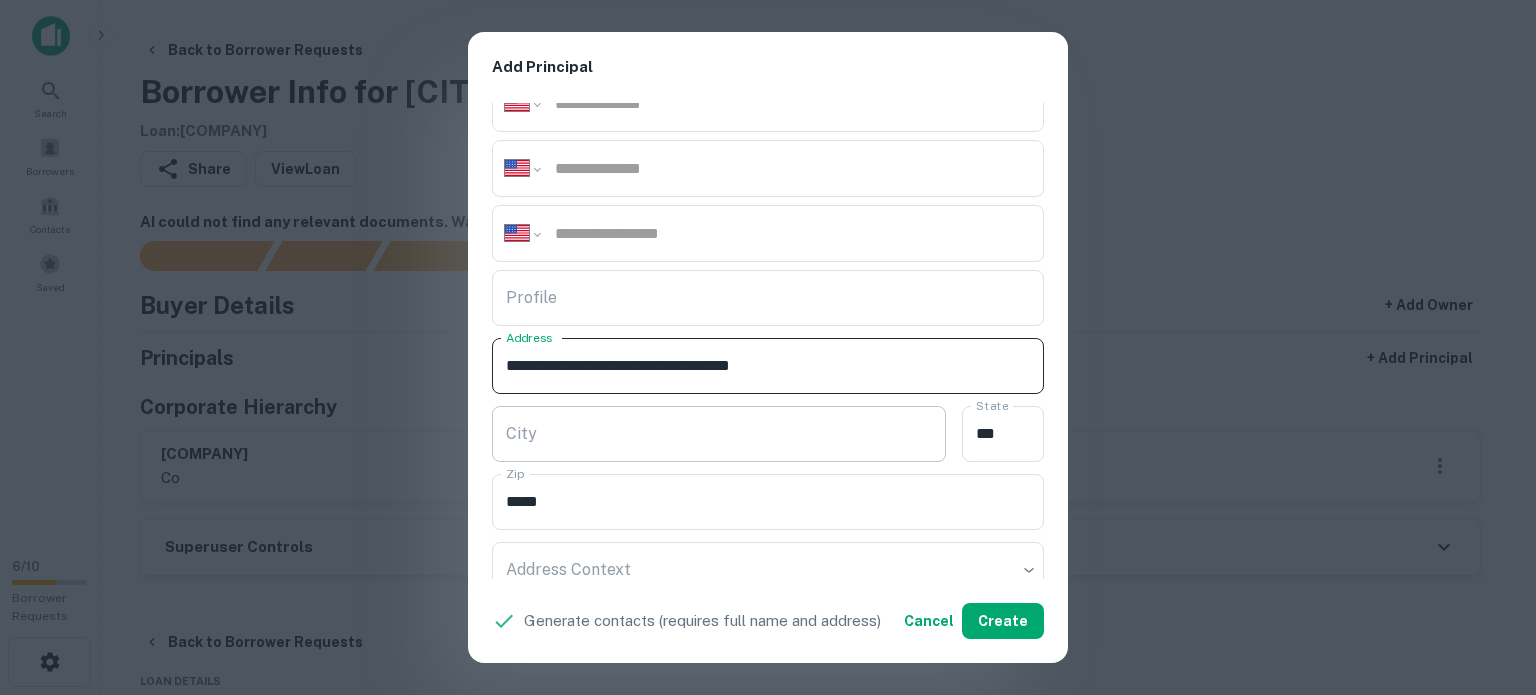 type on "**********" 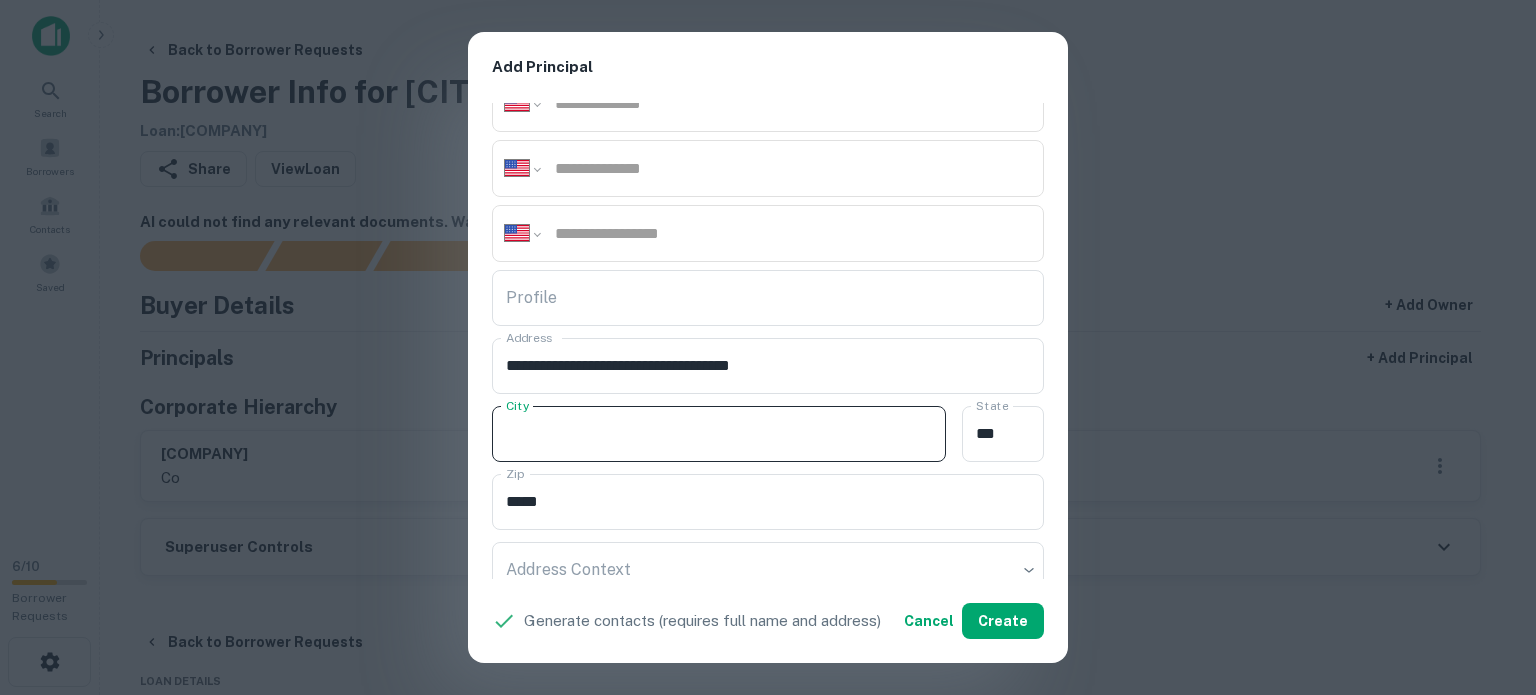 click on "City" at bounding box center [719, 434] 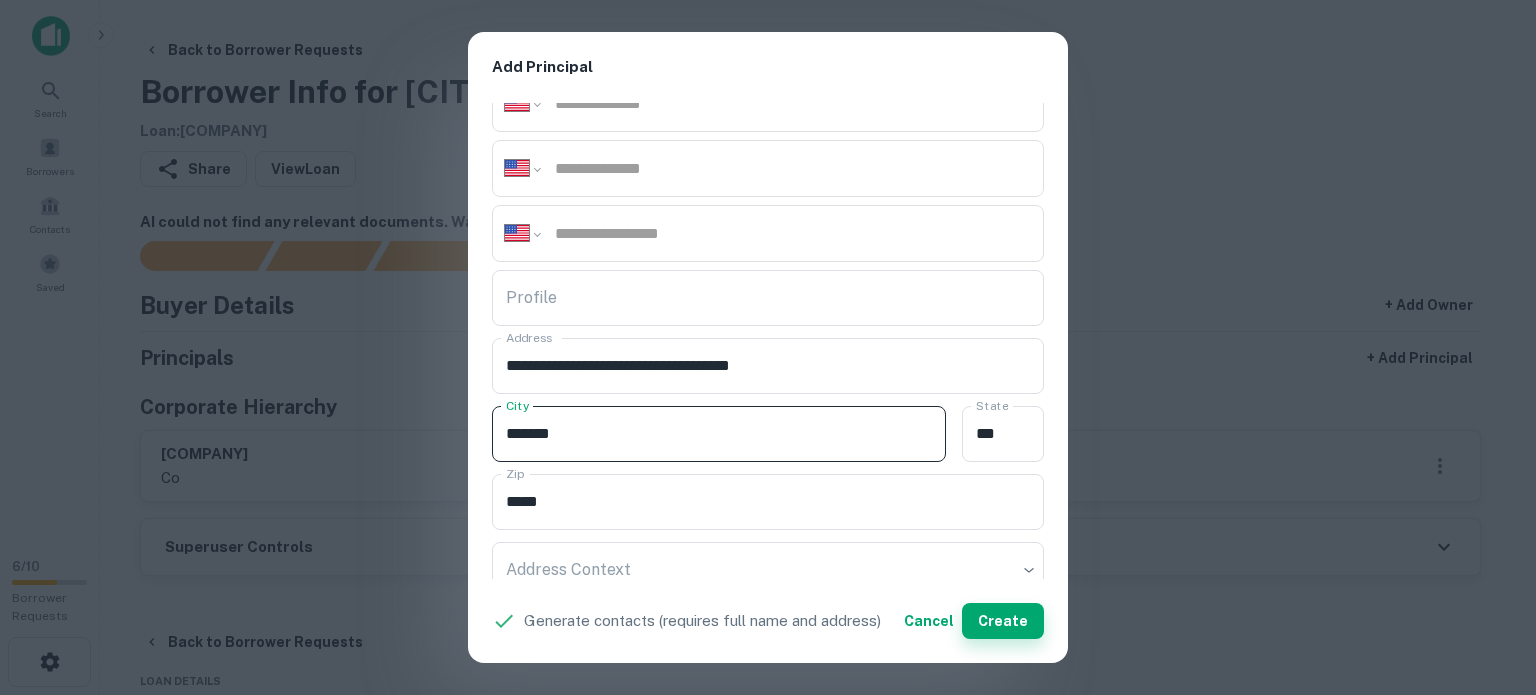 type on "******" 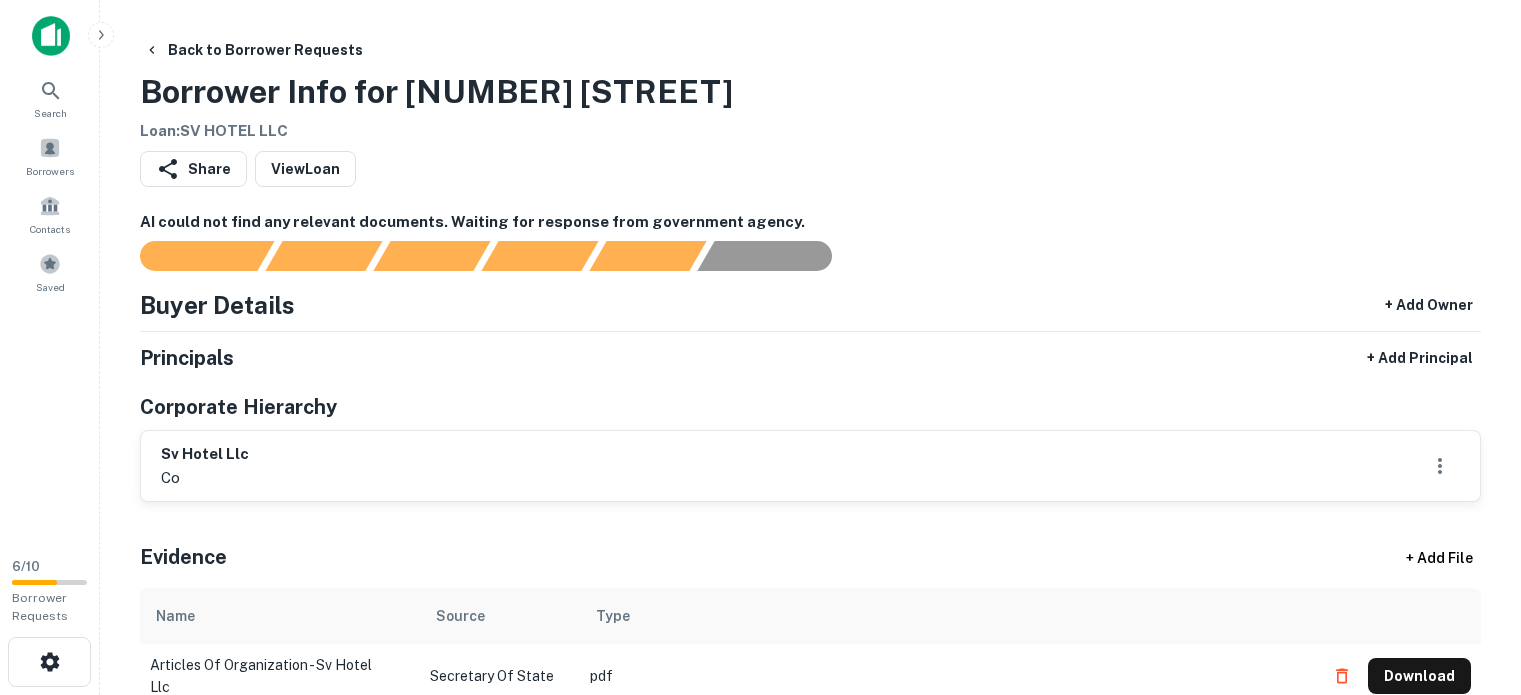 scroll, scrollTop: 0, scrollLeft: 0, axis: both 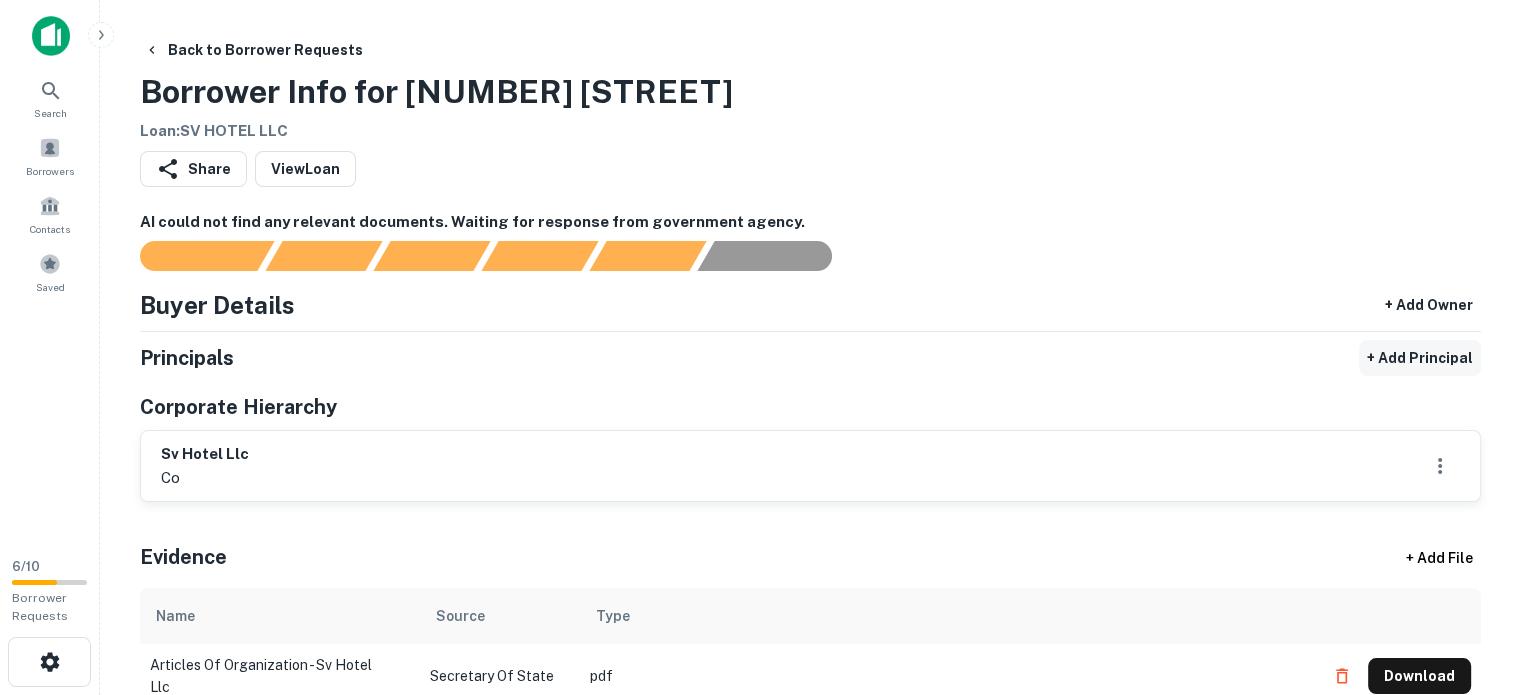 click on "+ Add Principal" at bounding box center (1420, 358) 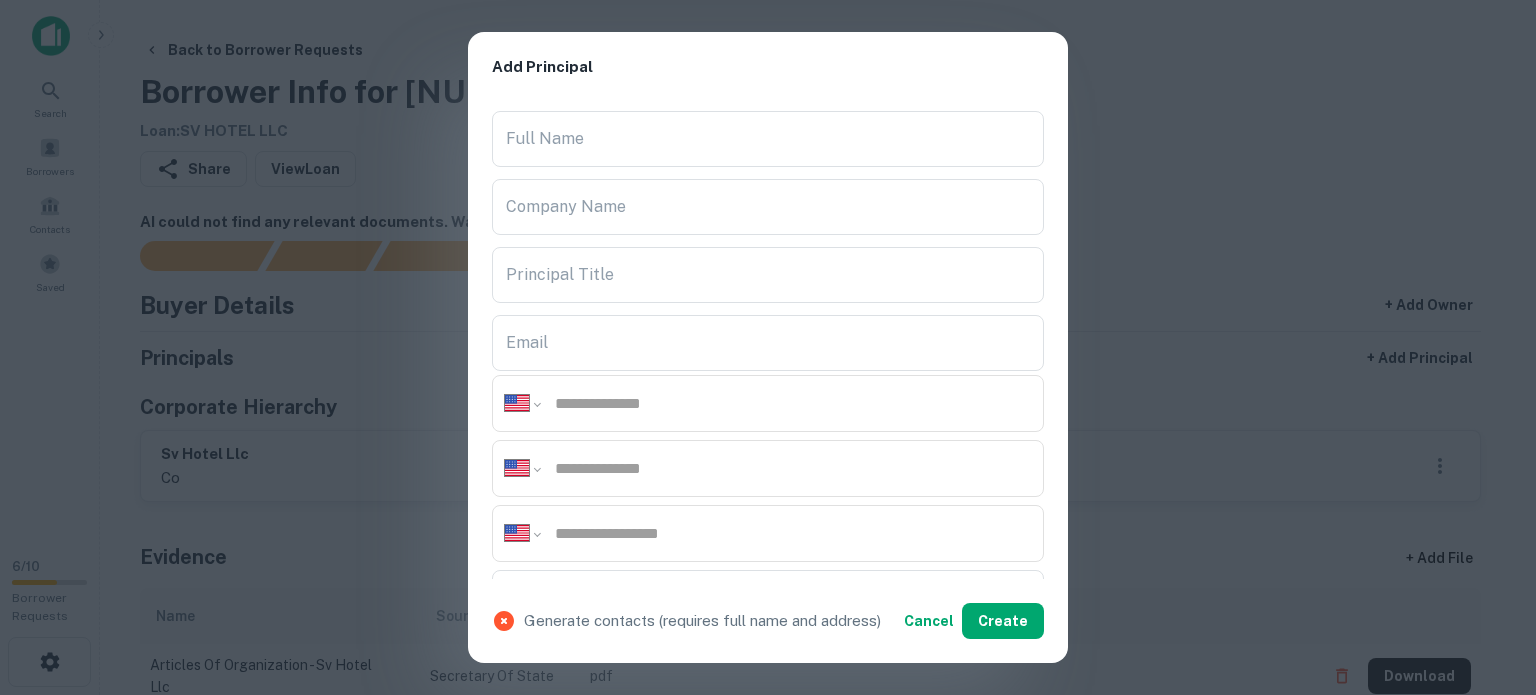 click on "Add Principal" at bounding box center (768, 67) 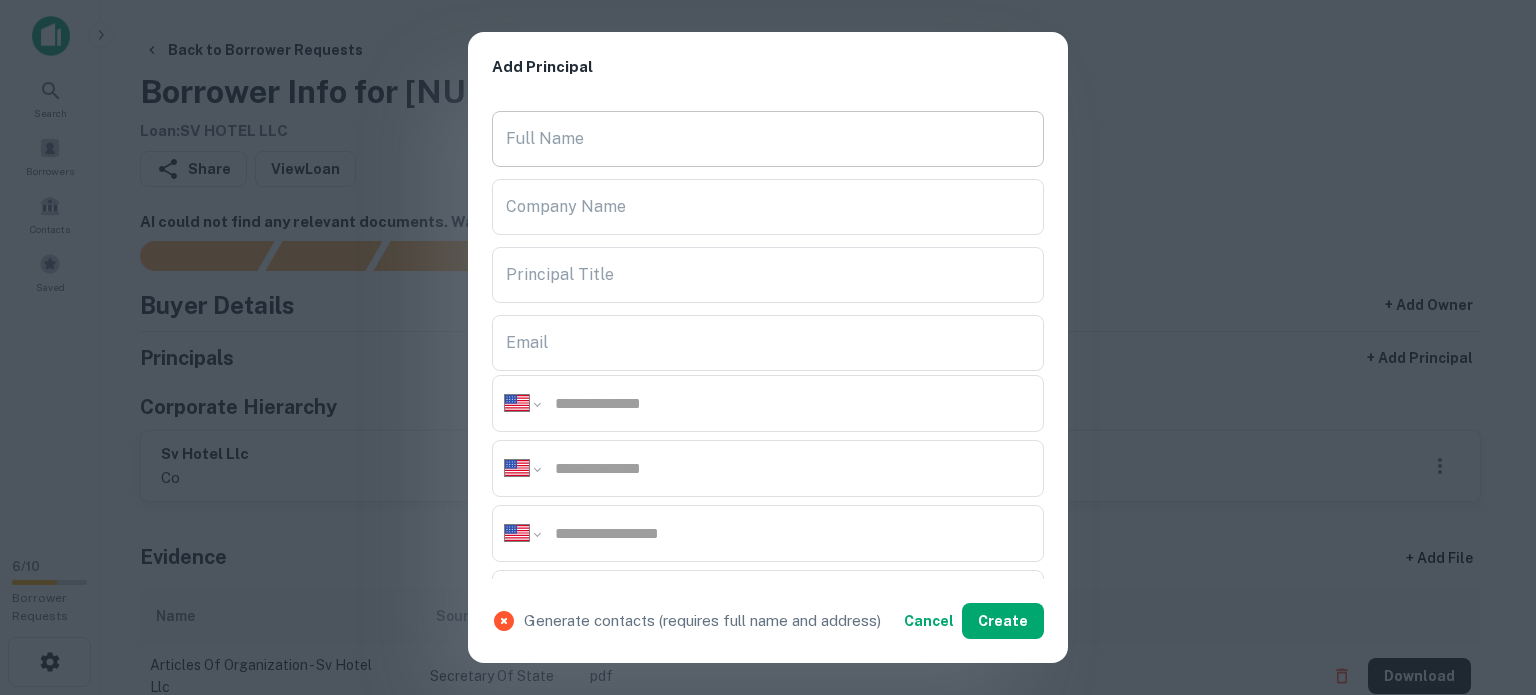 click on "Full Name" at bounding box center (768, 139) 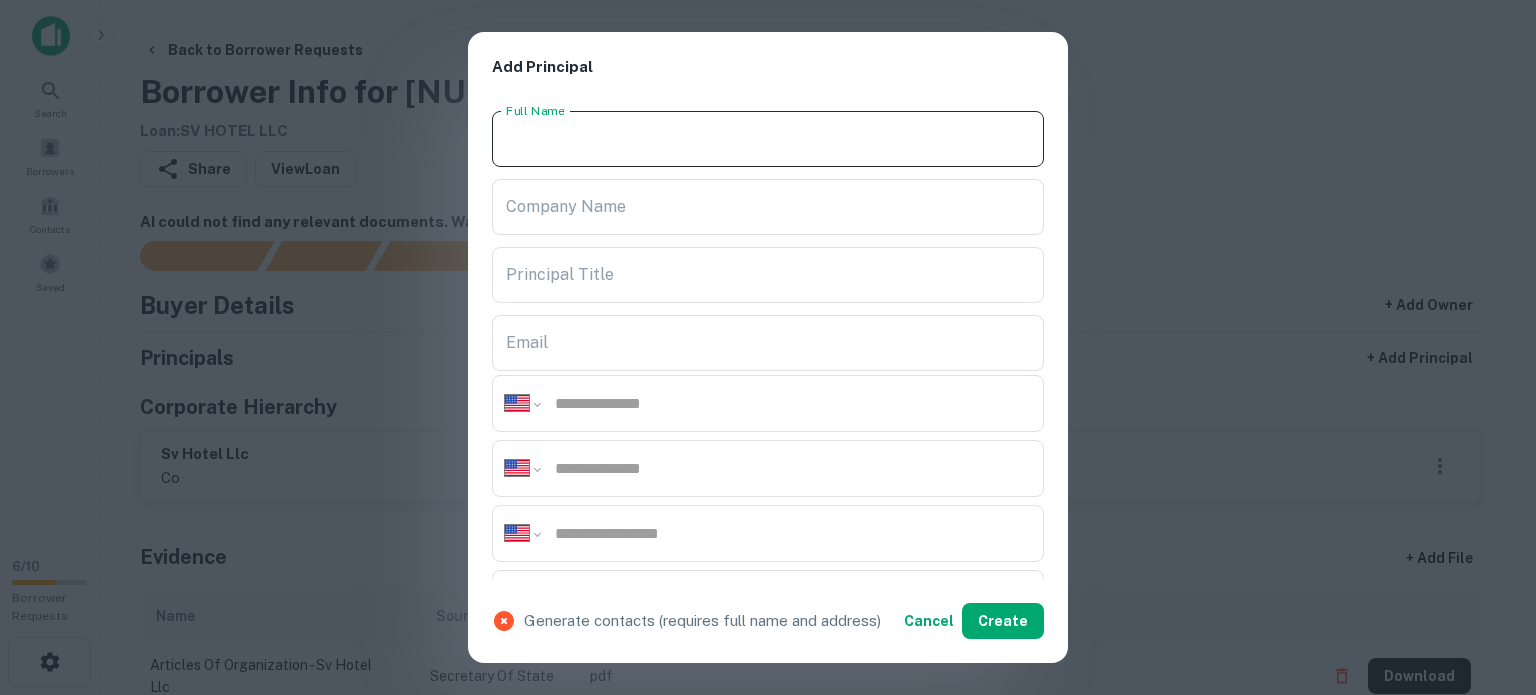 paste on "**********" 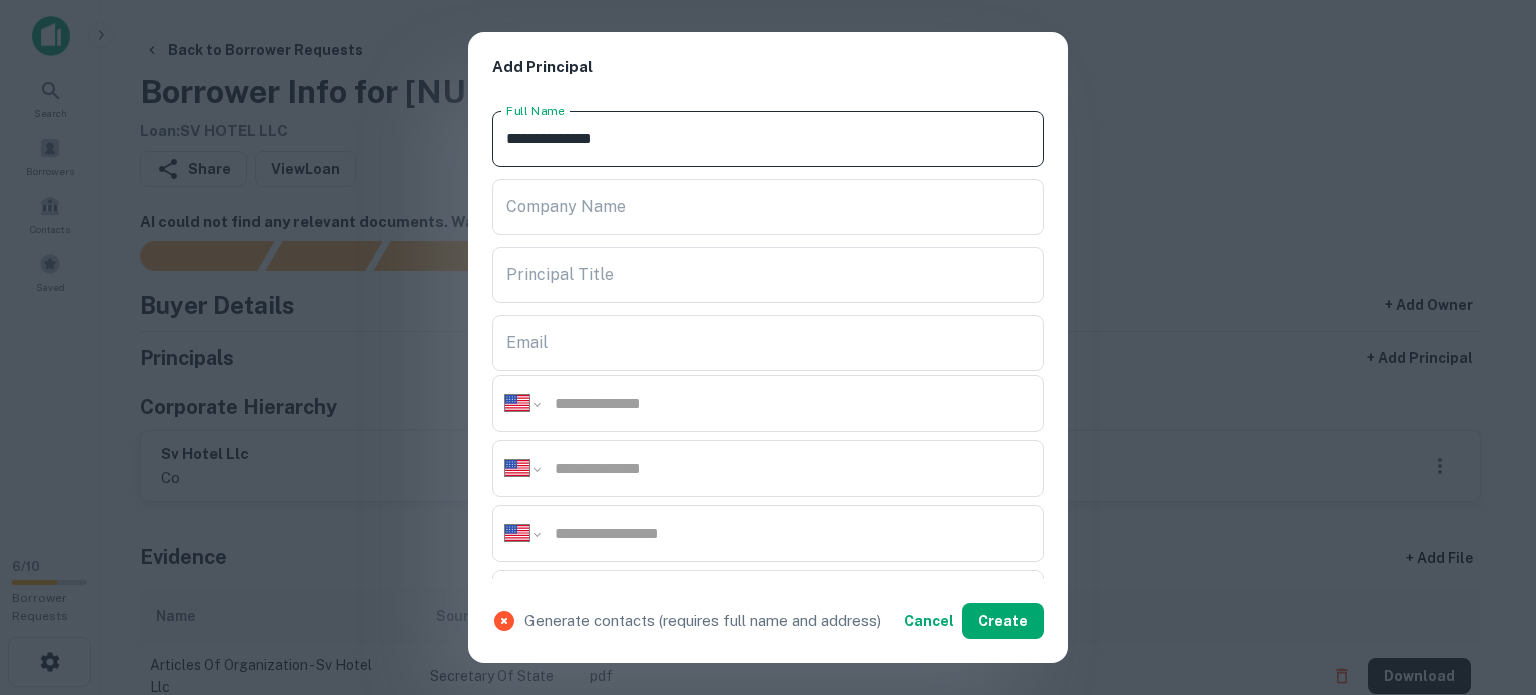 type on "**********" 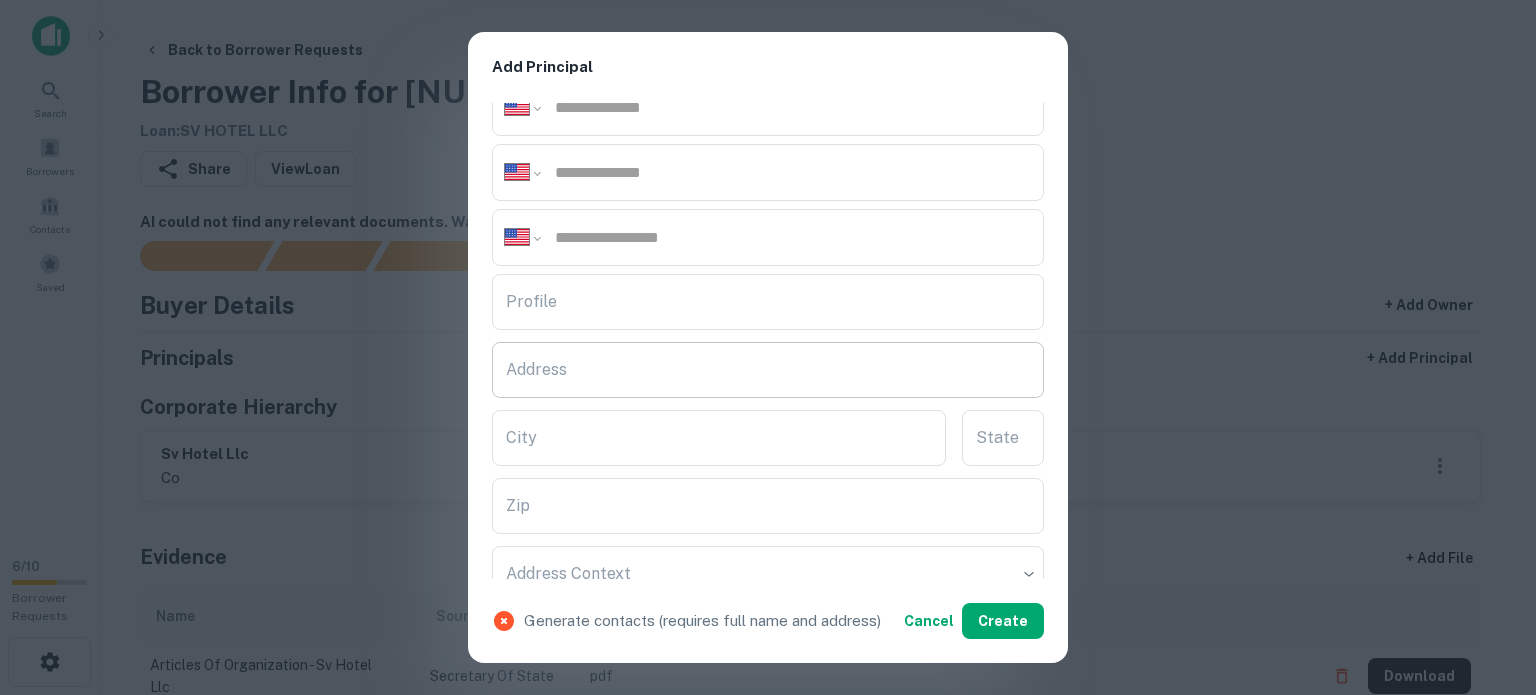 scroll, scrollTop: 300, scrollLeft: 0, axis: vertical 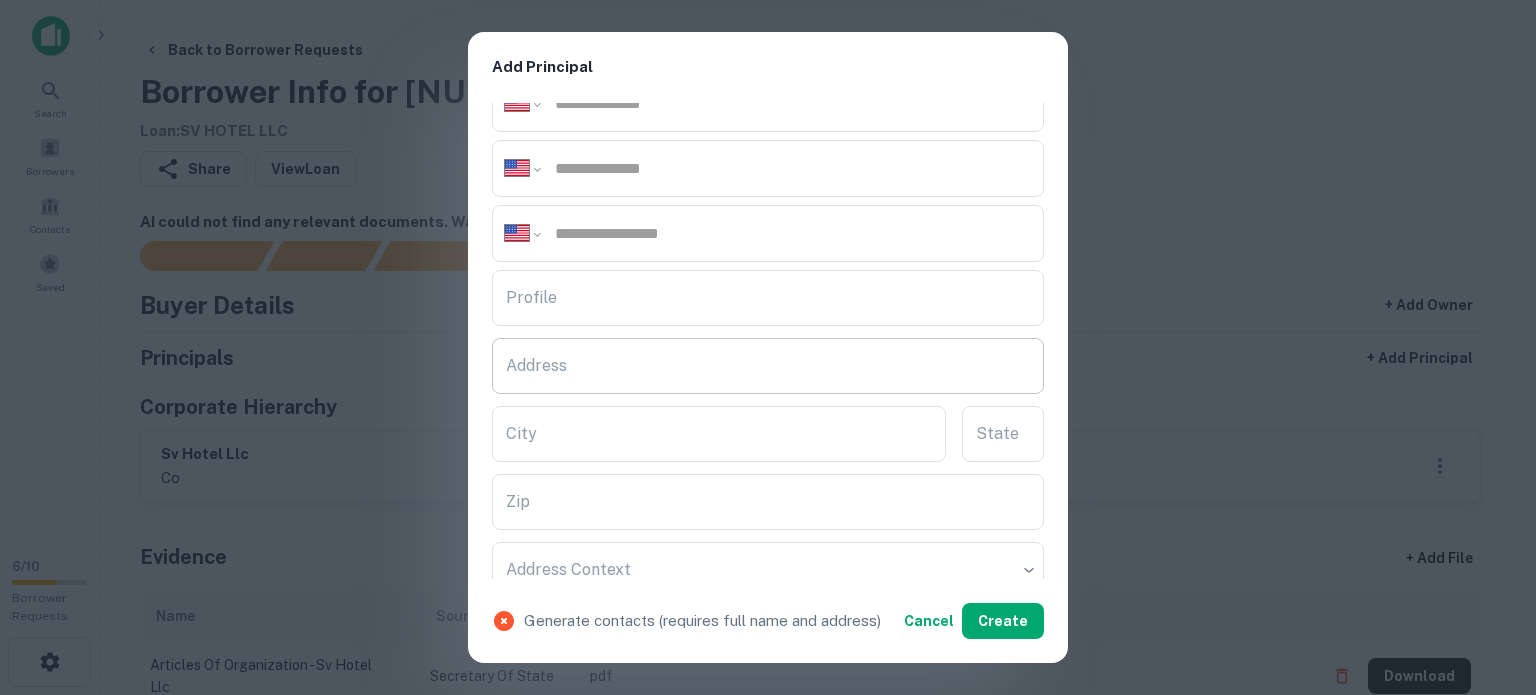 click on "Address" at bounding box center [768, 366] 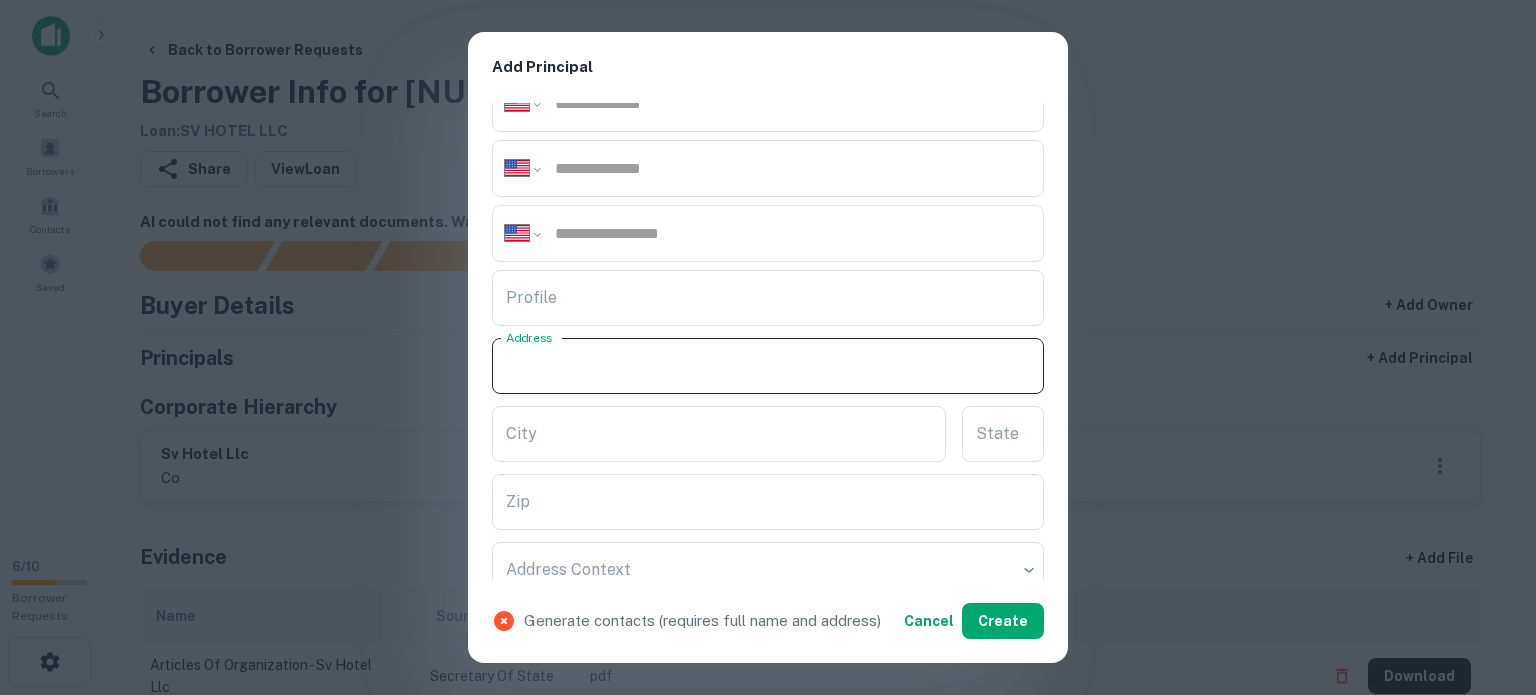 paste on "**********" 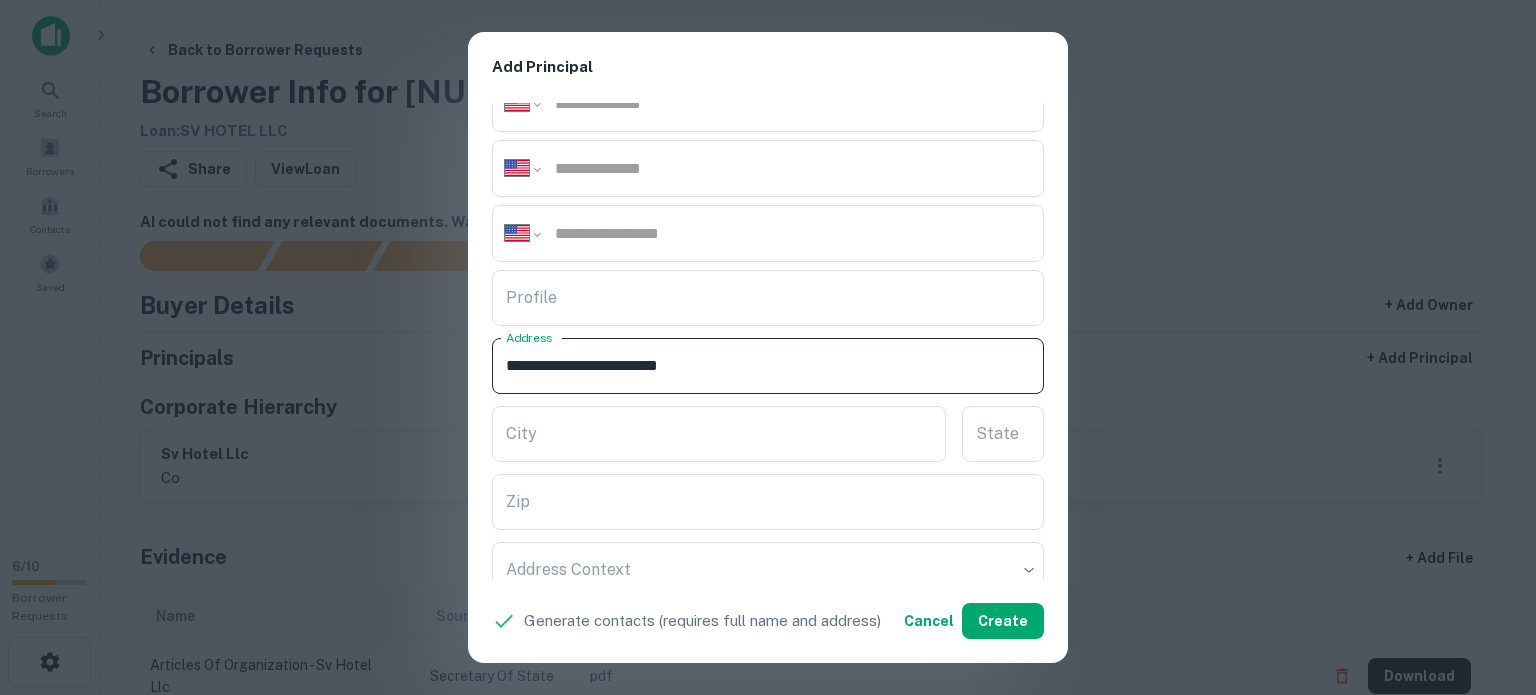 drag, startPoint x: 673, startPoint y: 361, endPoint x: 745, endPoint y: 361, distance: 72 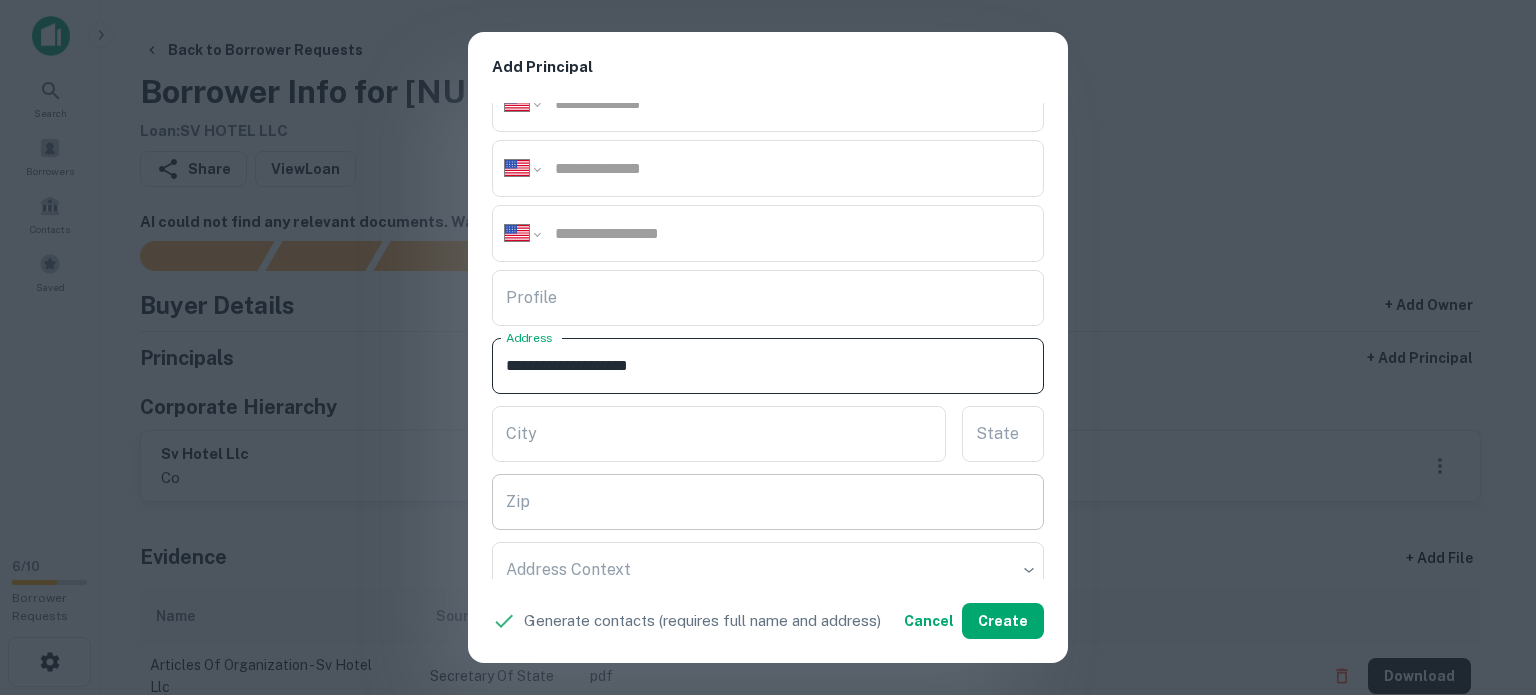 type on "**********" 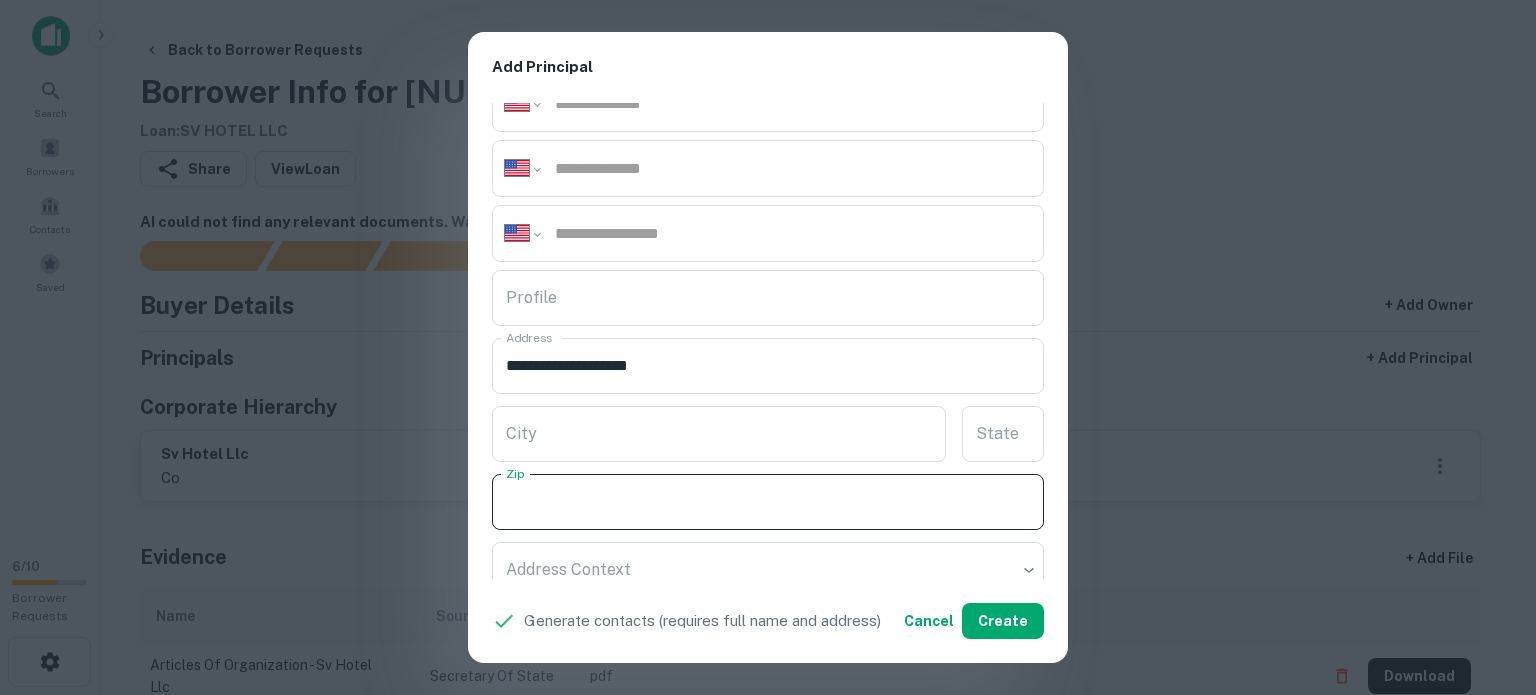 paste on "*****" 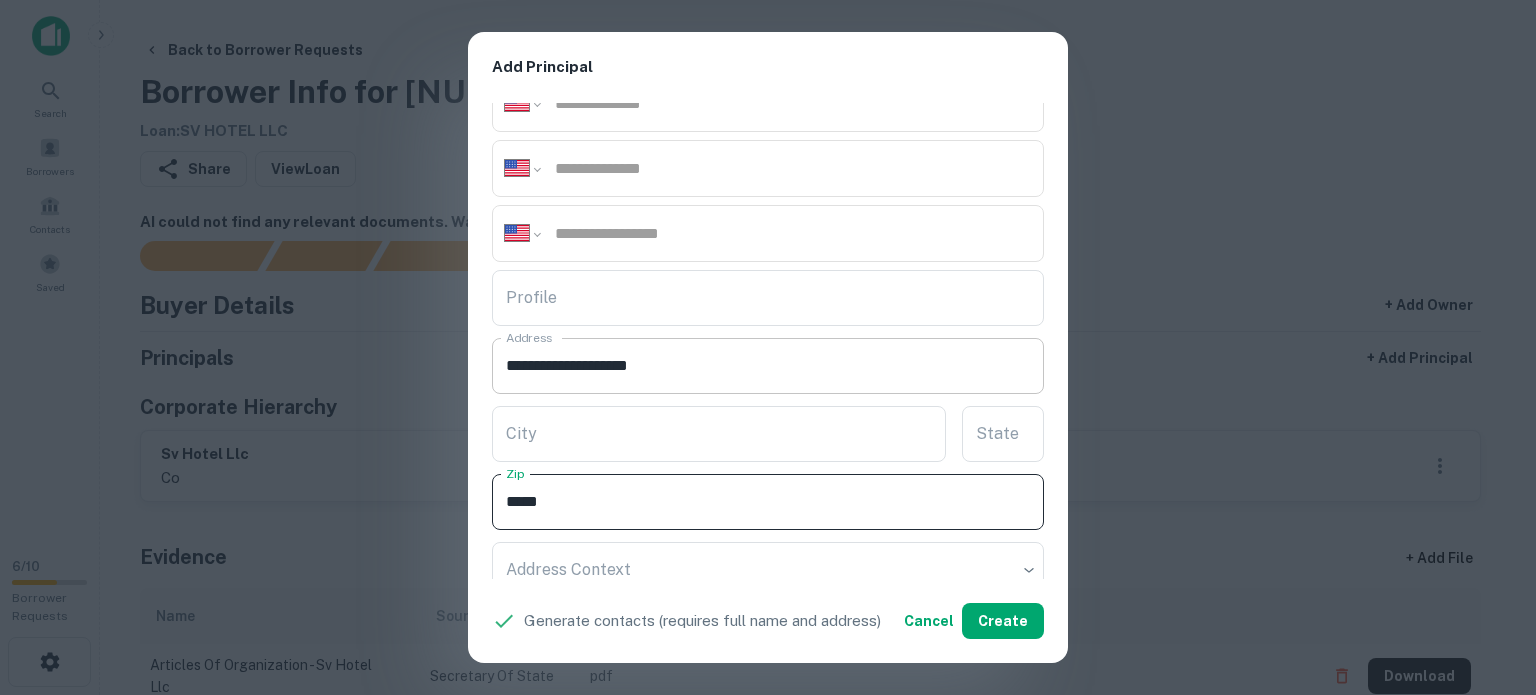 type on "*****" 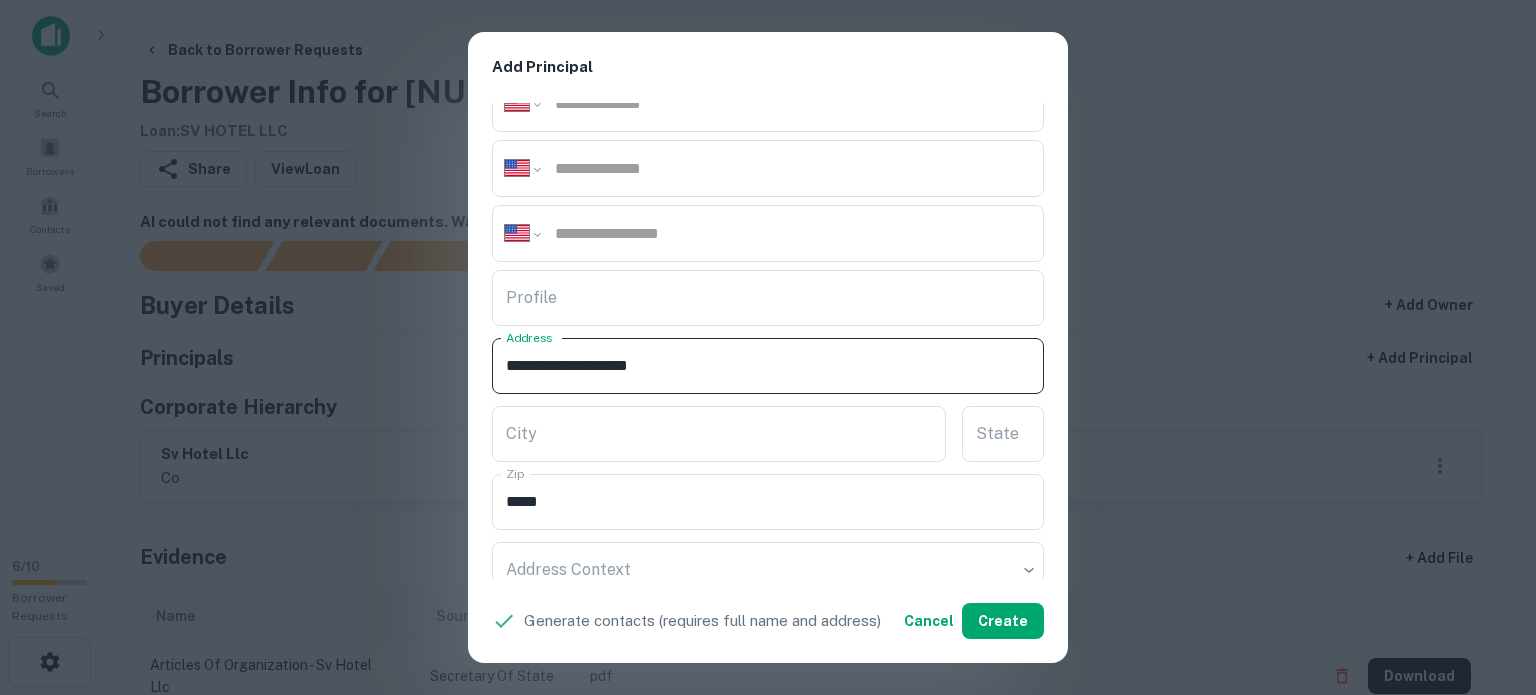 drag, startPoint x: 644, startPoint y: 355, endPoint x: 687, endPoint y: 374, distance: 47.010635 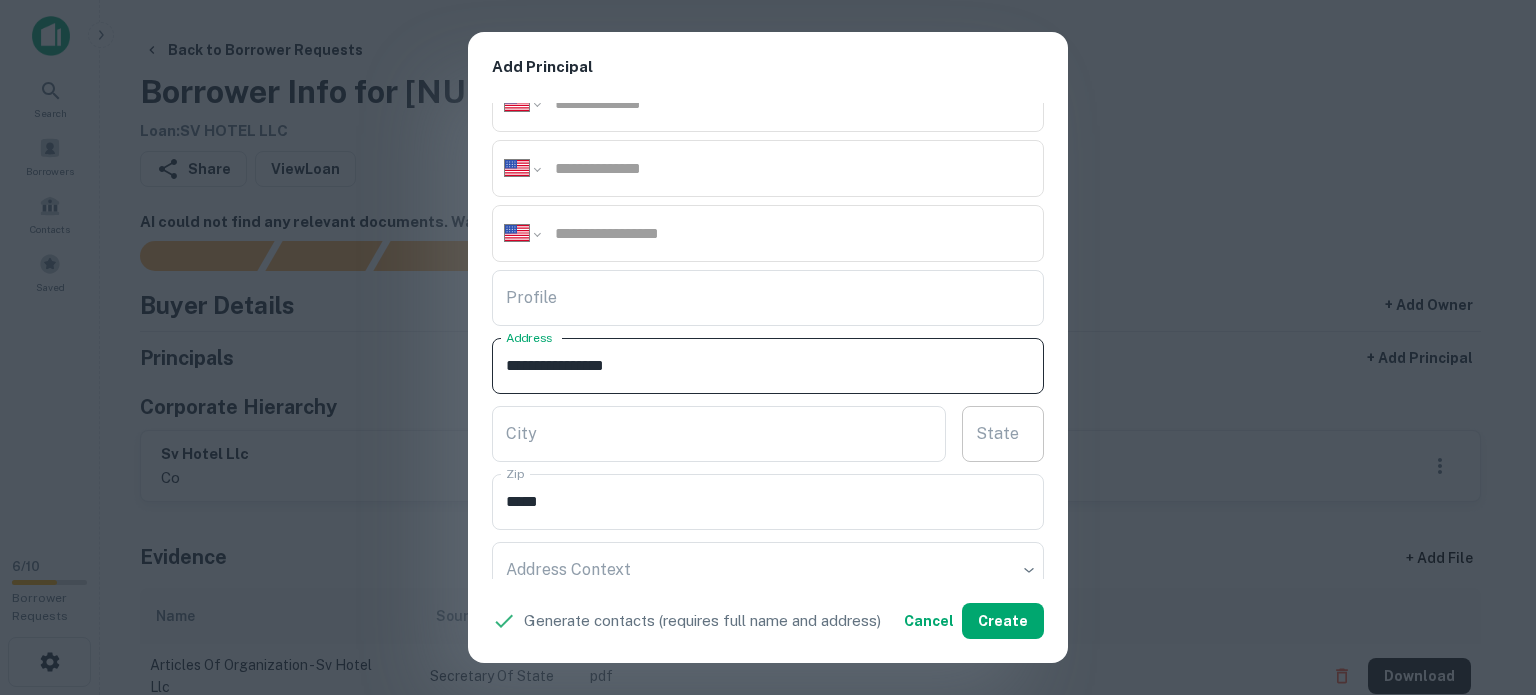 type on "**********" 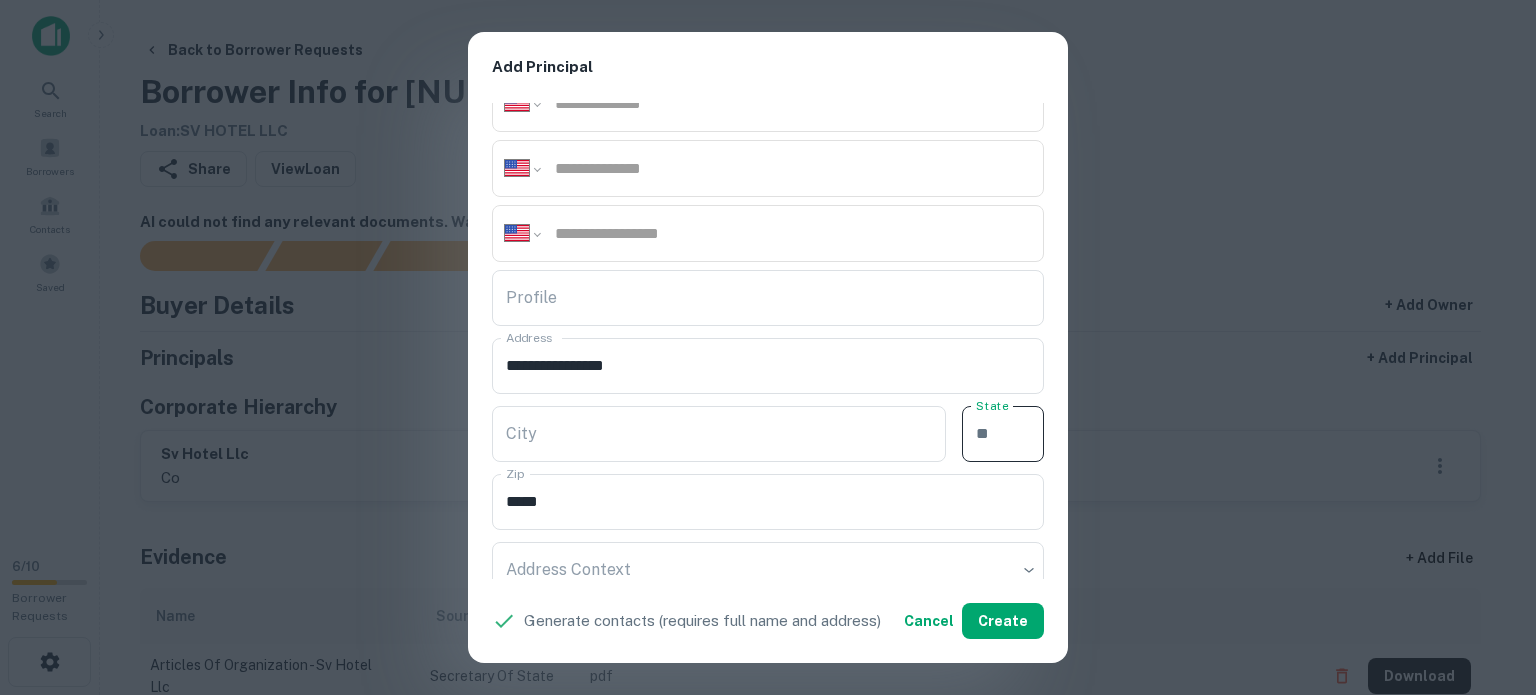 click on "State" at bounding box center [1003, 434] 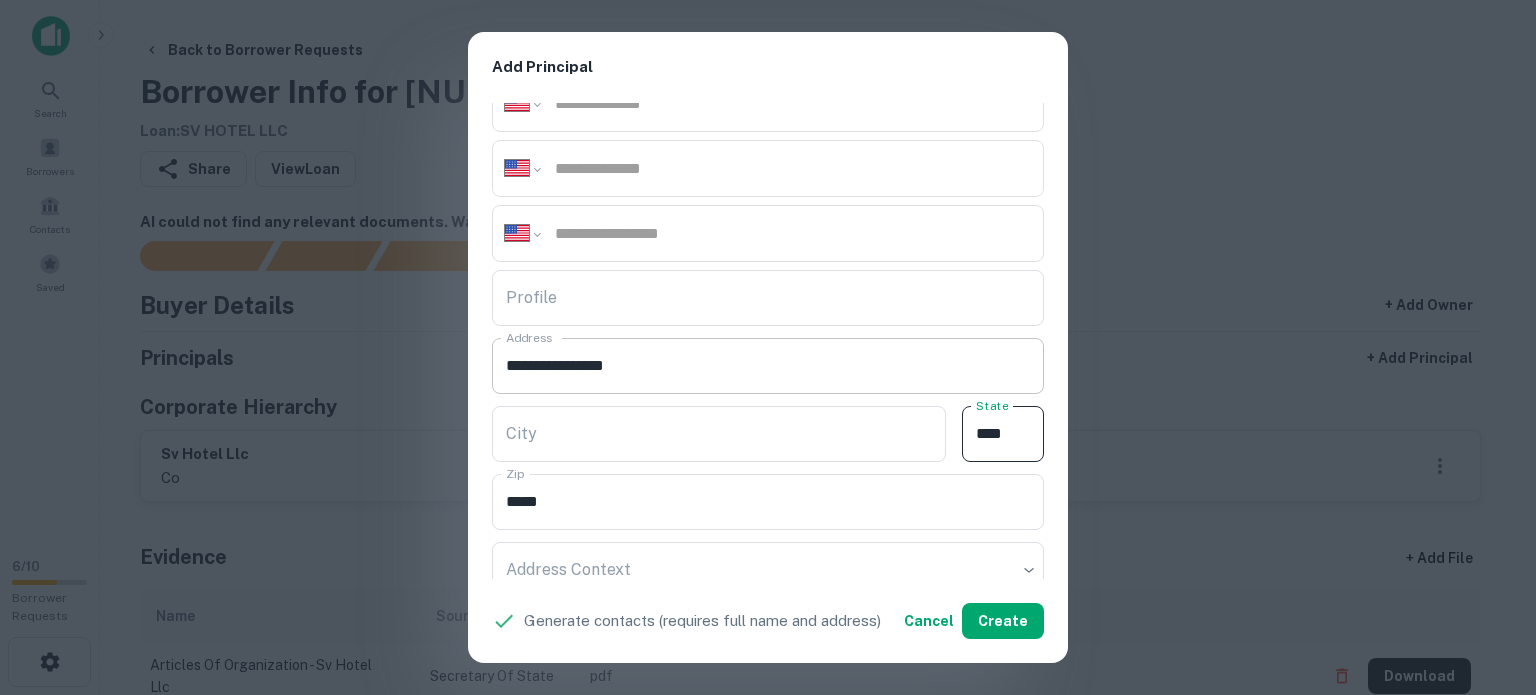 type on "**" 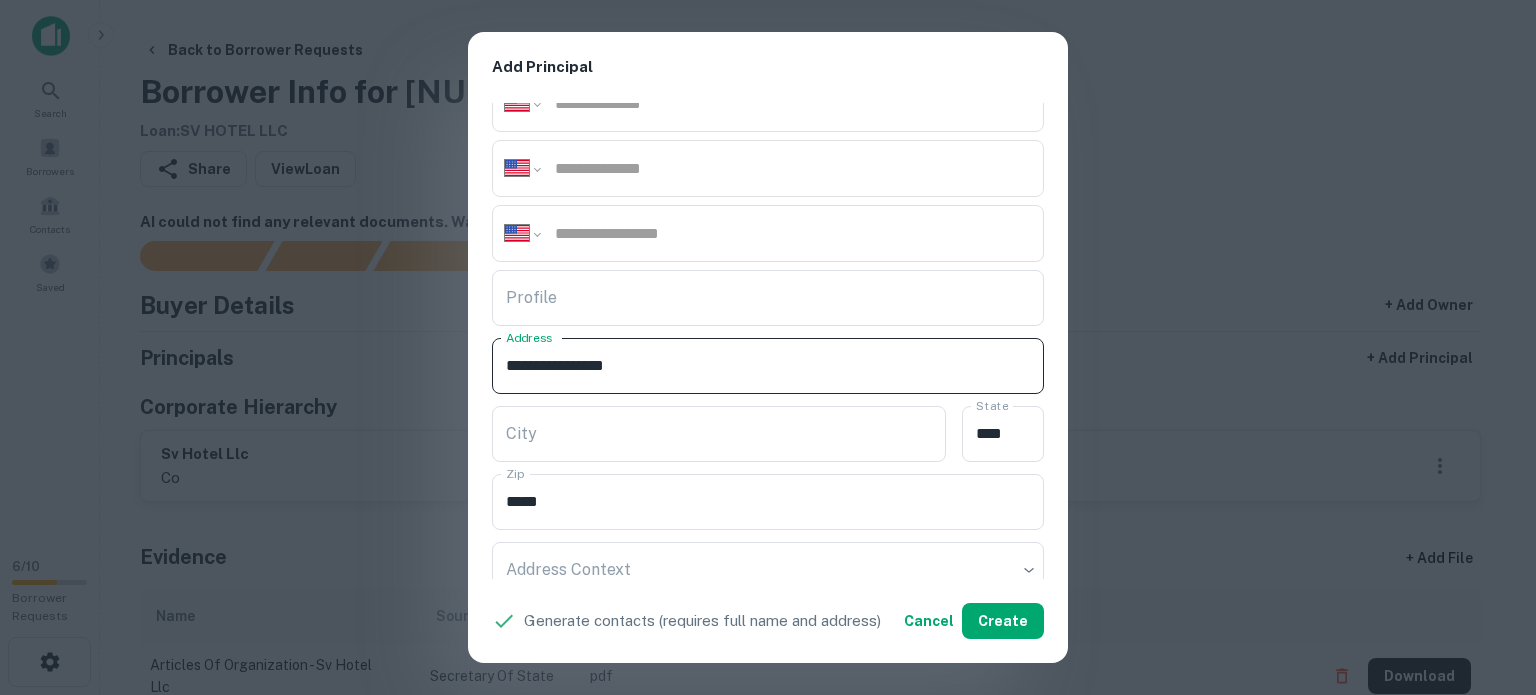 drag, startPoint x: 607, startPoint y: 361, endPoint x: 676, endPoint y: 370, distance: 69.58448 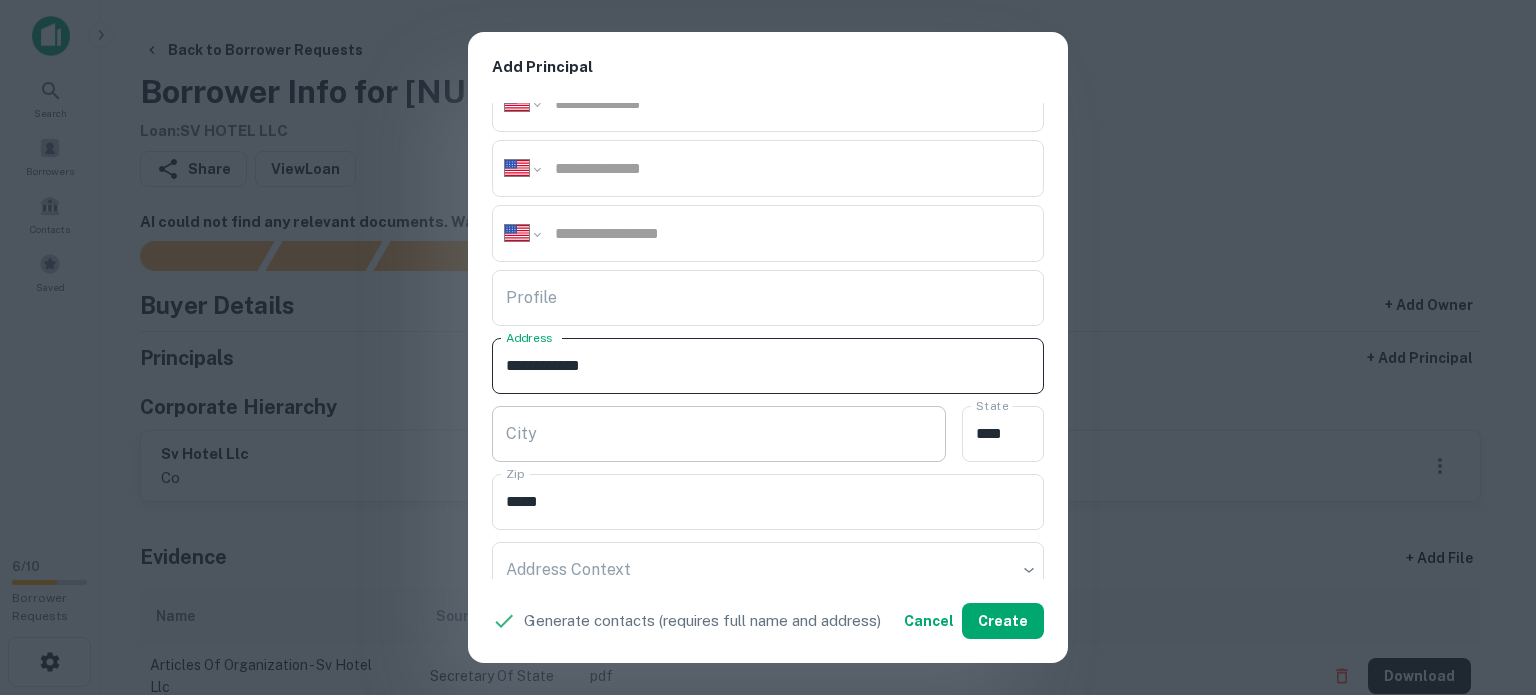 type on "**********" 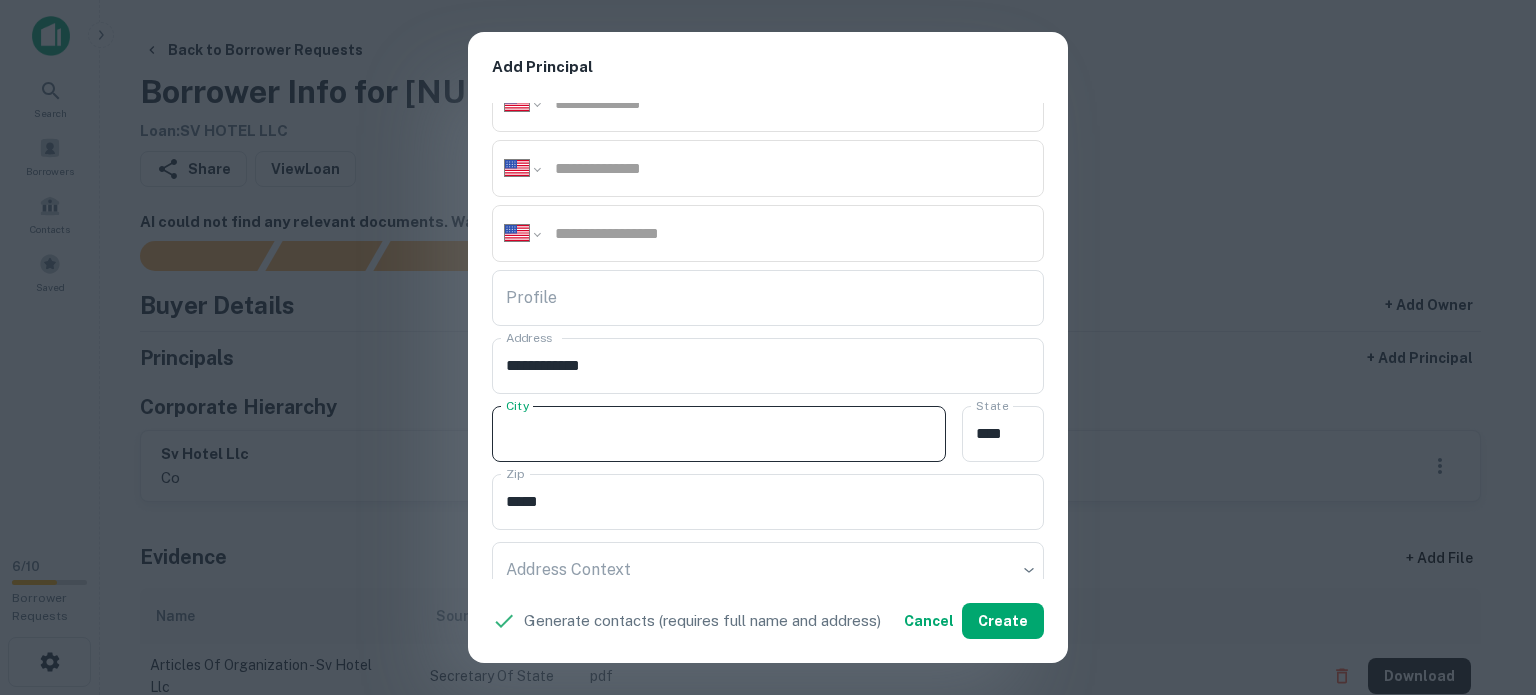 paste on "****" 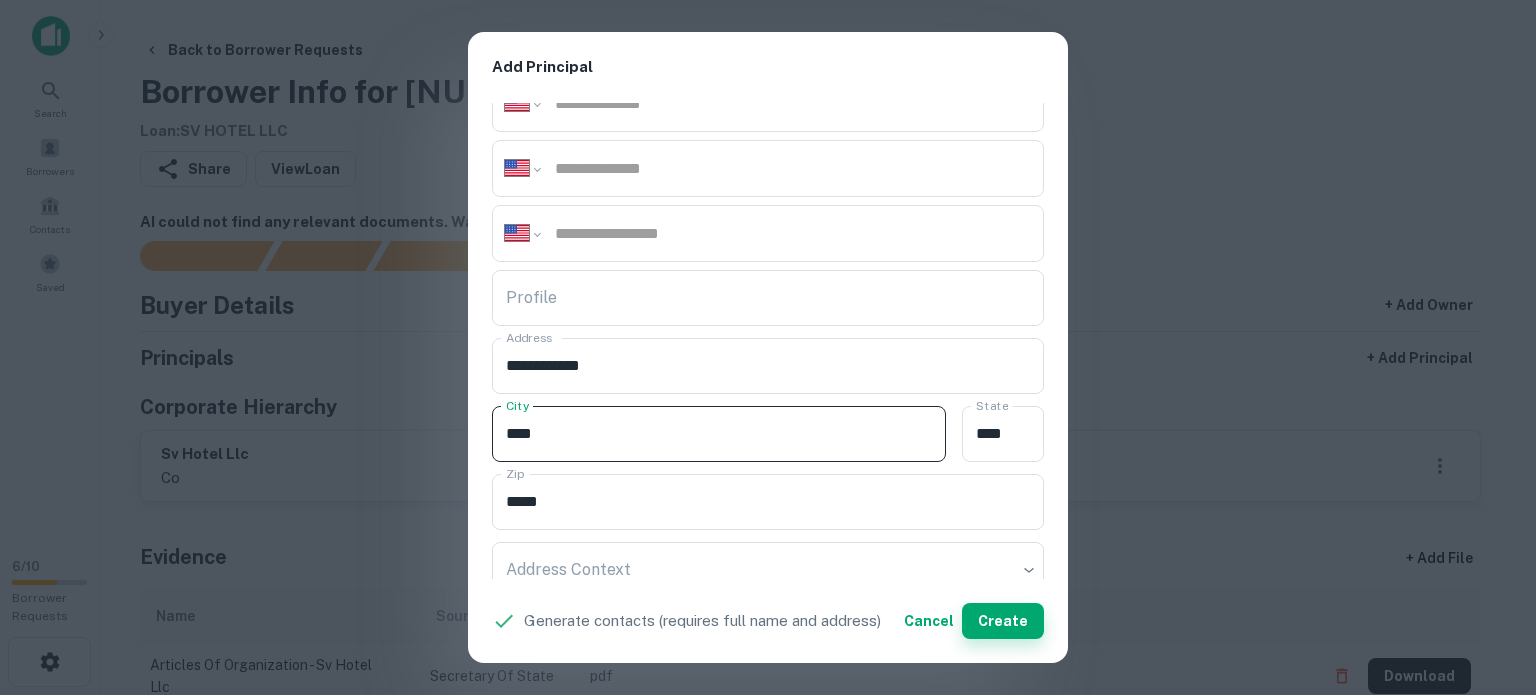 type on "****" 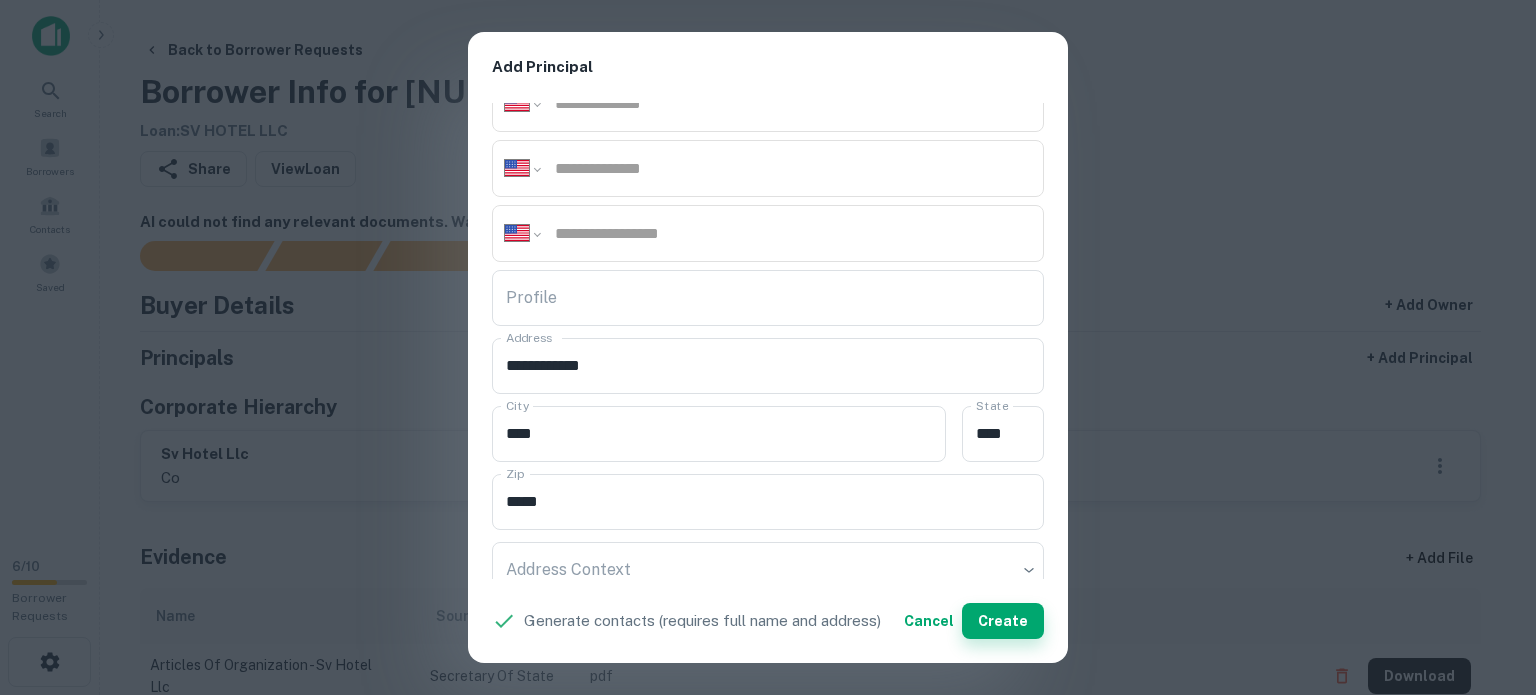 click on "Create" at bounding box center [1003, 621] 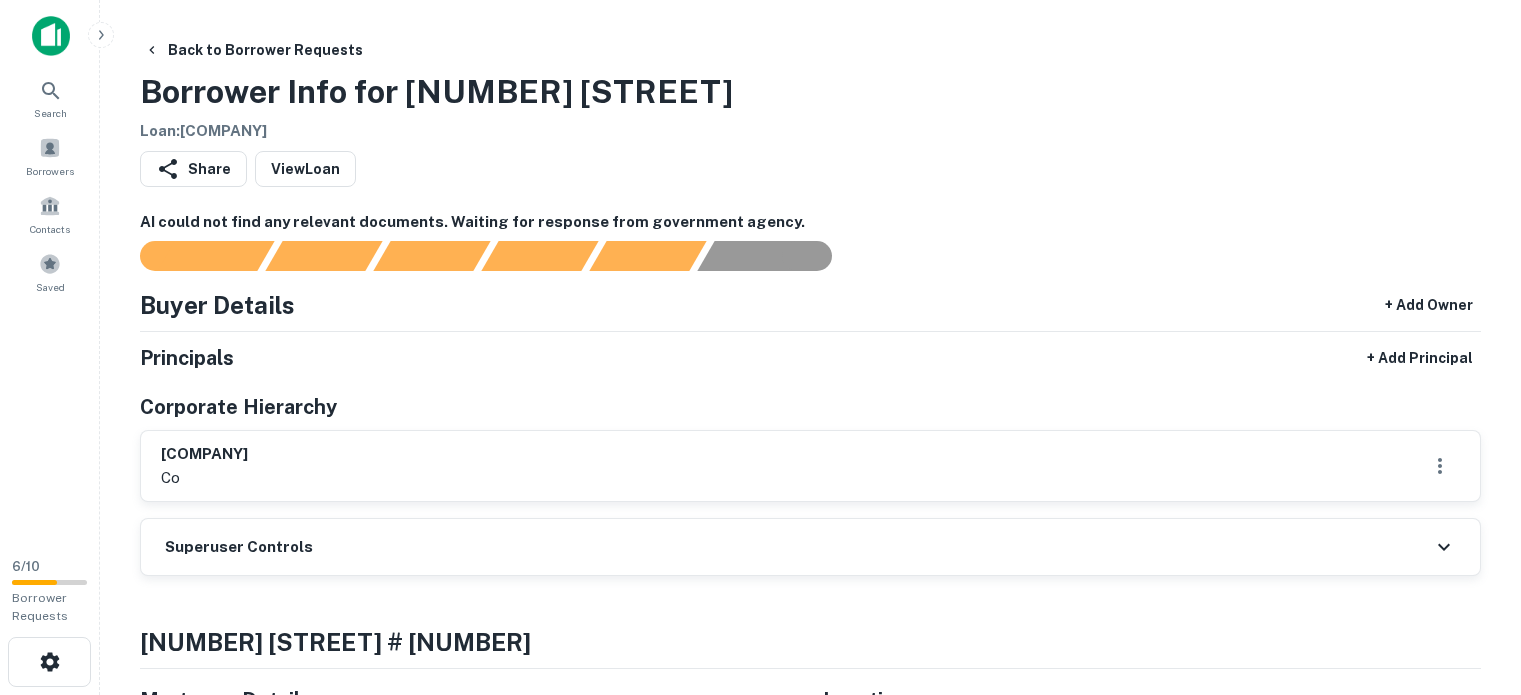 scroll, scrollTop: 0, scrollLeft: 0, axis: both 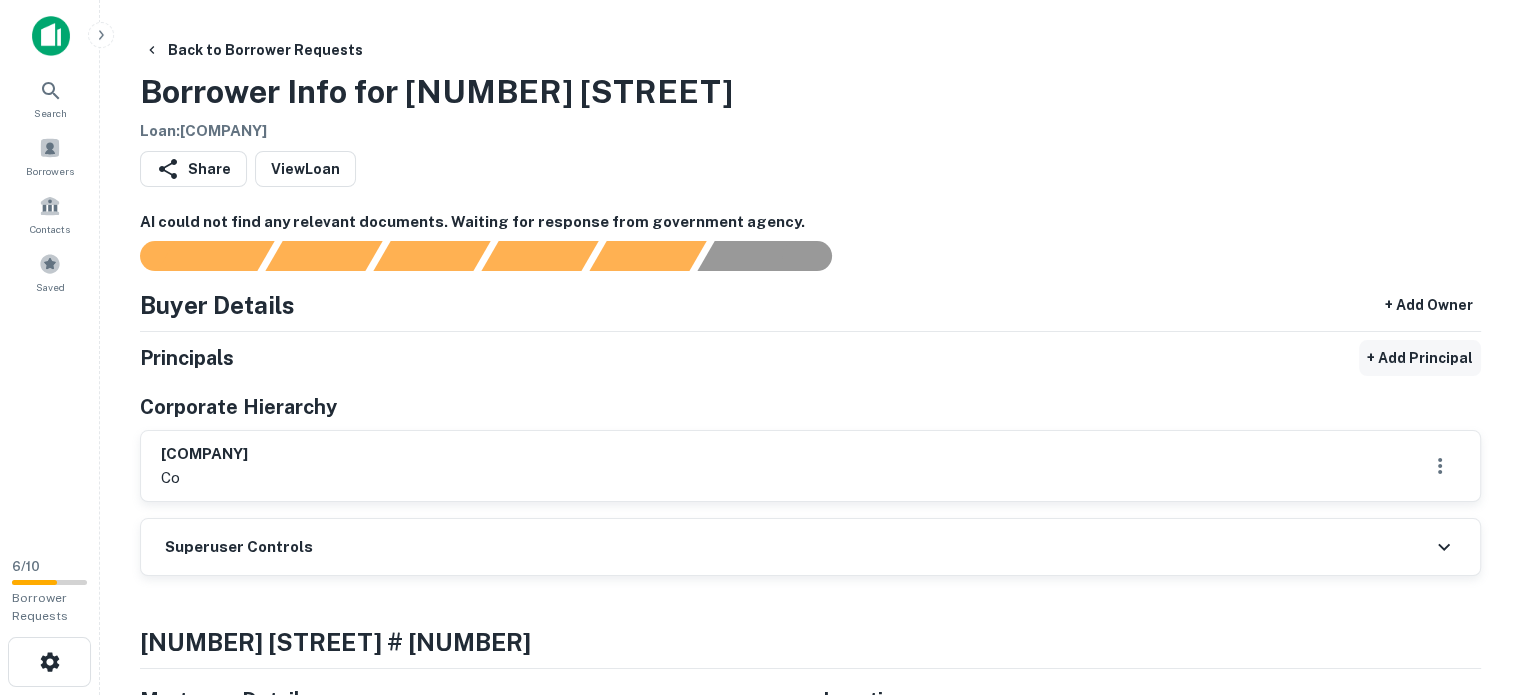 click on "+ Add Principal" at bounding box center (1420, 358) 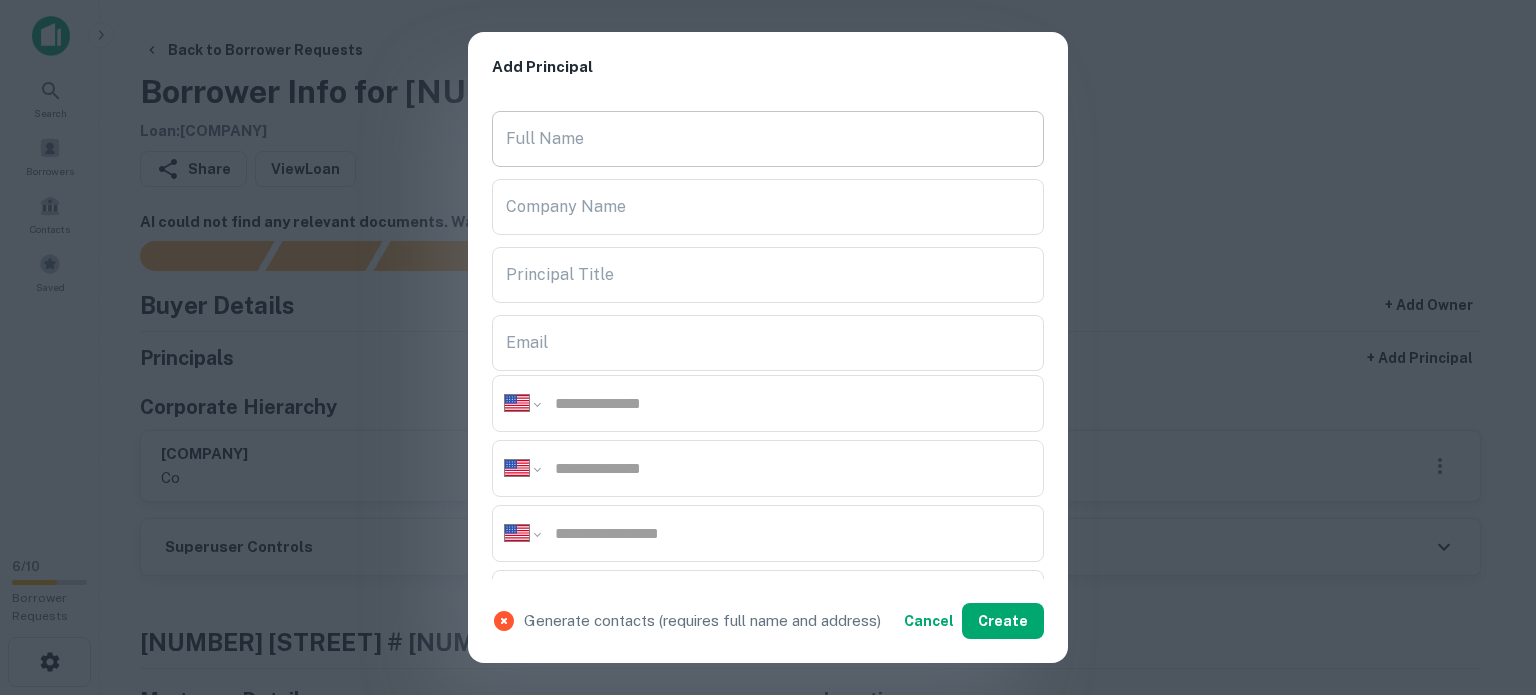 click on "Full Name" at bounding box center [768, 139] 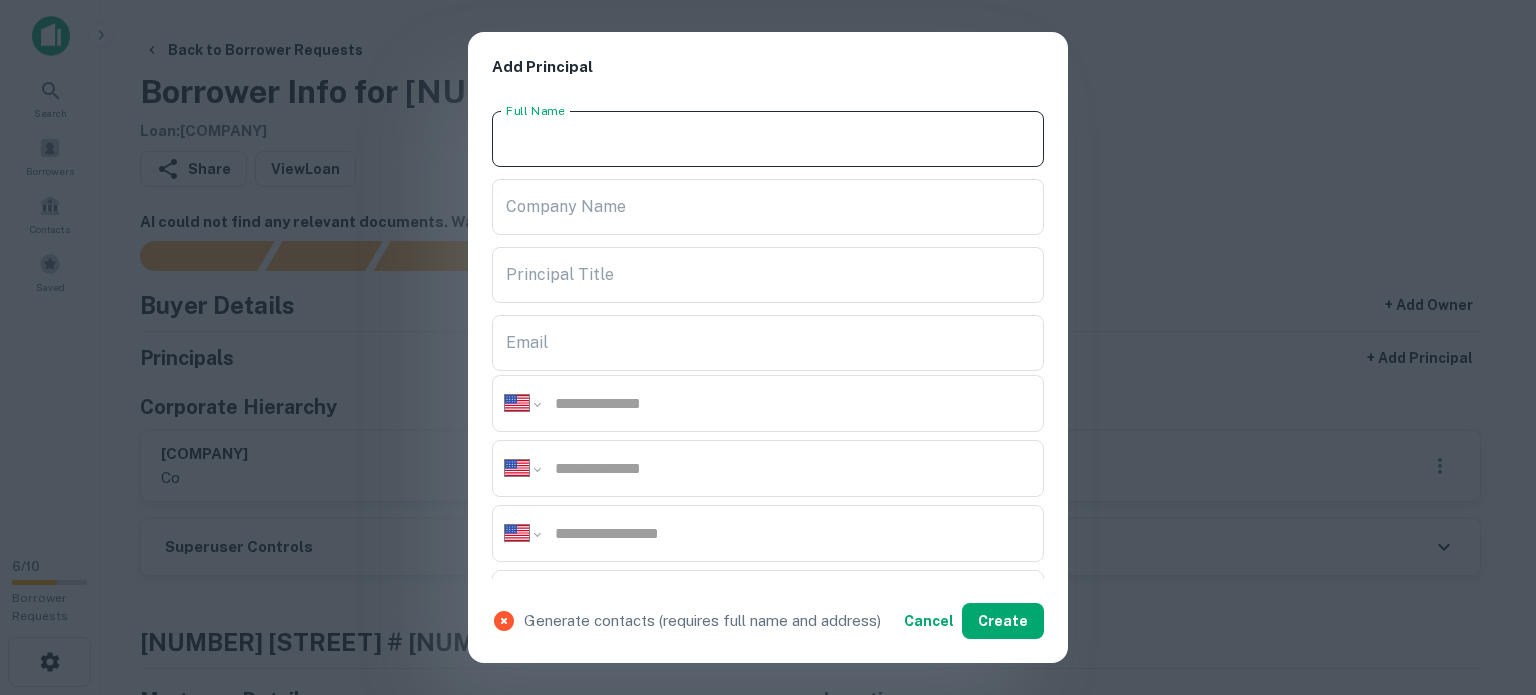 paste on "**********" 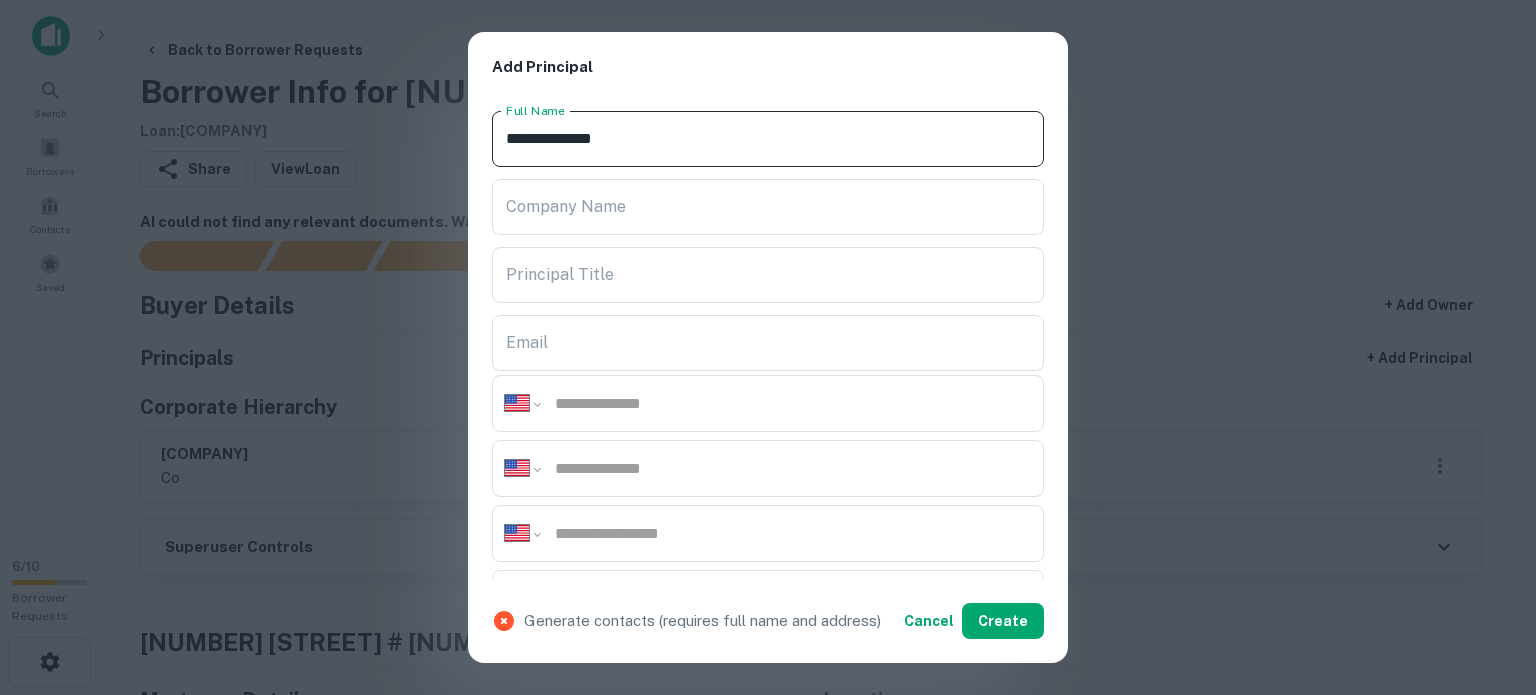 type on "**********" 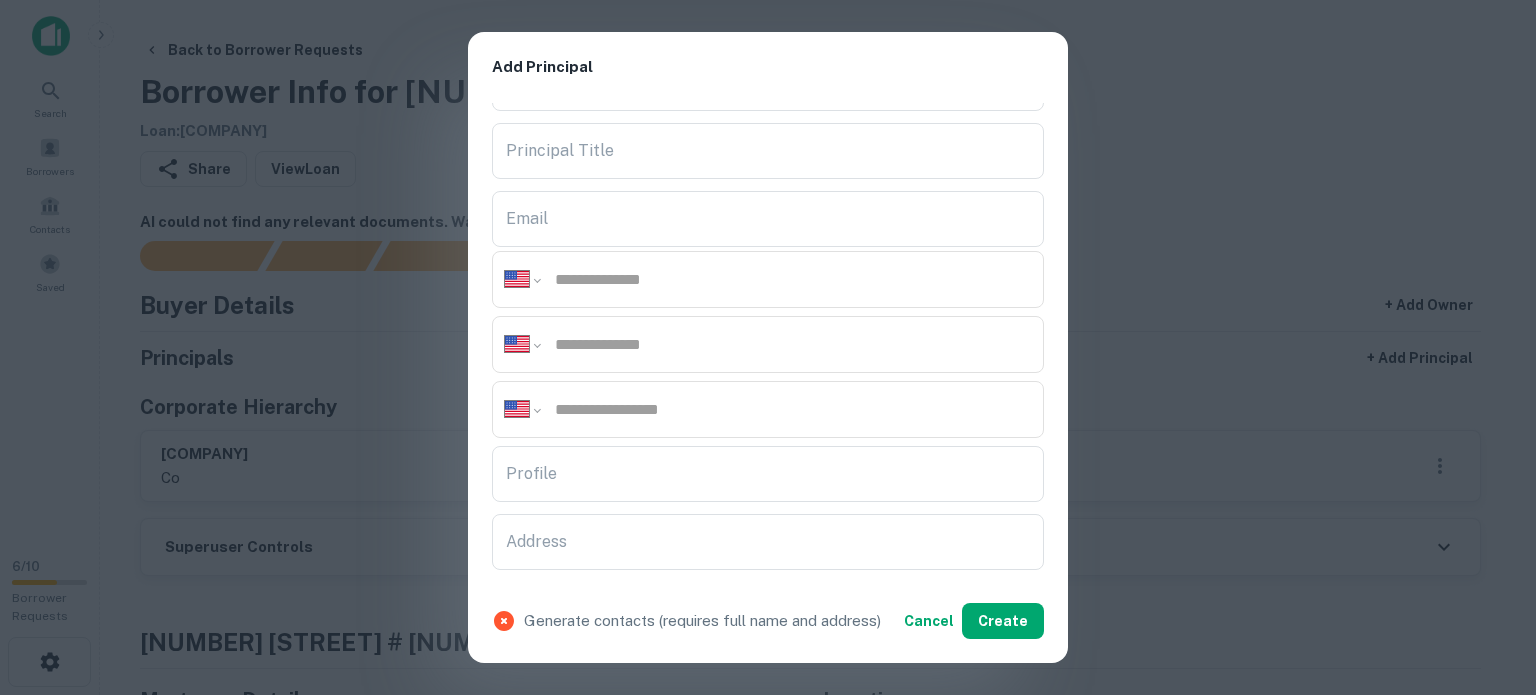 scroll, scrollTop: 300, scrollLeft: 0, axis: vertical 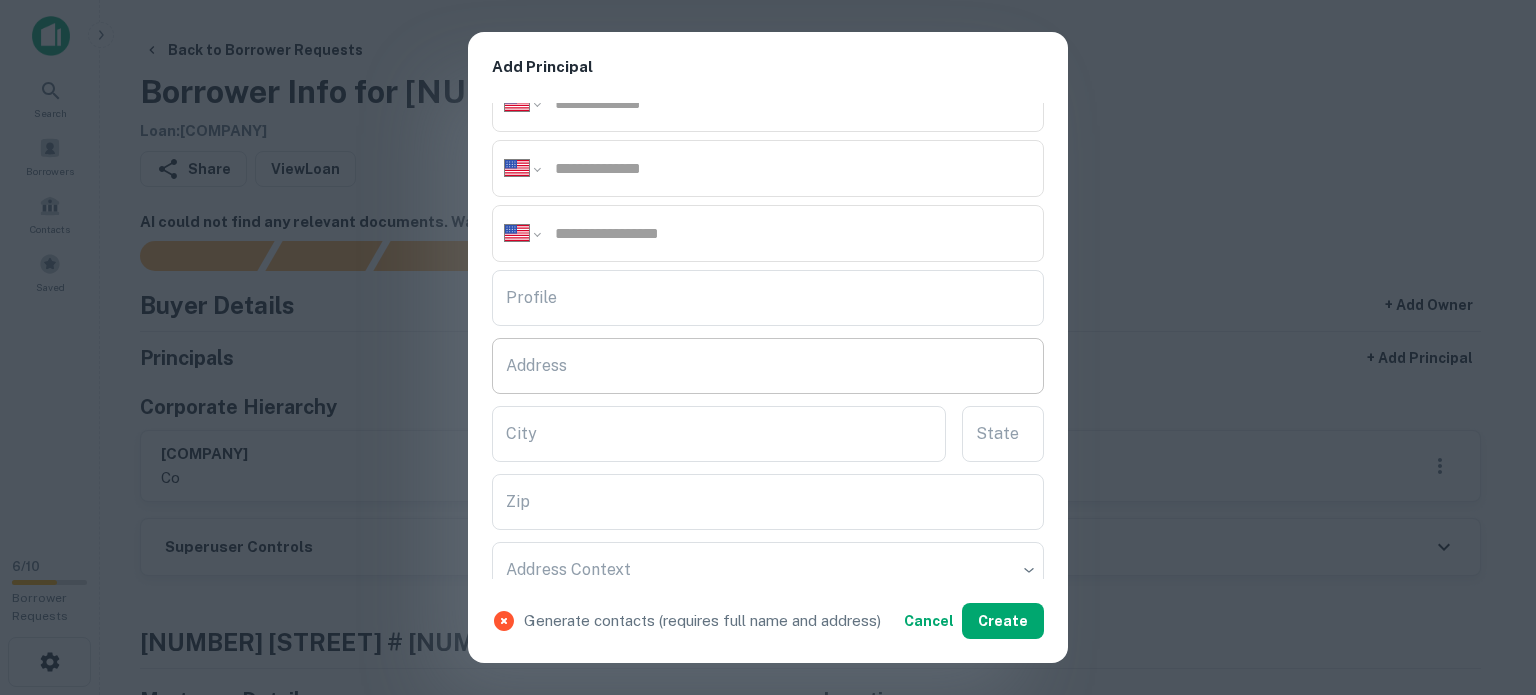 click on "Address" at bounding box center (768, 366) 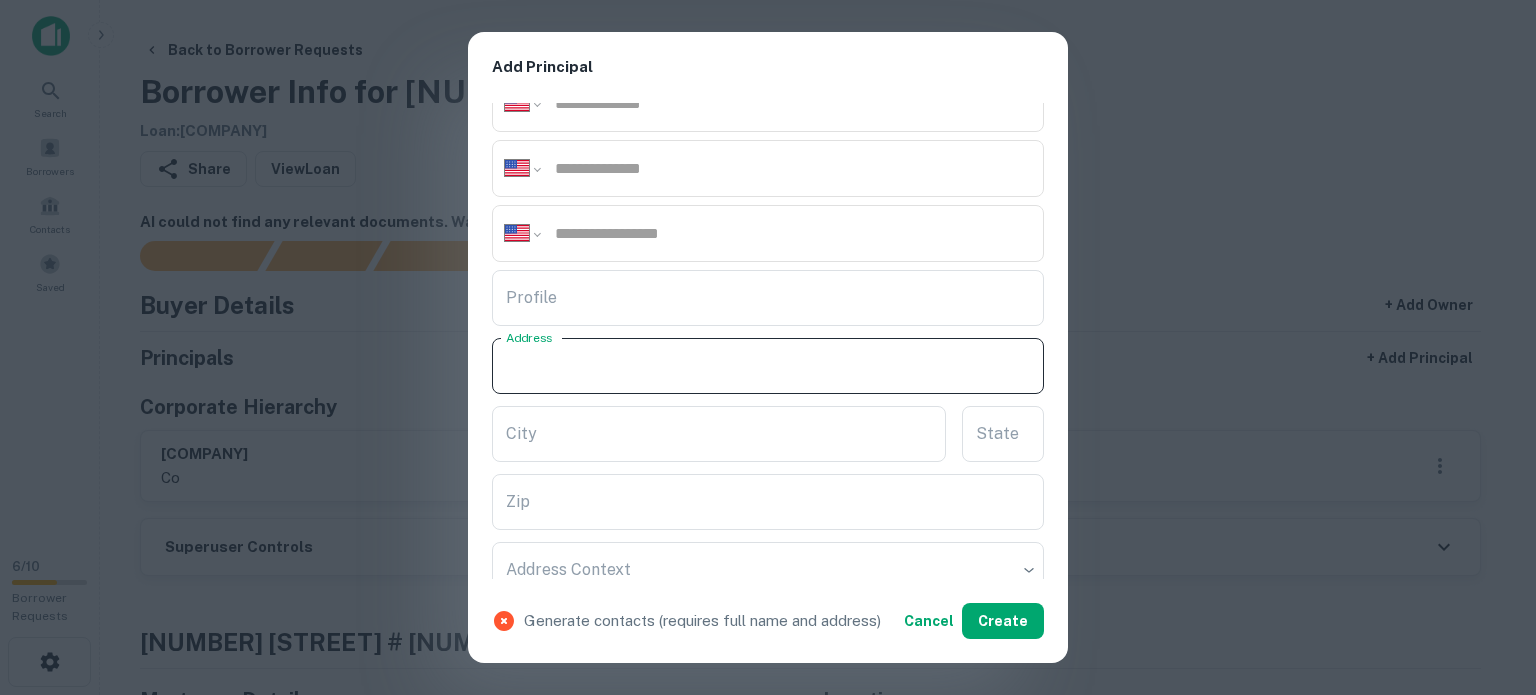 paste on "**********" 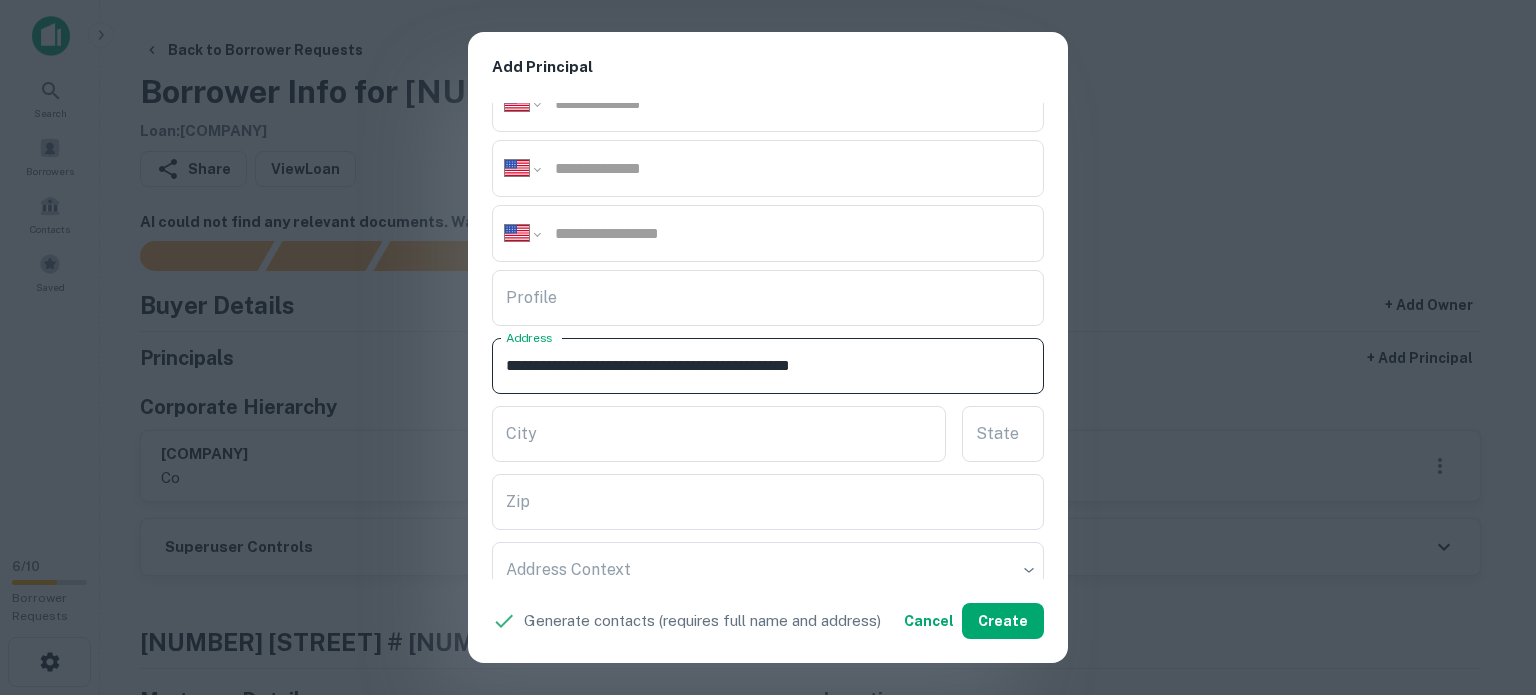 drag, startPoint x: 844, startPoint y: 361, endPoint x: 911, endPoint y: 372, distance: 67.89698 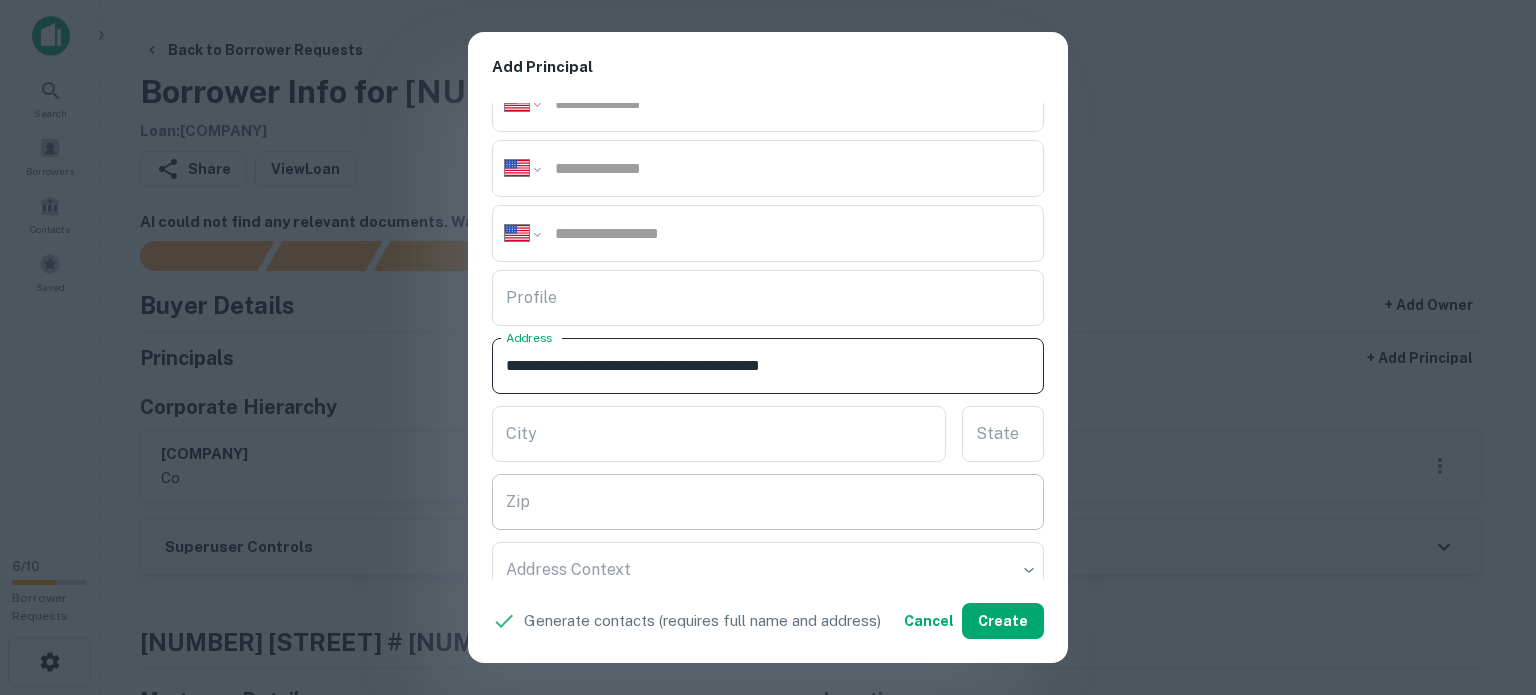 type on "**********" 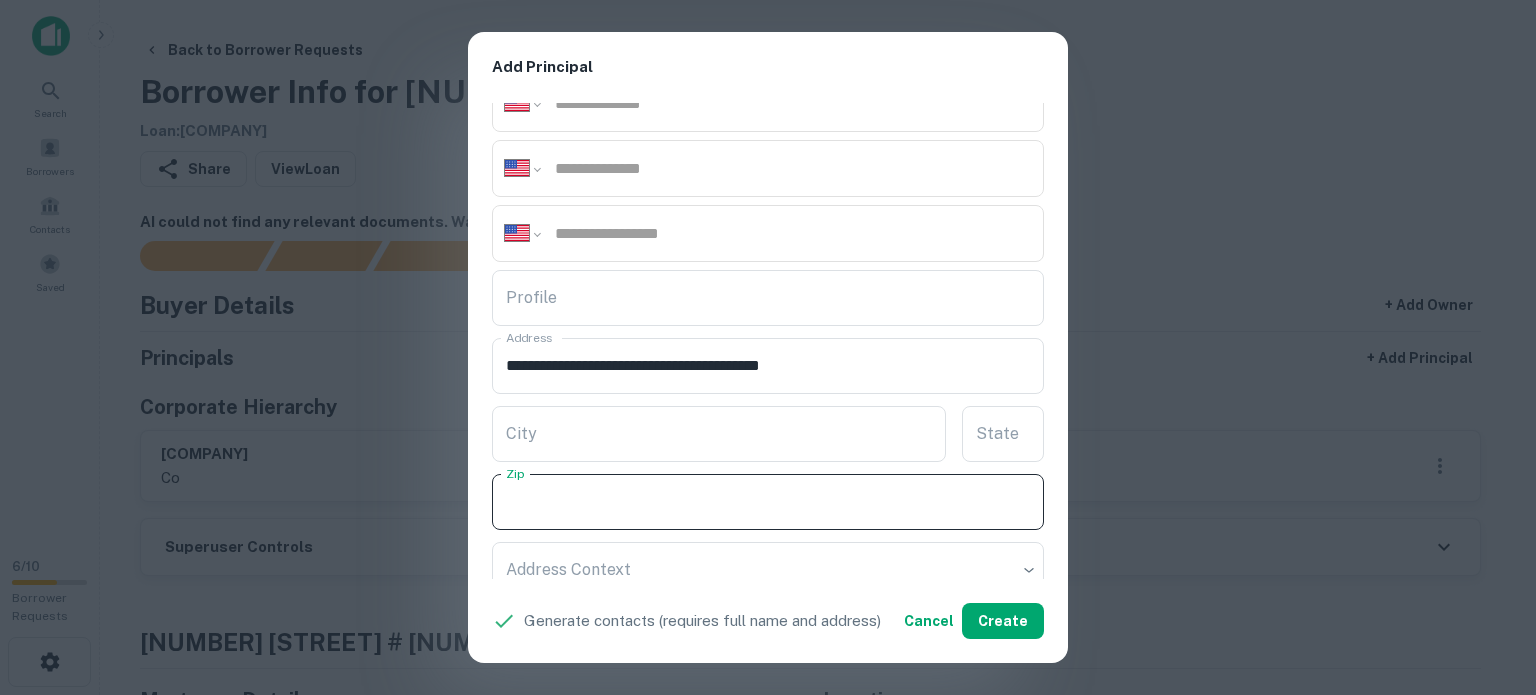 paste on "*****" 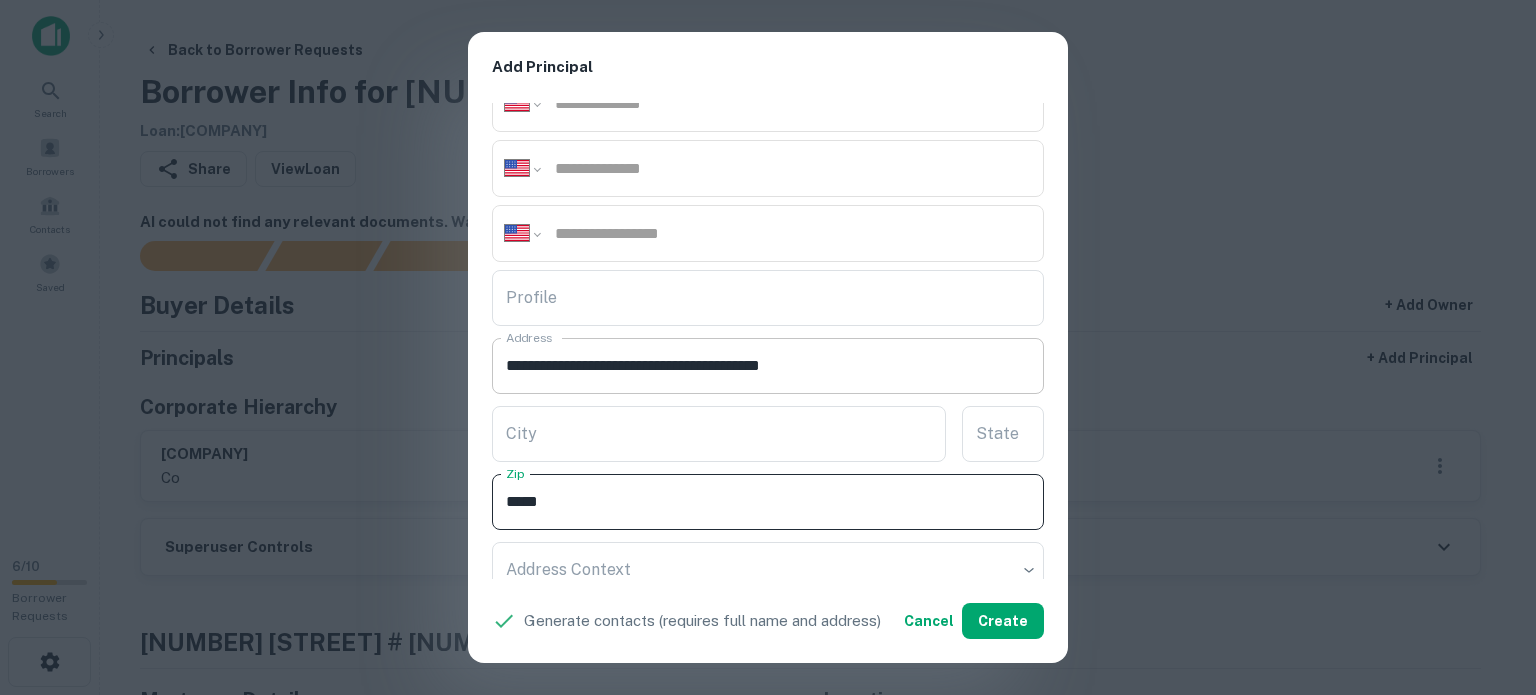type on "*****" 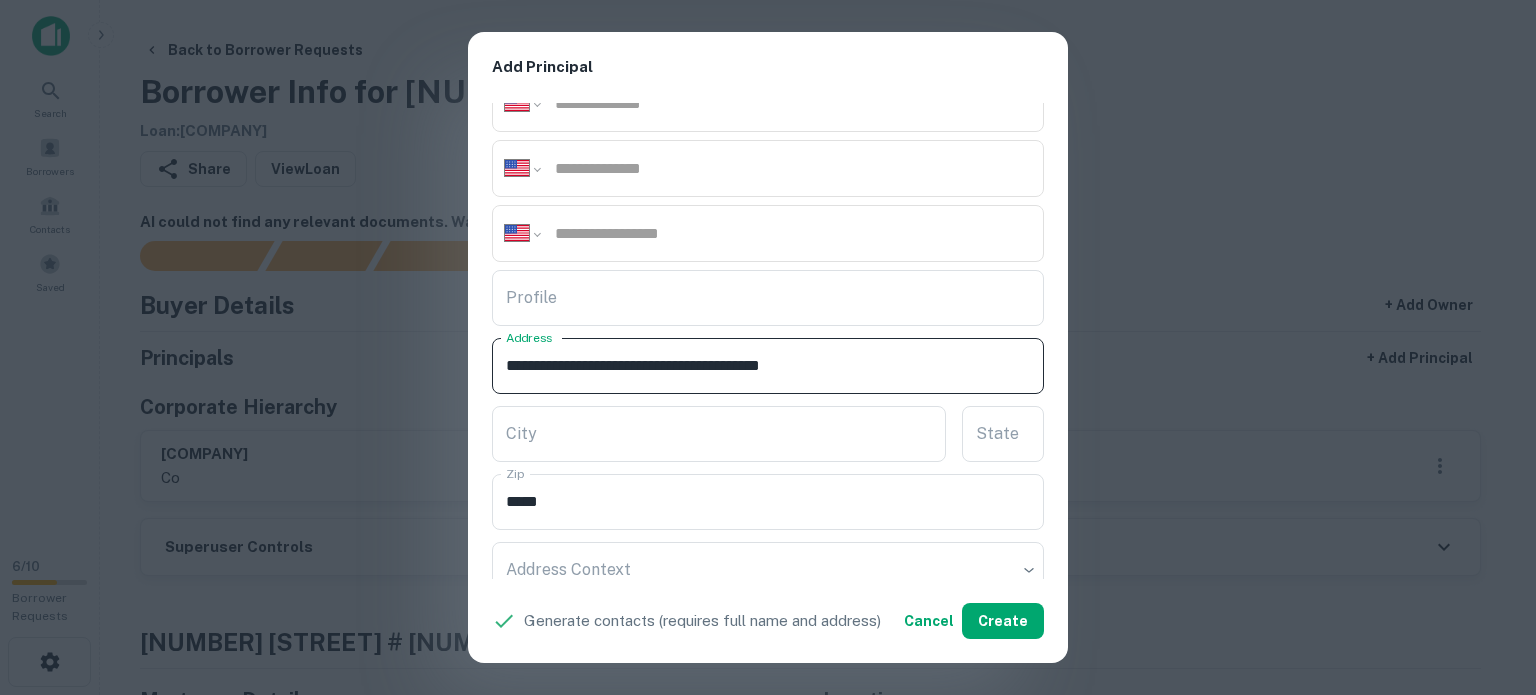 drag, startPoint x: 819, startPoint y: 363, endPoint x: 861, endPoint y: 364, distance: 42.0119 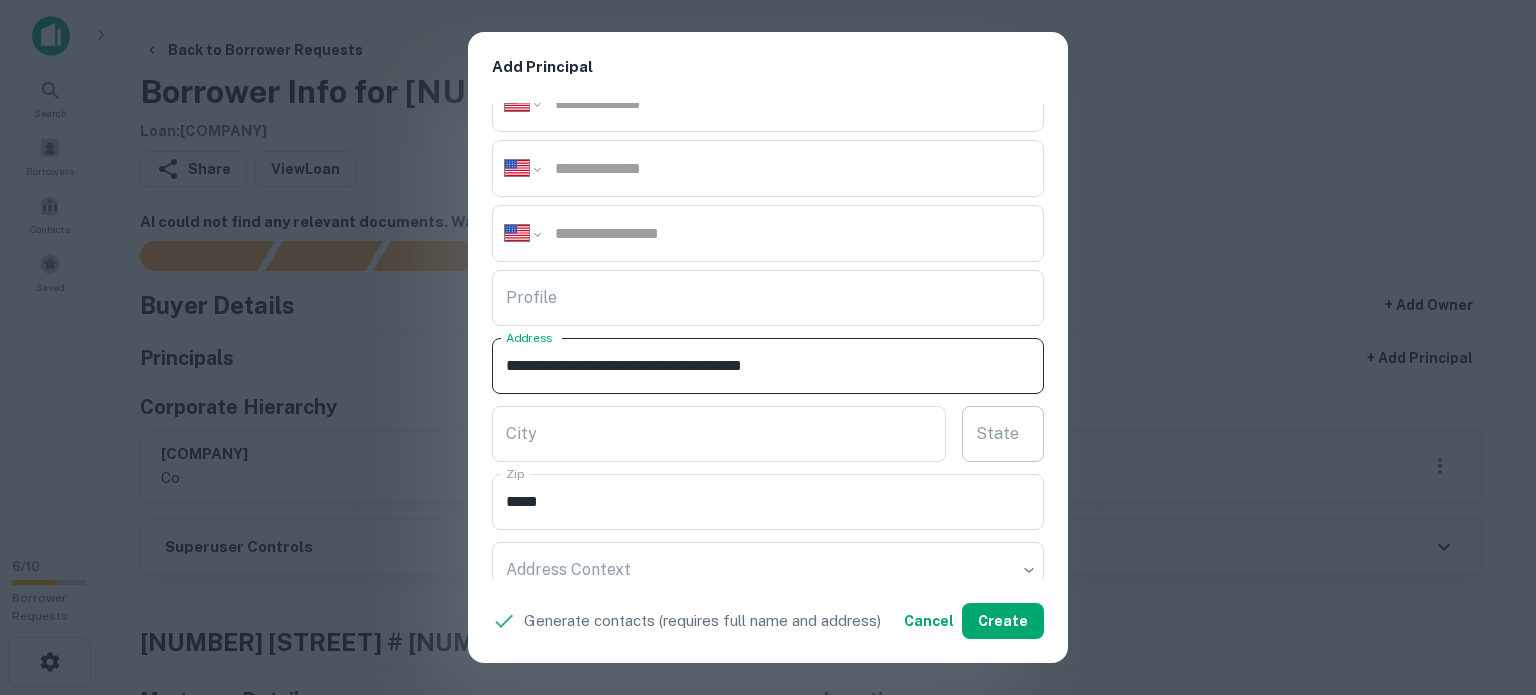 type on "**********" 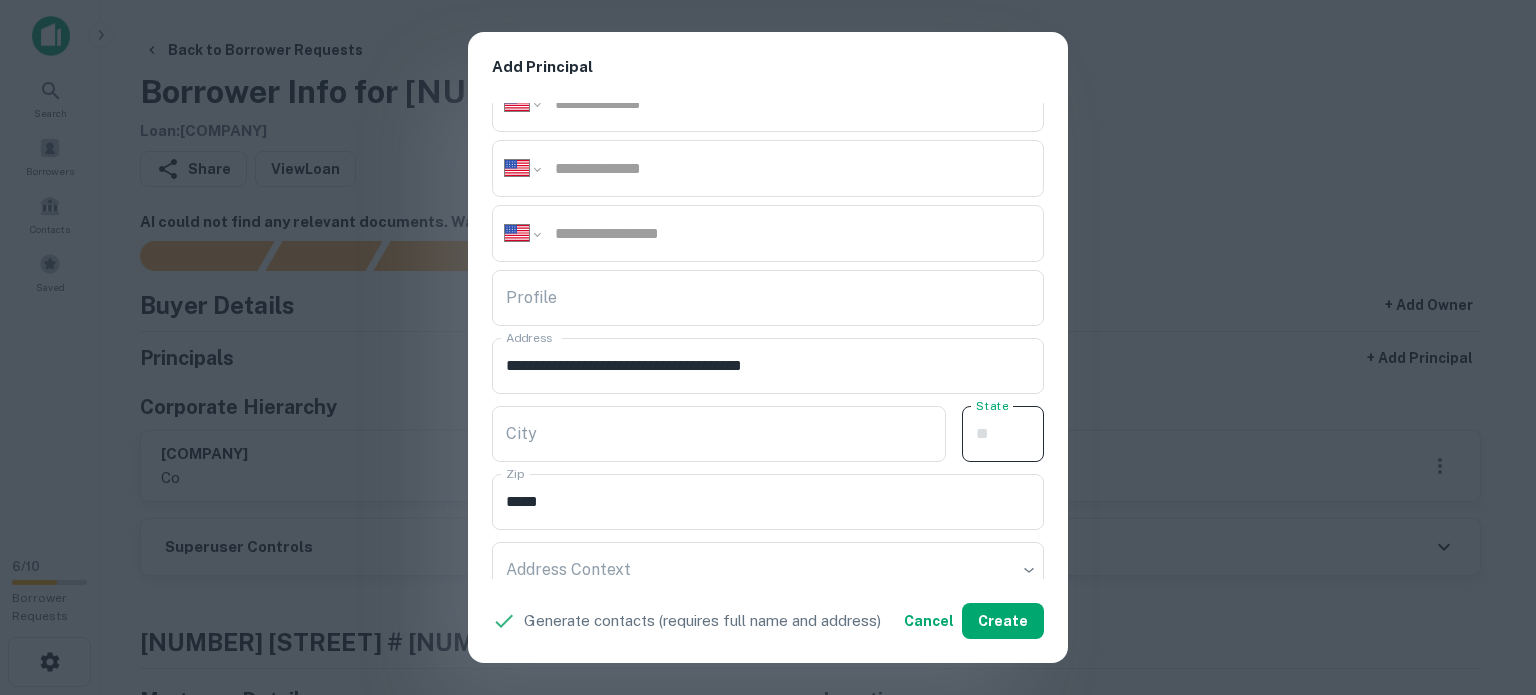 paste on "**" 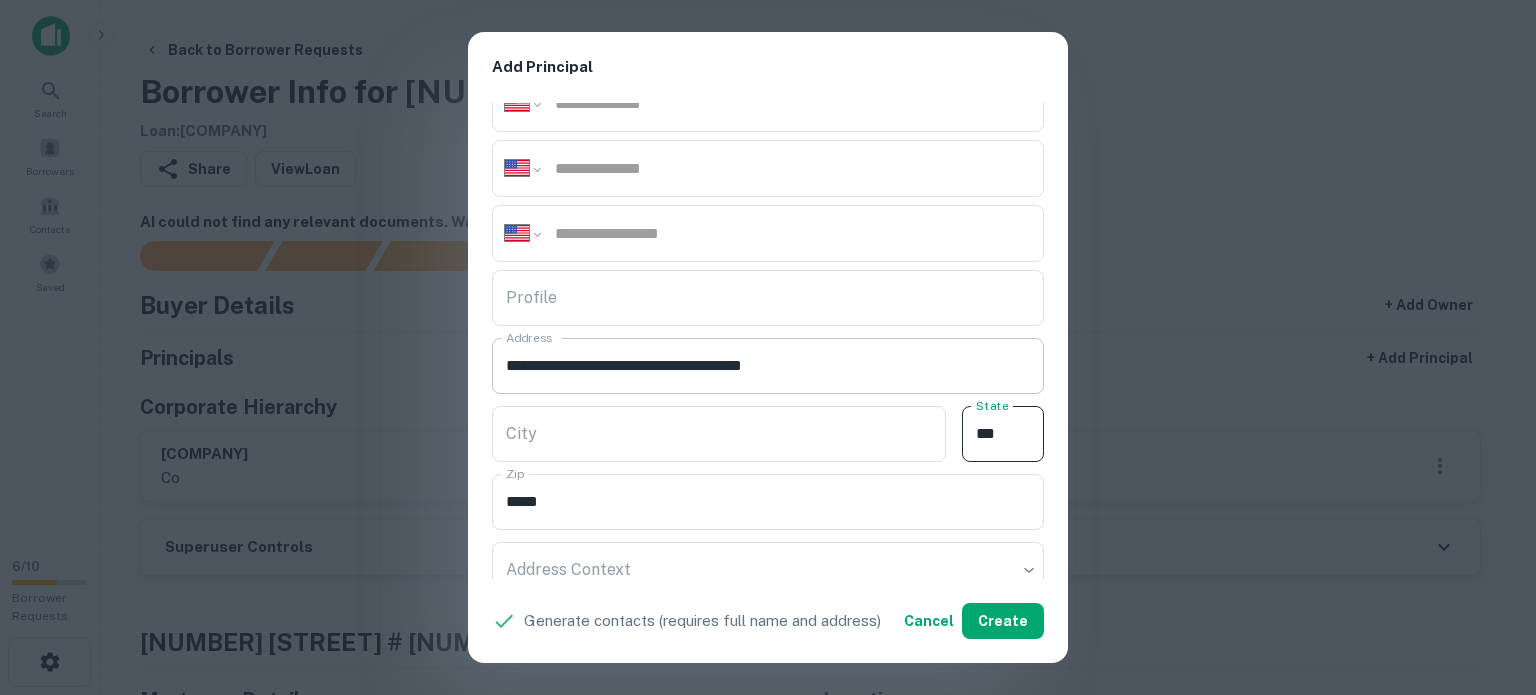 type on "**" 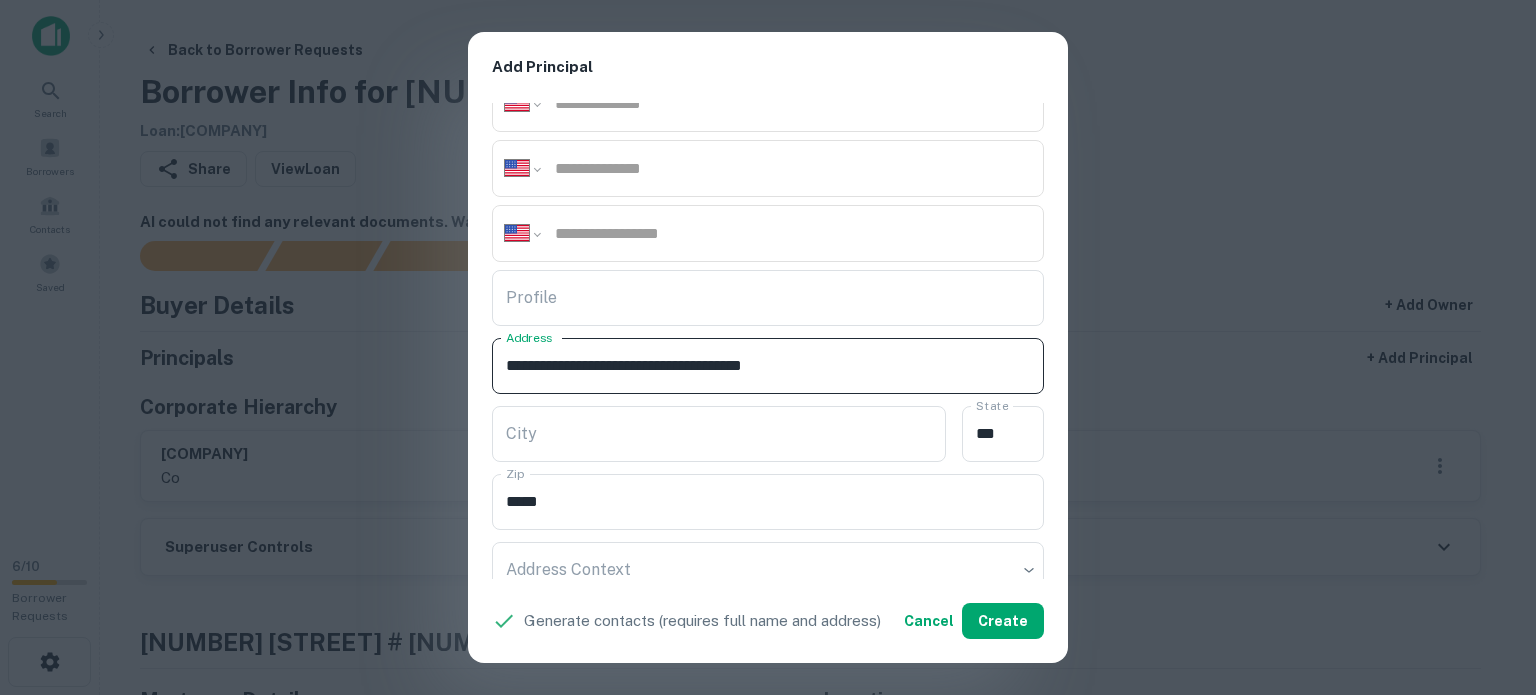 drag, startPoint x: 761, startPoint y: 361, endPoint x: 863, endPoint y: 365, distance: 102.0784 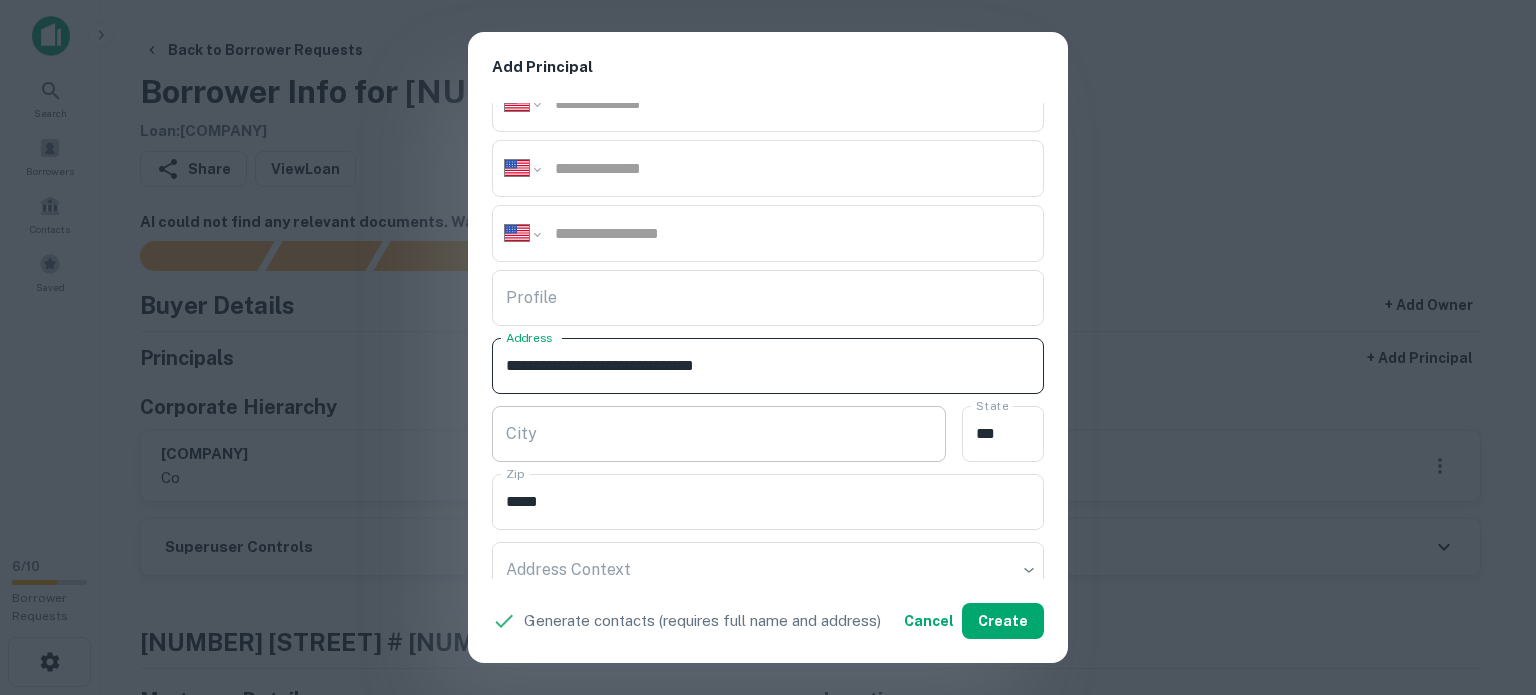 type on "**********" 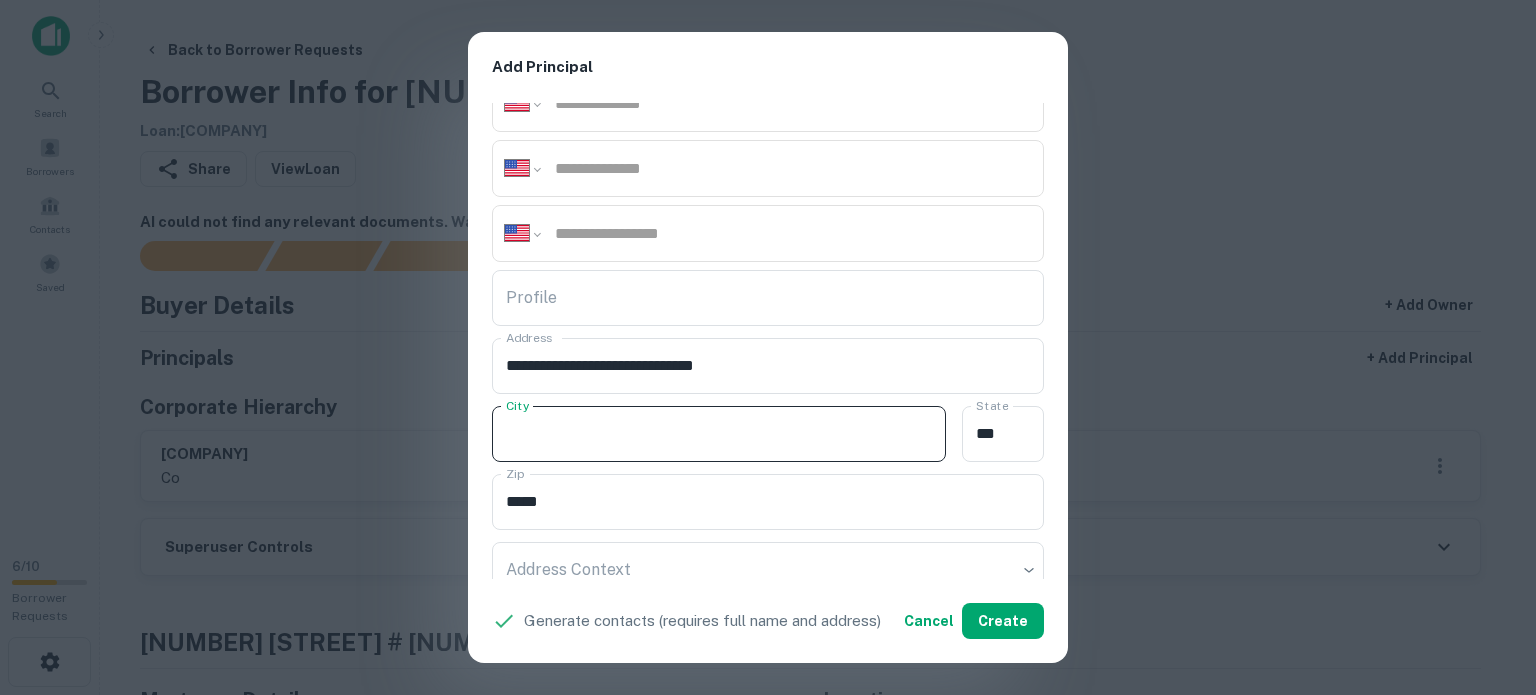paste on "*******" 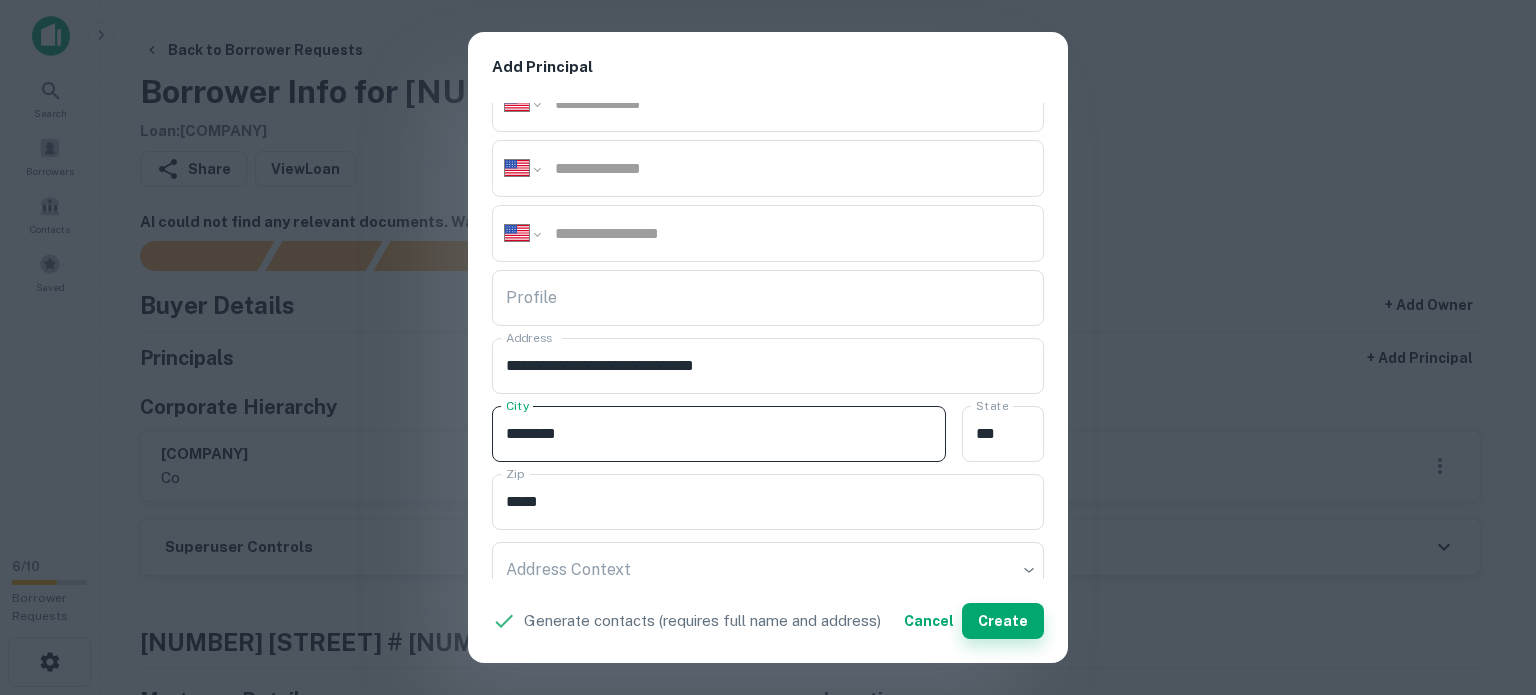 type on "*******" 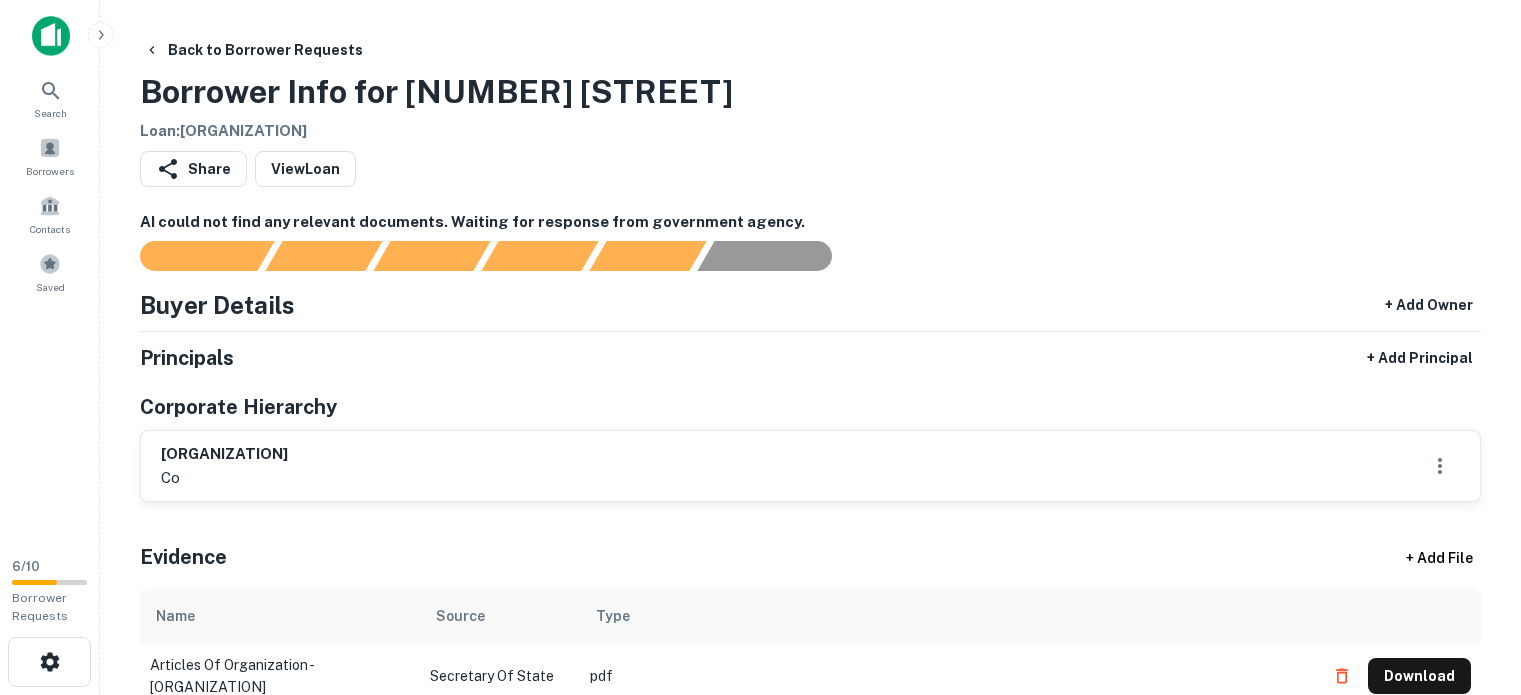 scroll, scrollTop: 0, scrollLeft: 0, axis: both 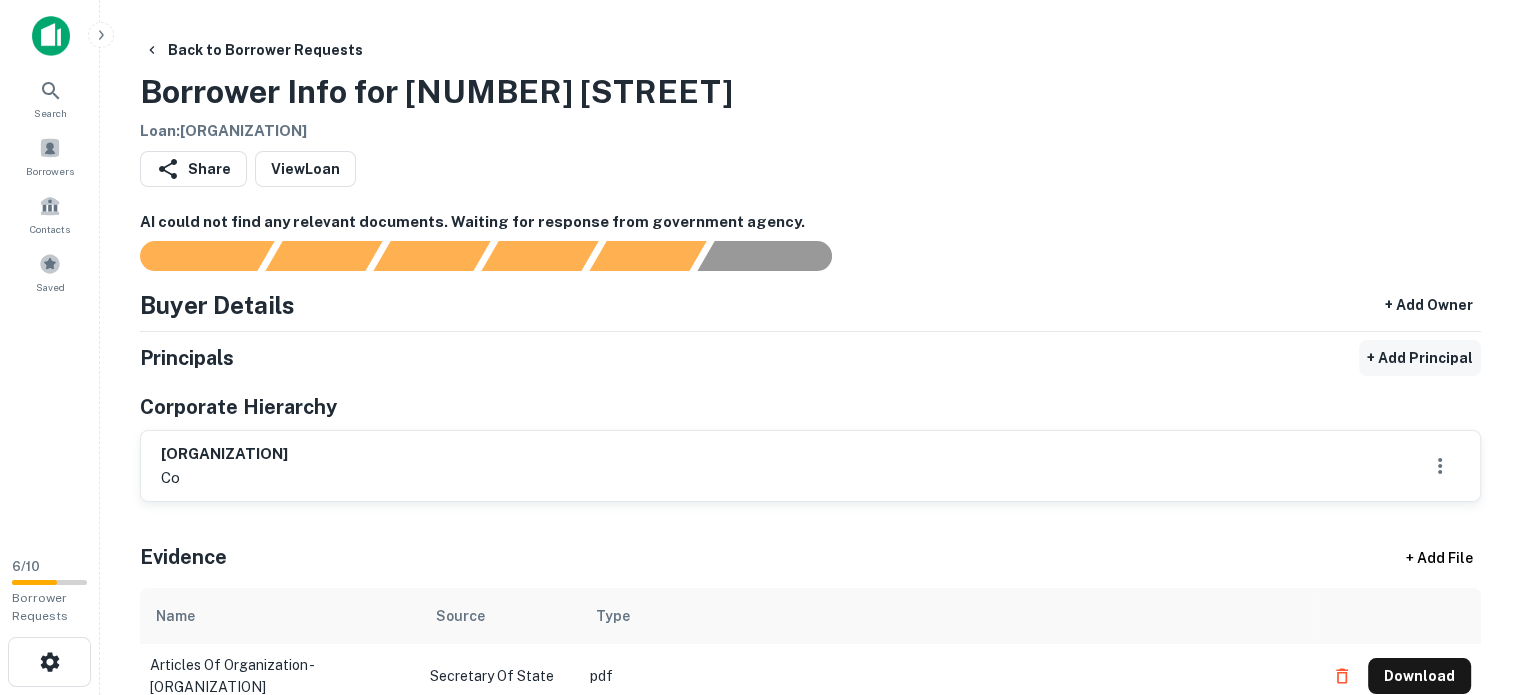 click on "+ Add Principal" at bounding box center [1420, 358] 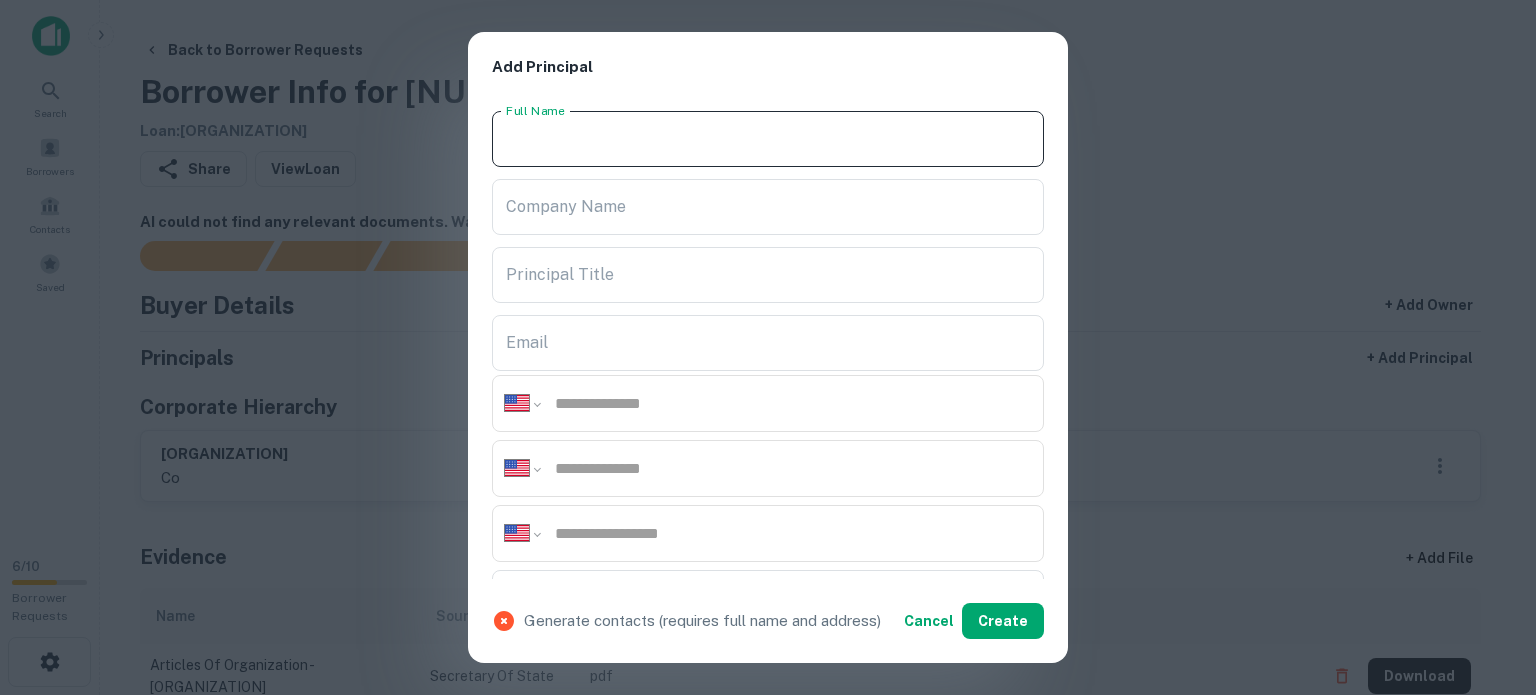 click on "[FIRST] [LAST]" at bounding box center [768, 139] 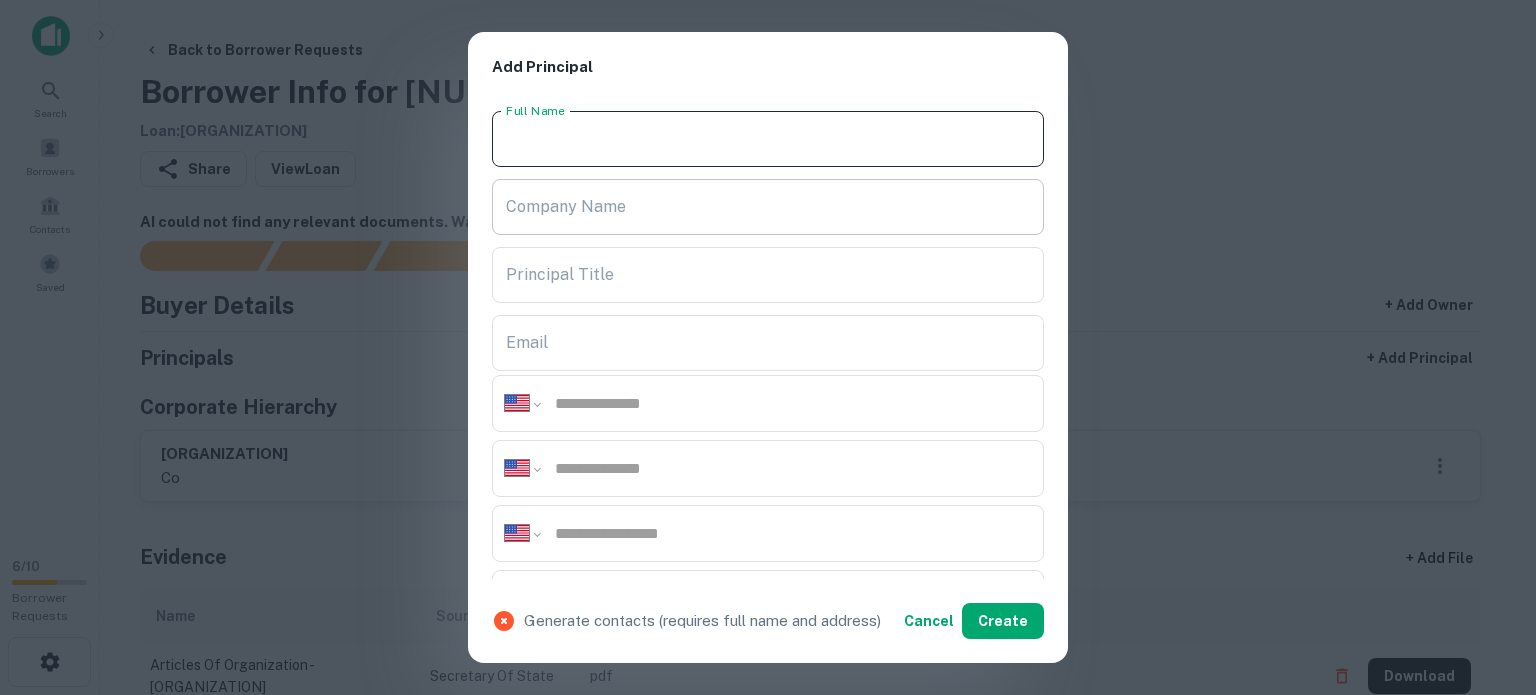 paste on "**********" 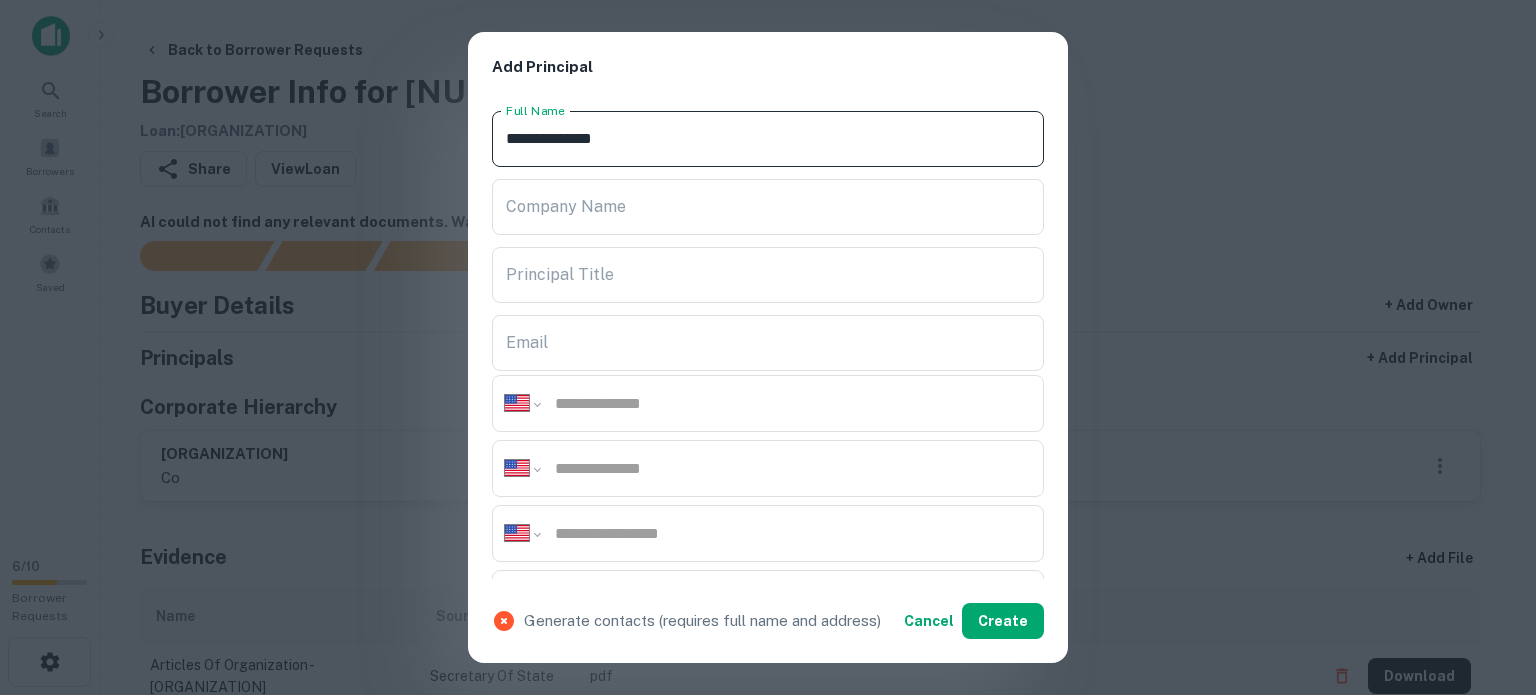 type on "**********" 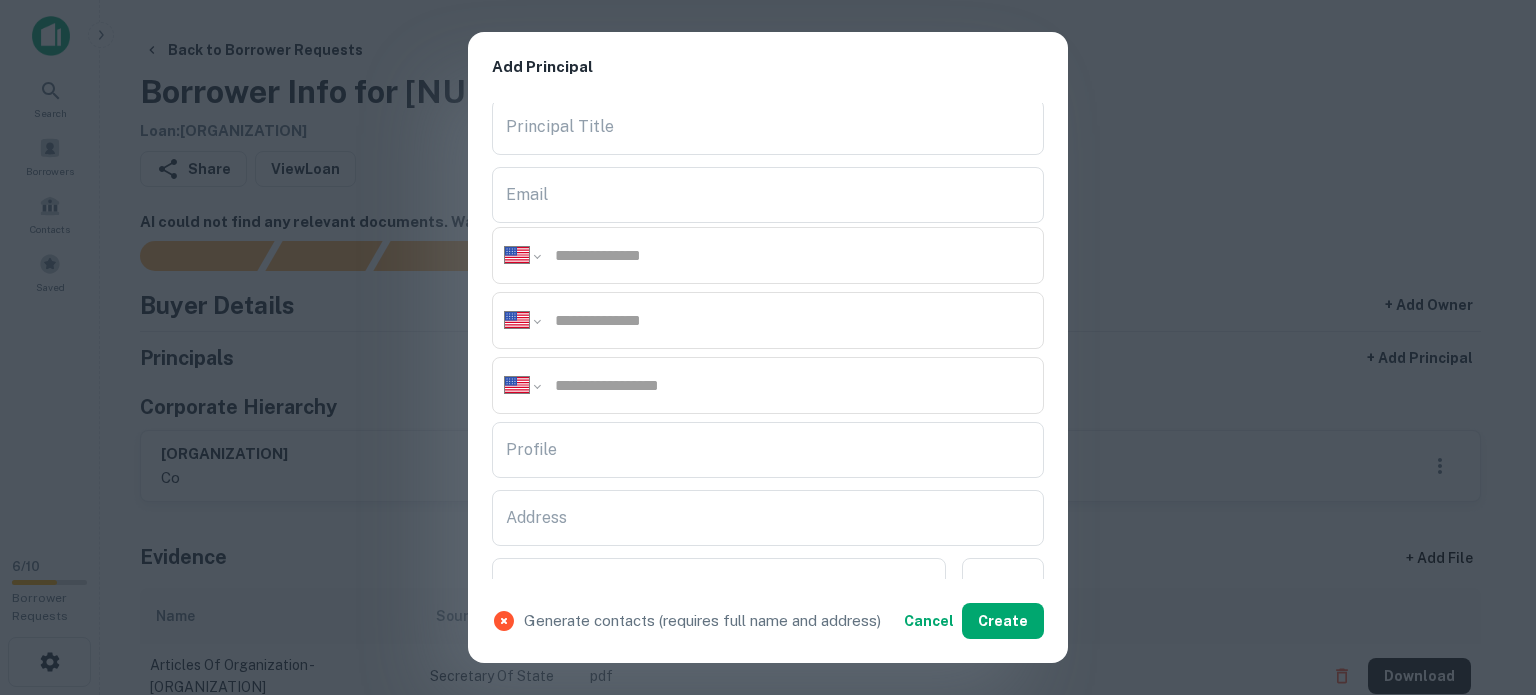 scroll, scrollTop: 300, scrollLeft: 0, axis: vertical 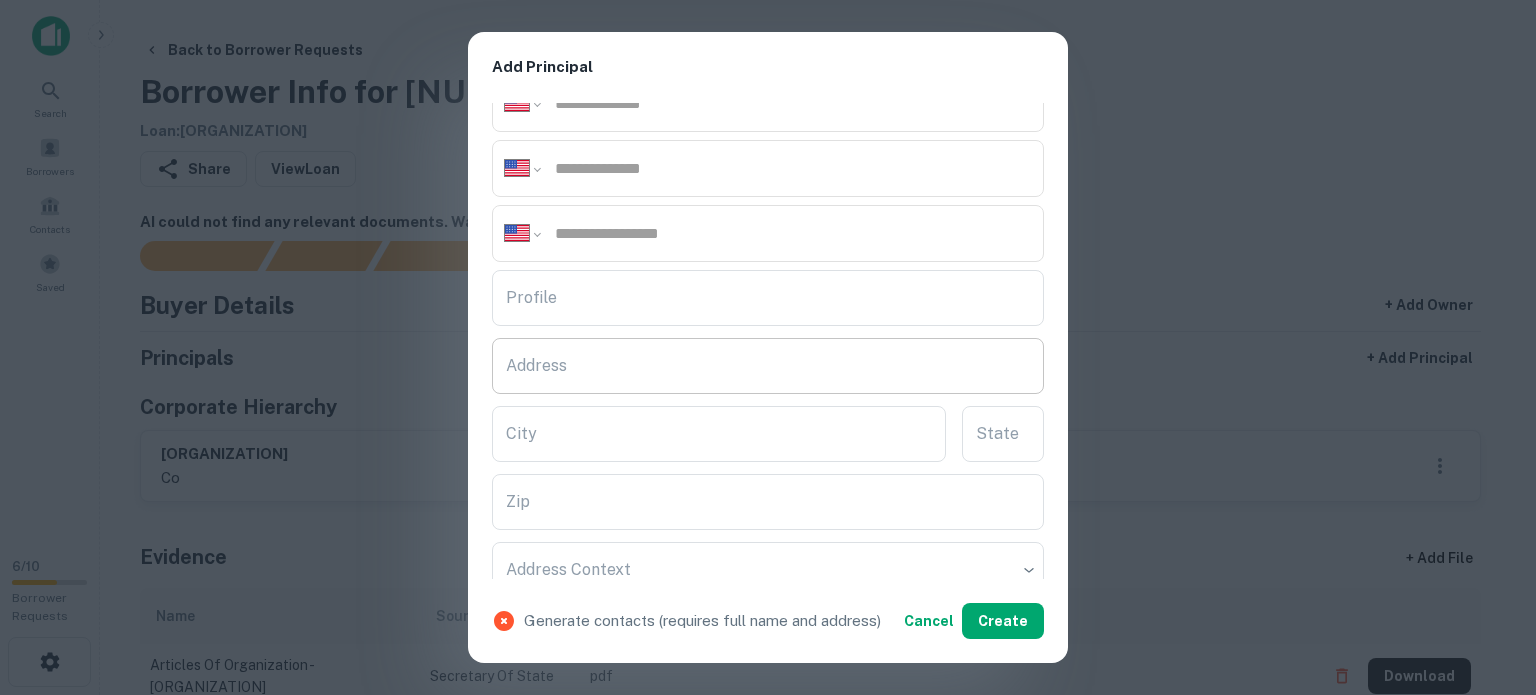 click on "Address" at bounding box center (768, 366) 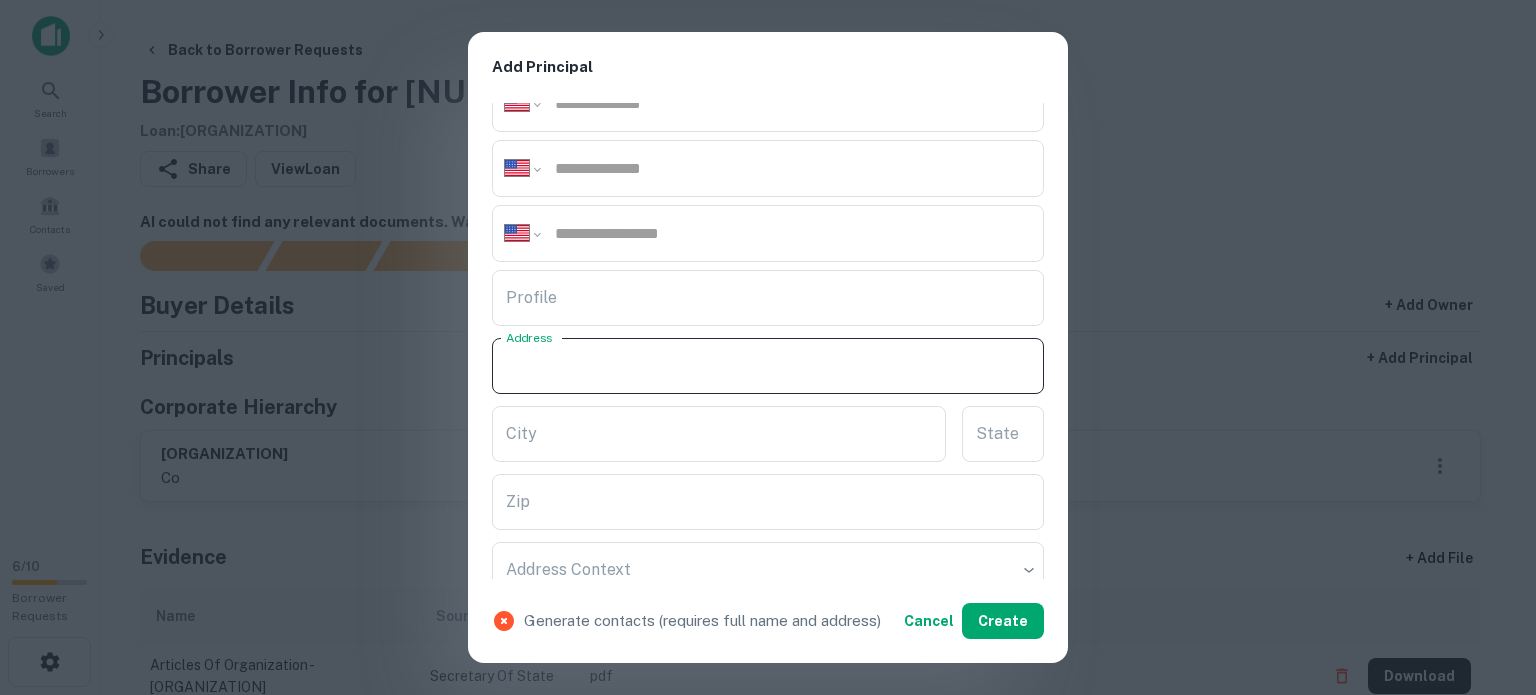 paste on "**********" 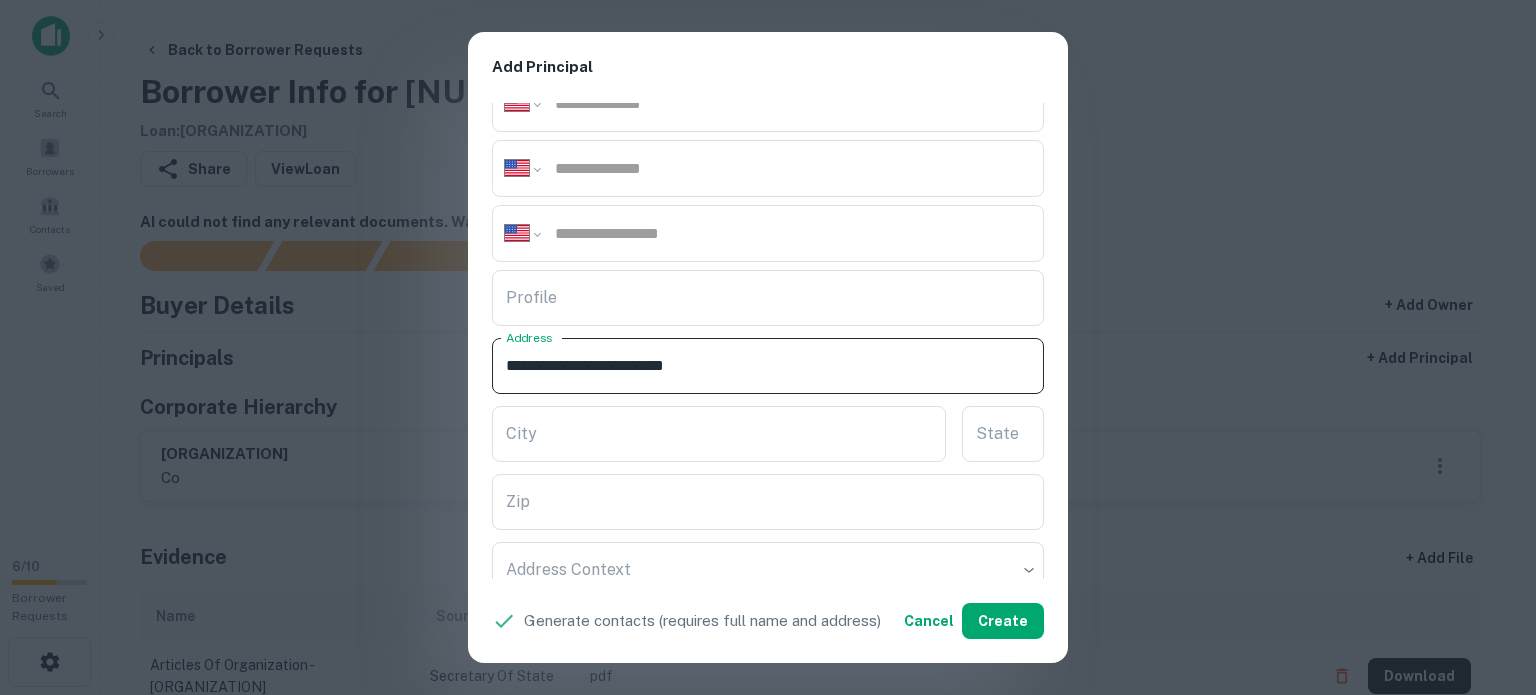 drag, startPoint x: 684, startPoint y: 361, endPoint x: 747, endPoint y: 373, distance: 64.132675 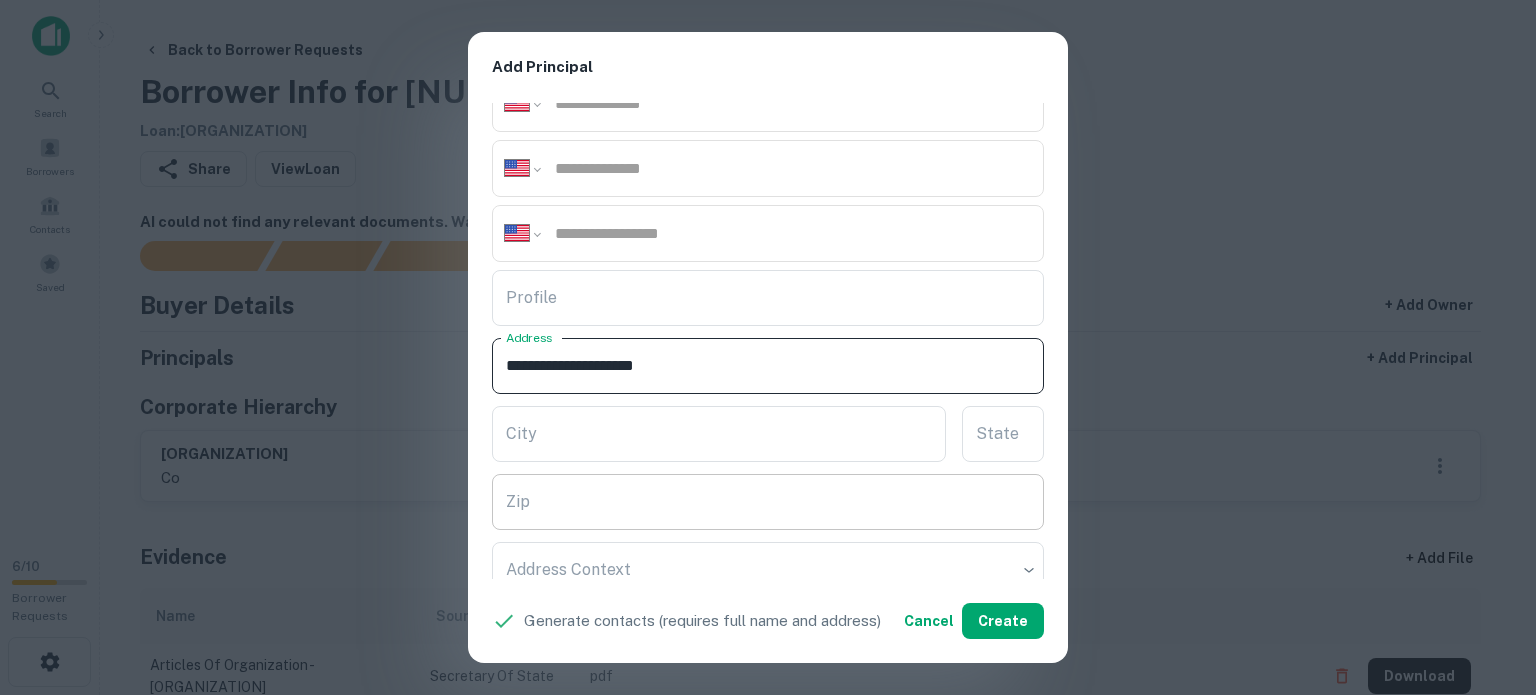 type on "**********" 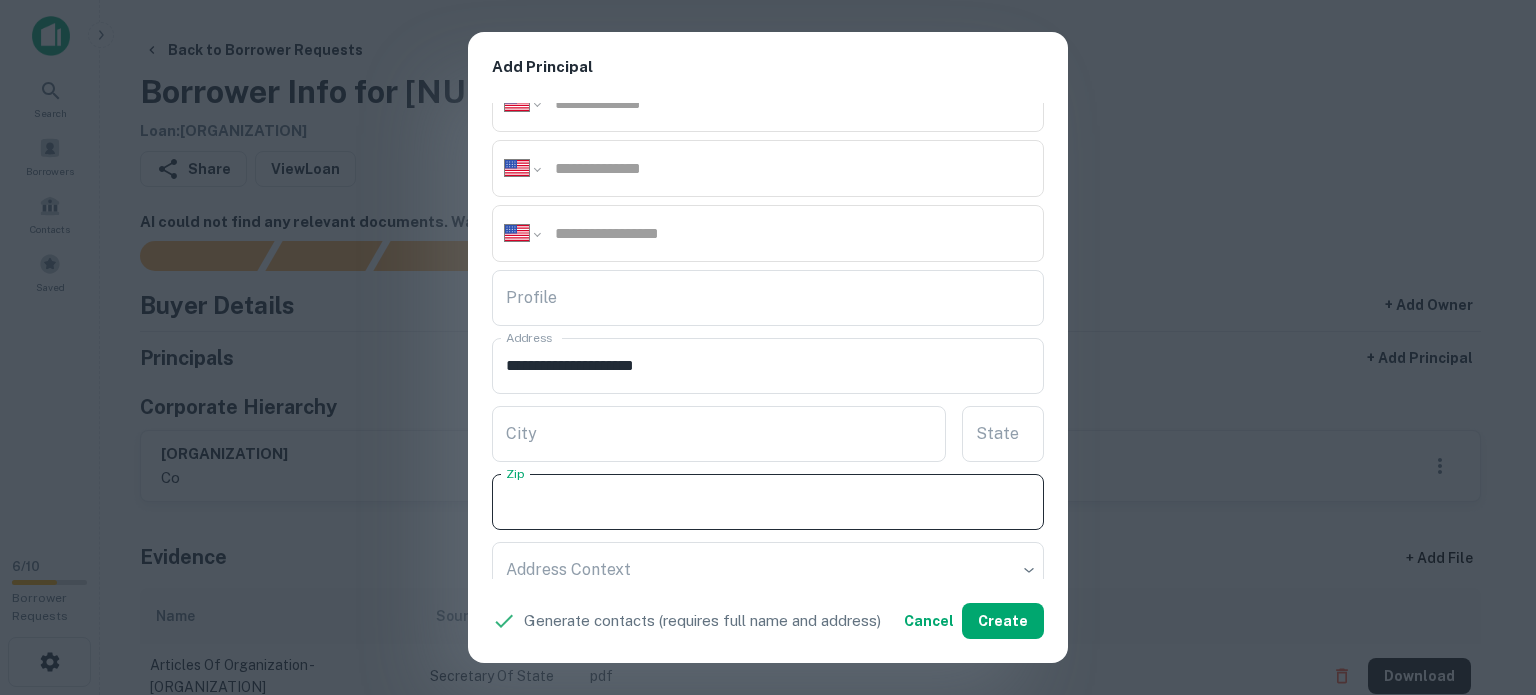 click on "Zip" at bounding box center [768, 502] 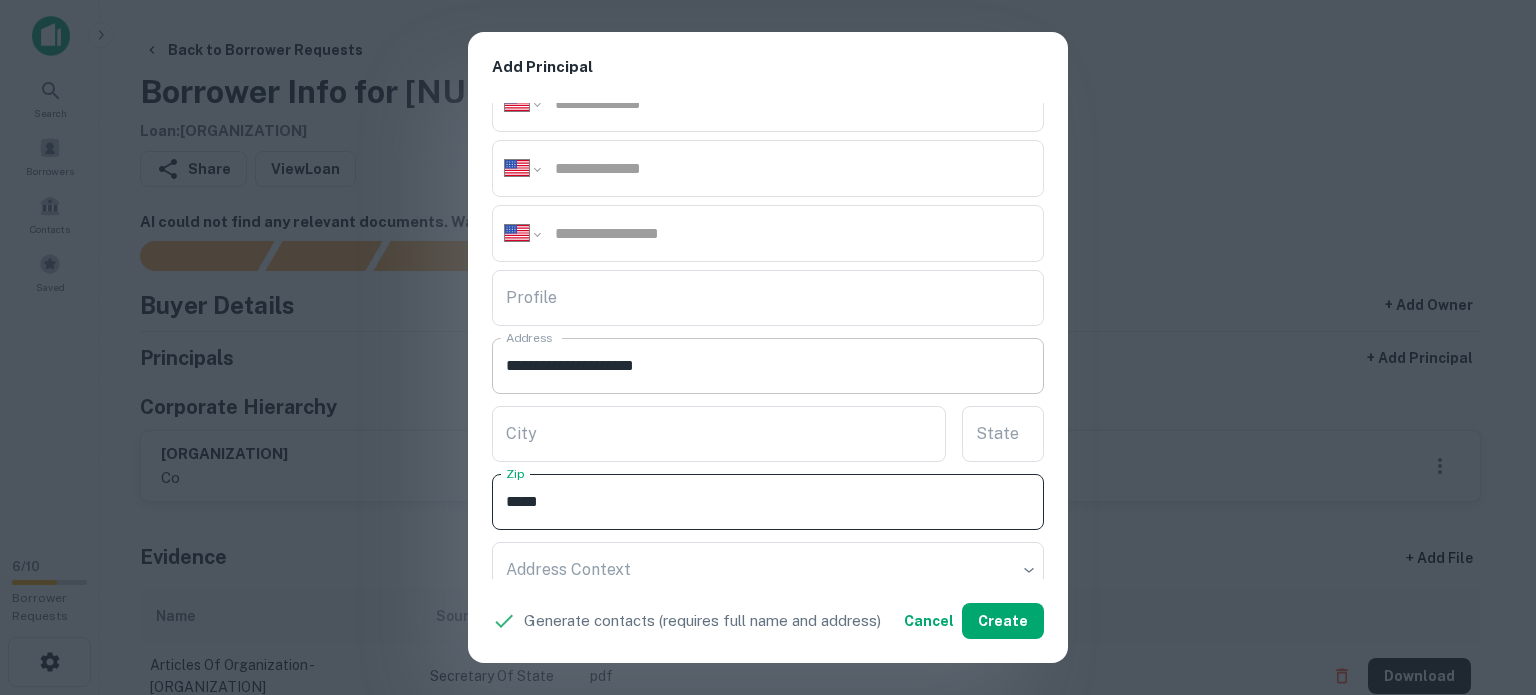 type on "*****" 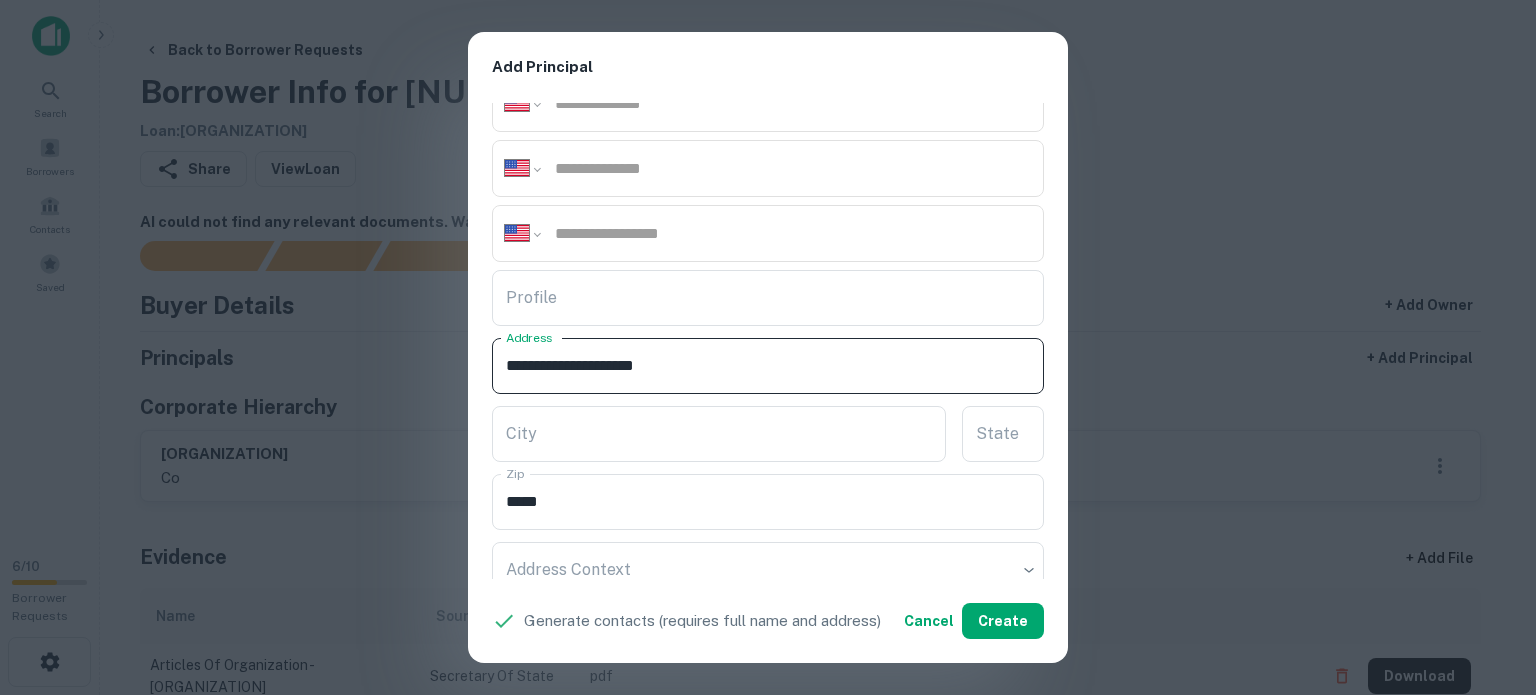 drag, startPoint x: 656, startPoint y: 359, endPoint x: 729, endPoint y: 368, distance: 73.552704 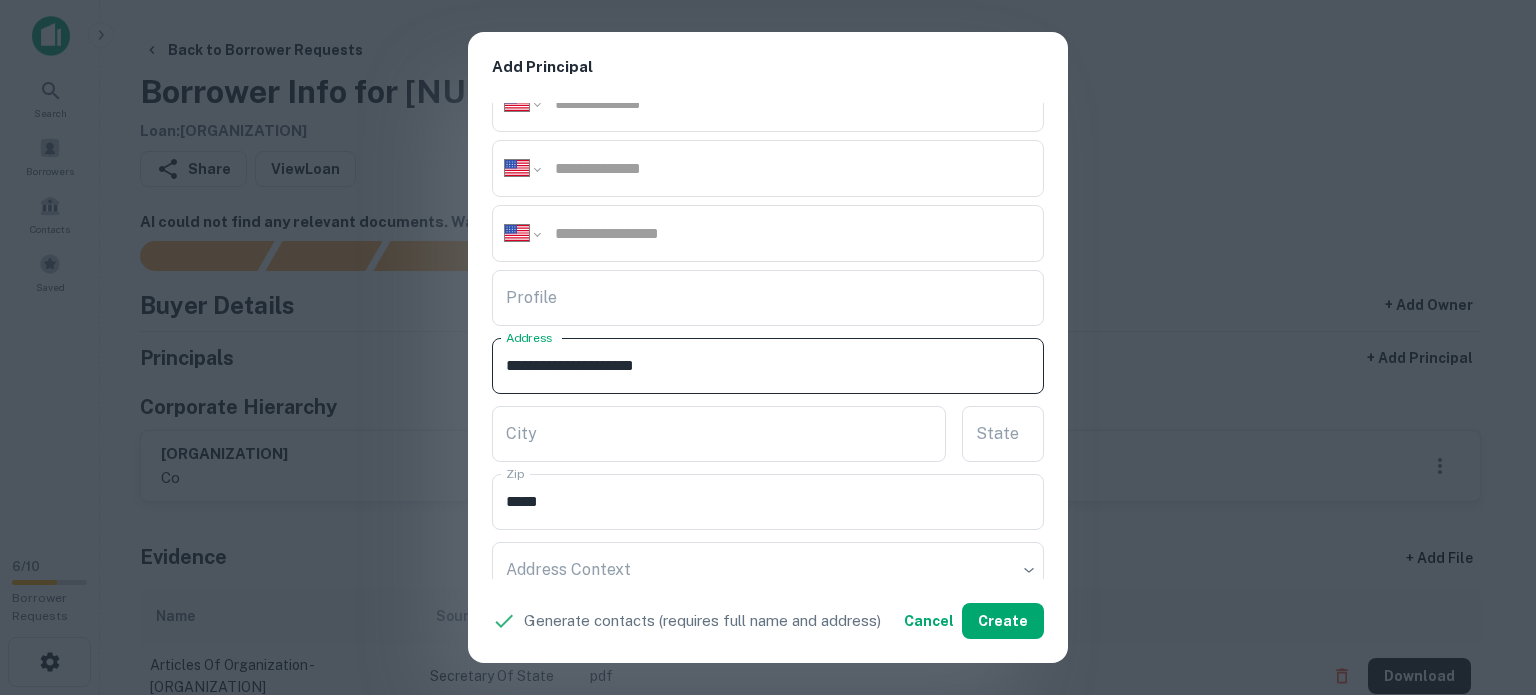 click on "**********" at bounding box center [768, 366] 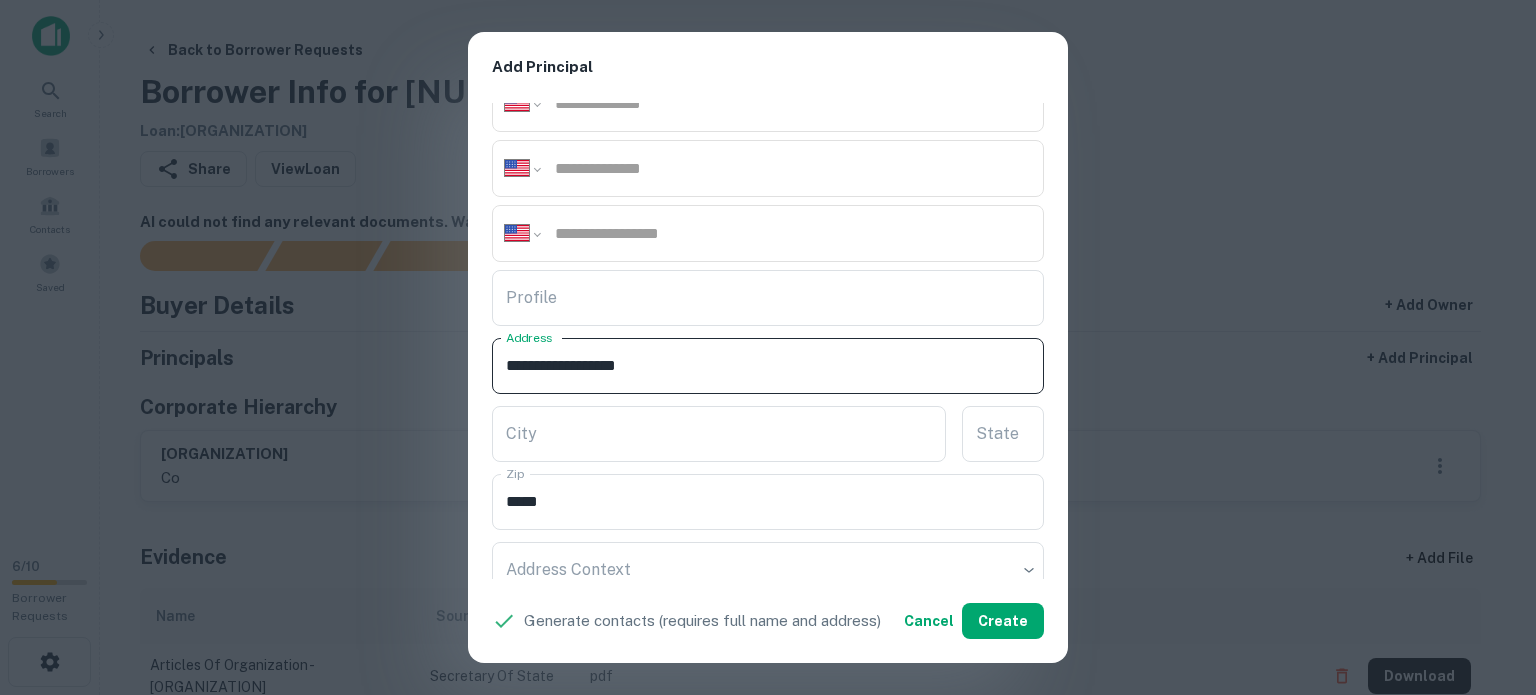 type on "**********" 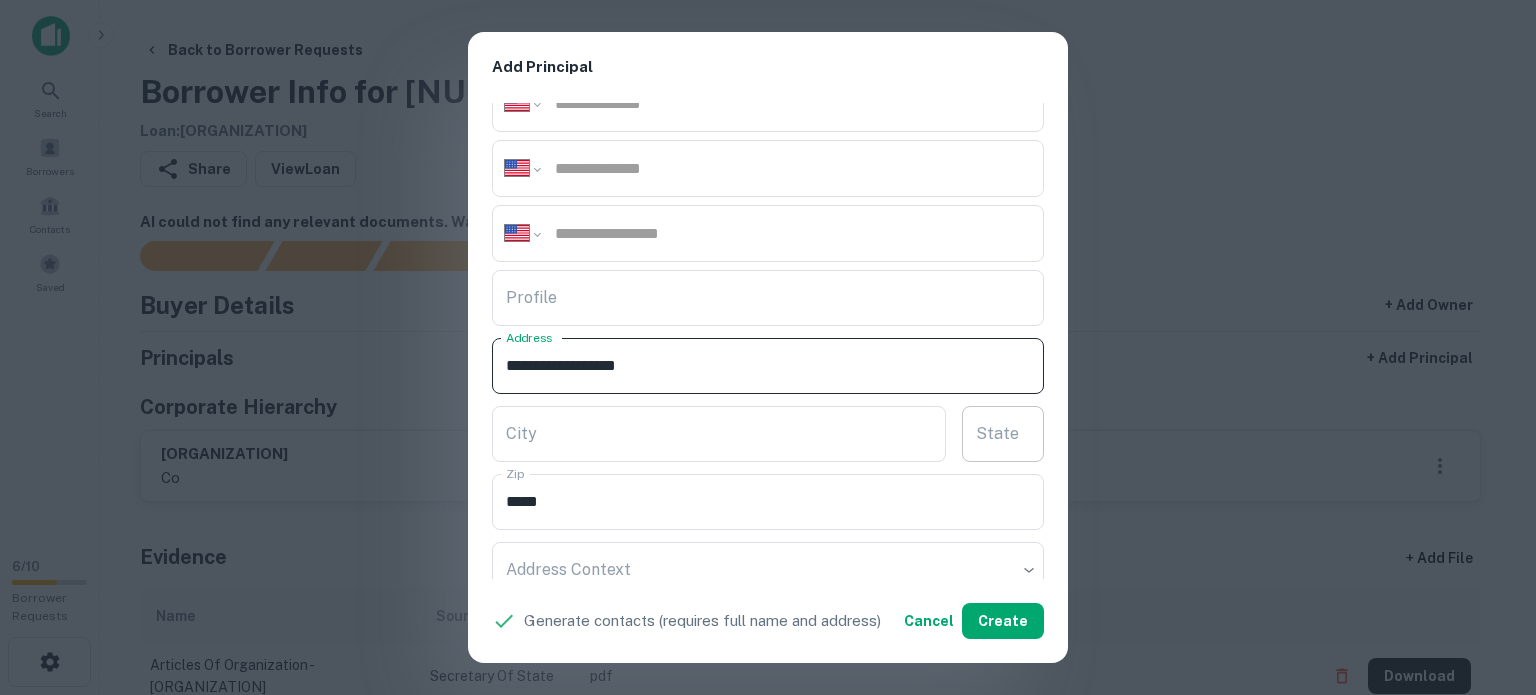 click on "State" at bounding box center [1003, 434] 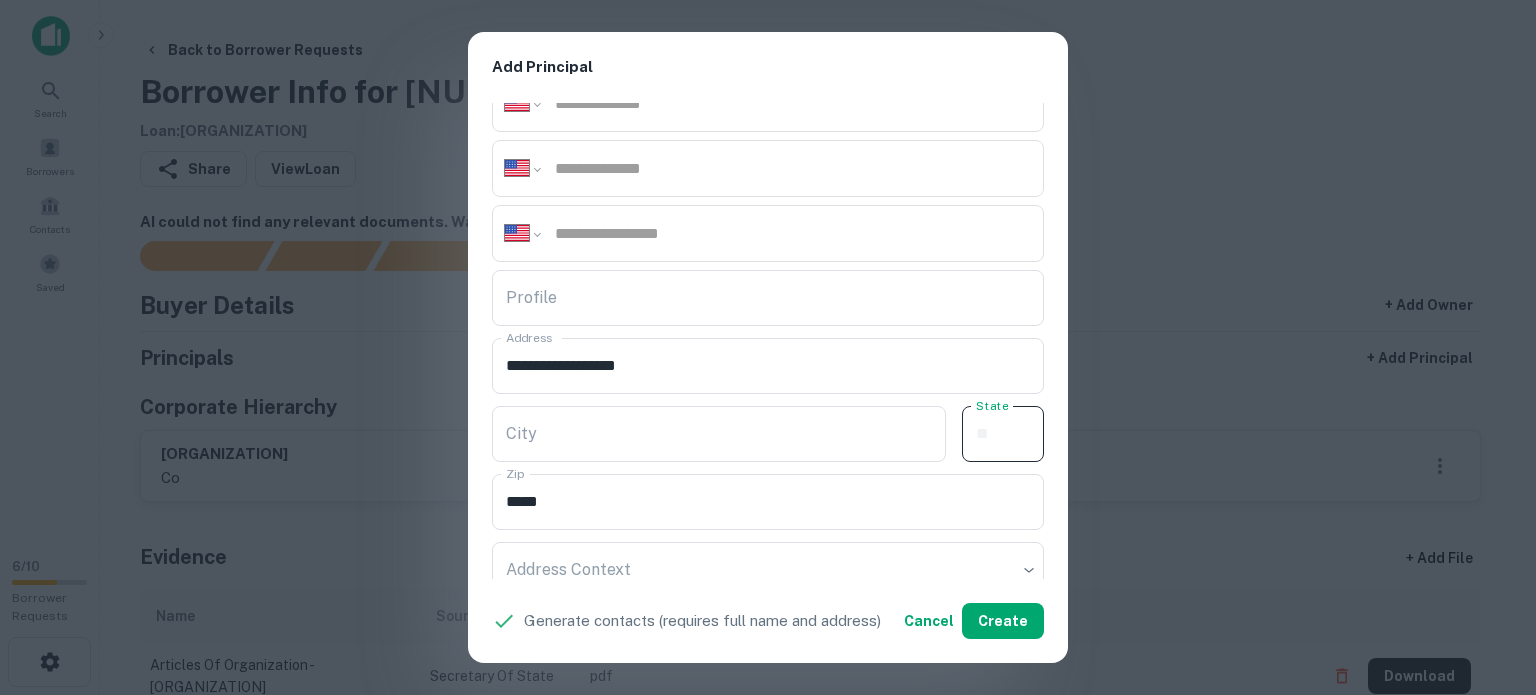 paste on "**" 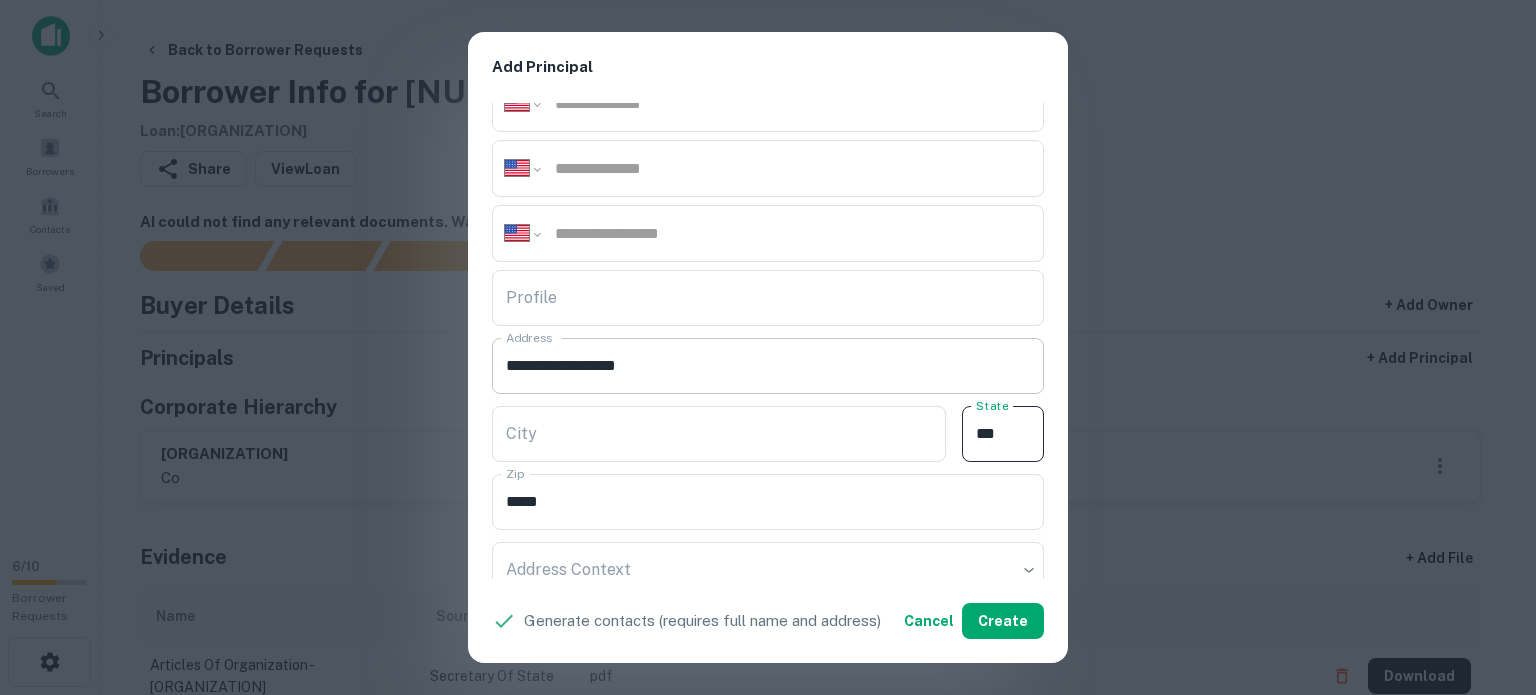 type on "**" 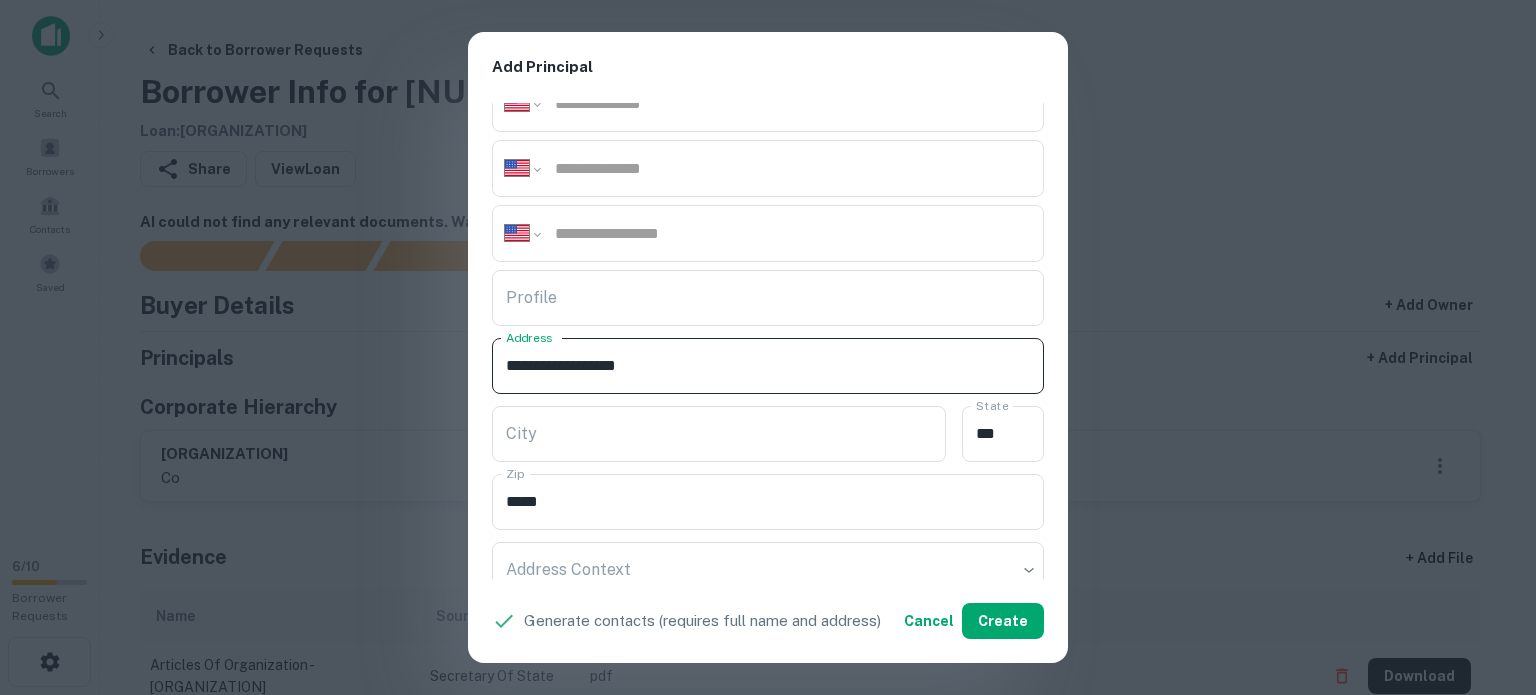 drag, startPoint x: 597, startPoint y: 360, endPoint x: 708, endPoint y: 364, distance: 111.07205 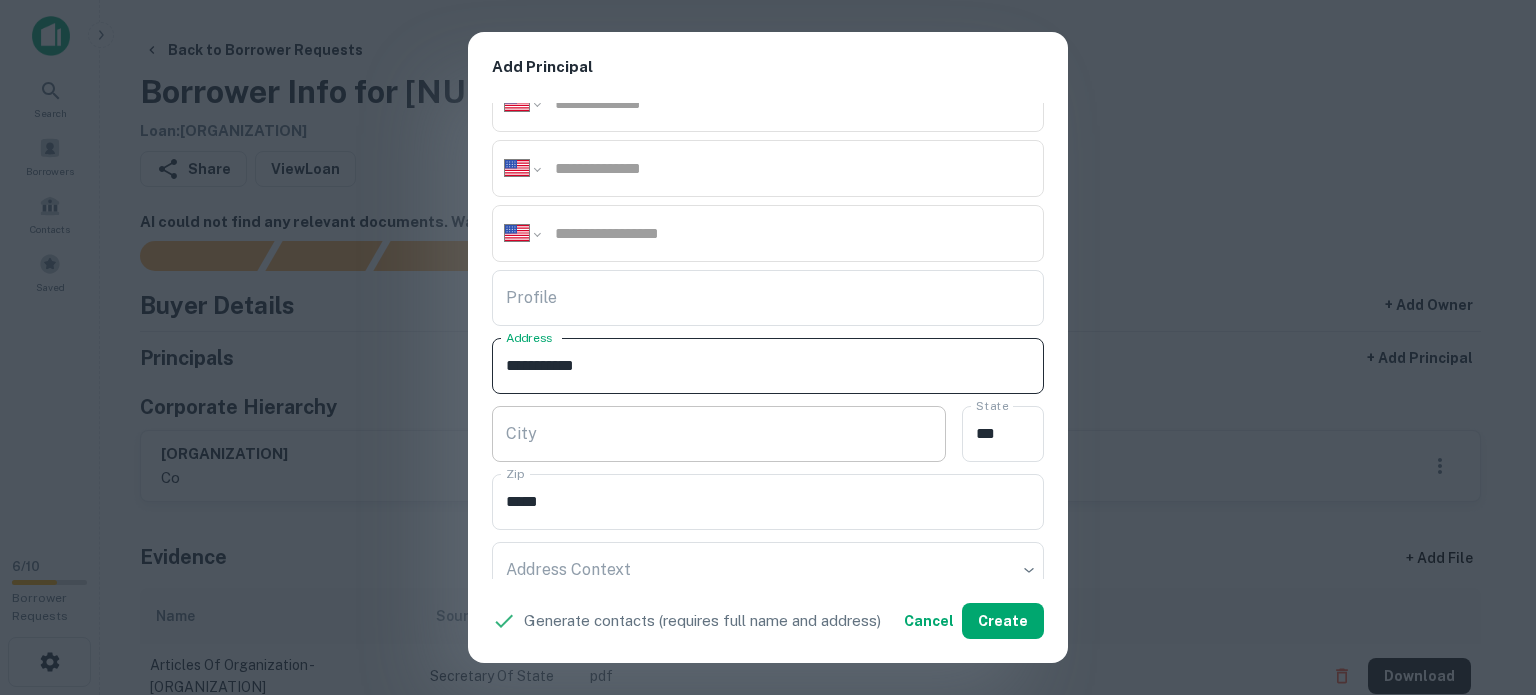 type on "**********" 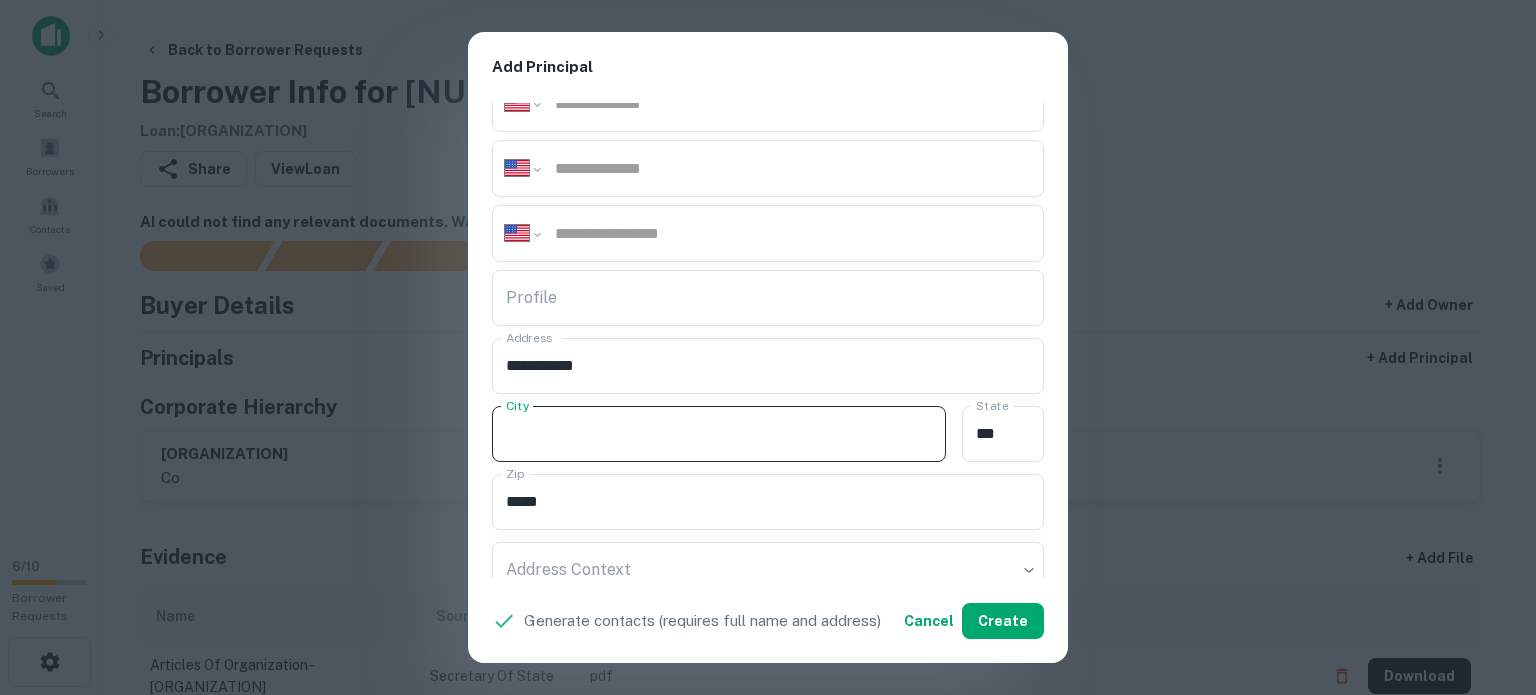 paste on "*****" 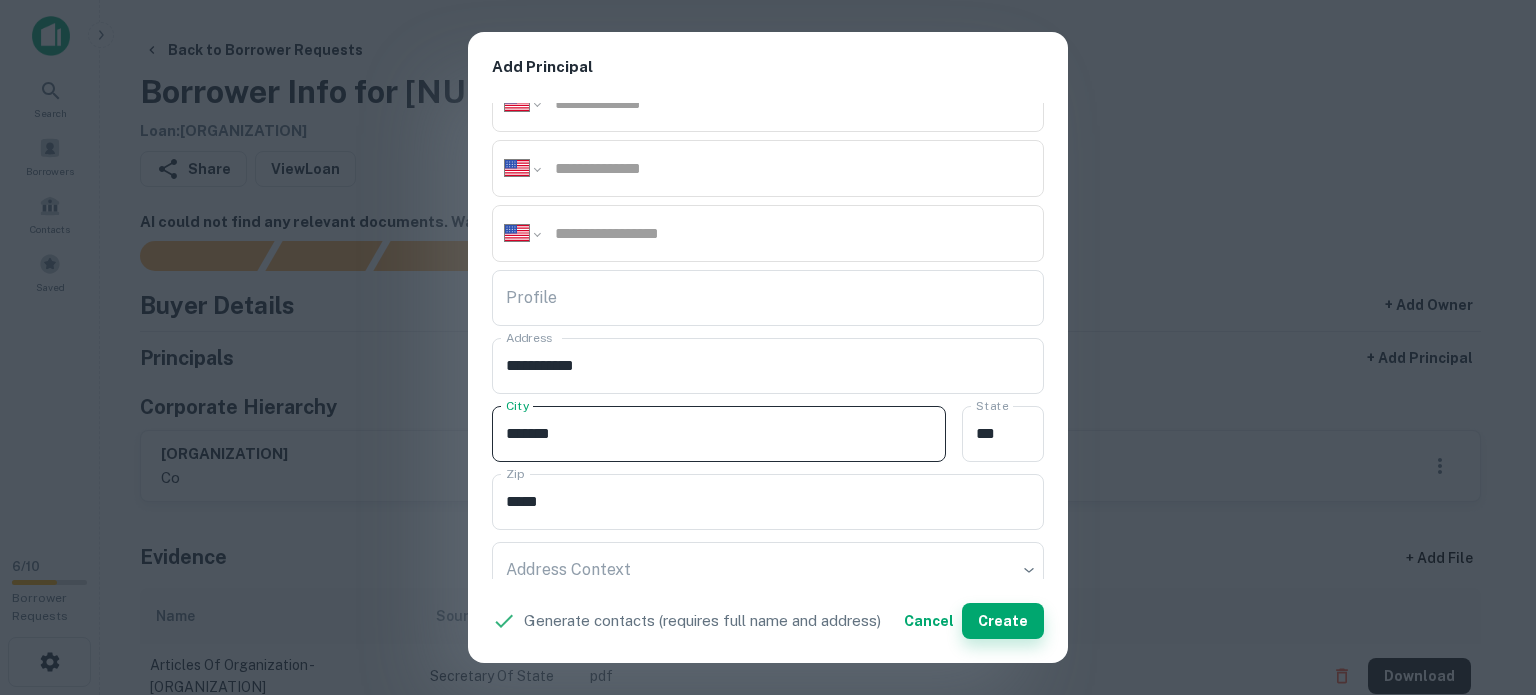type on "*****" 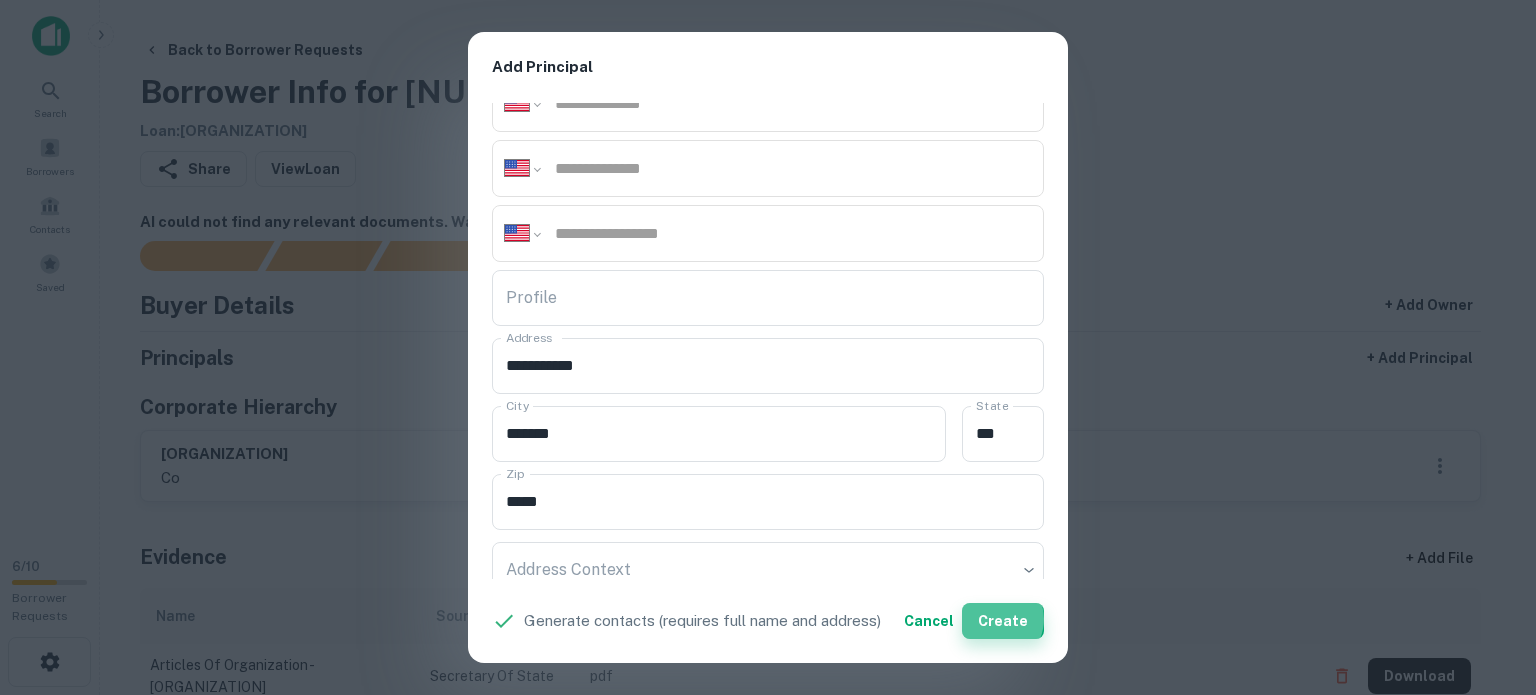 click on "Create" at bounding box center (1003, 621) 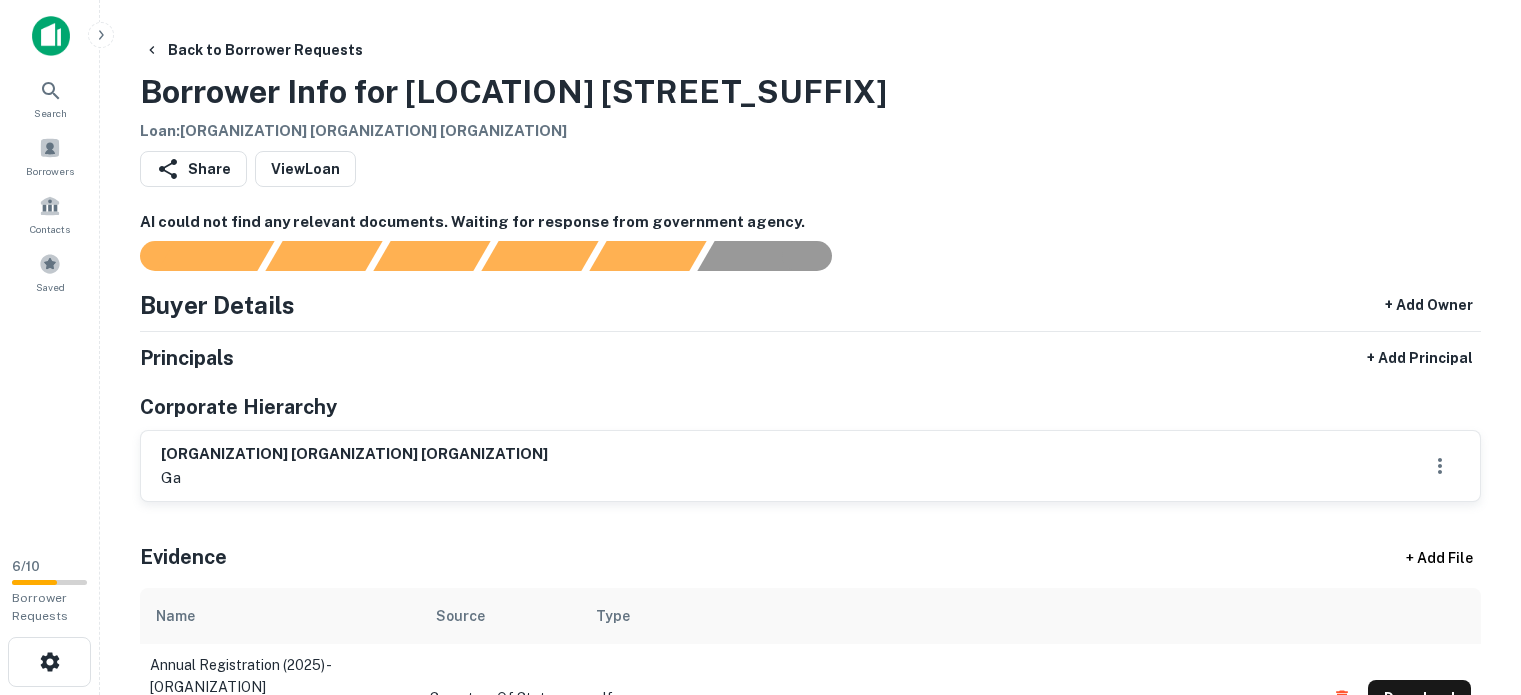 scroll, scrollTop: 0, scrollLeft: 0, axis: both 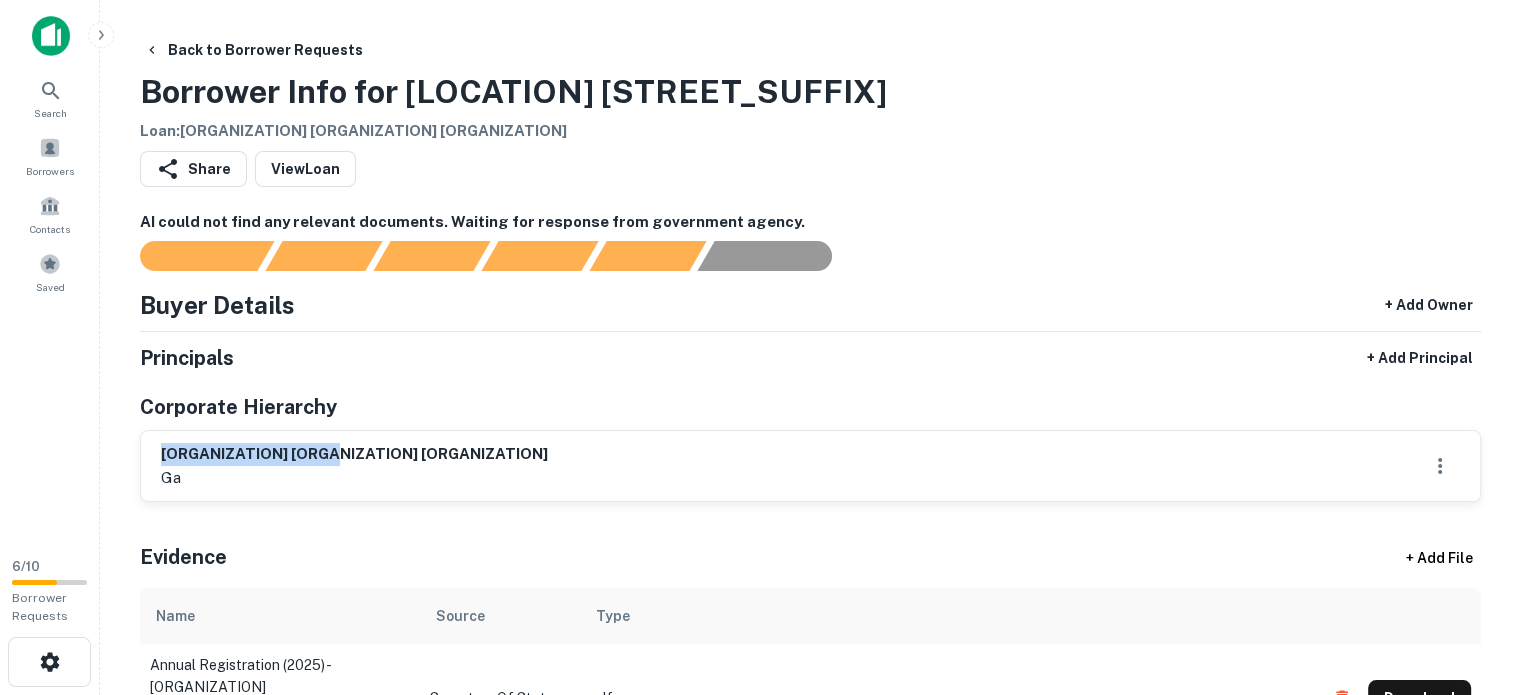 drag, startPoint x: 284, startPoint y: 447, endPoint x: 410, endPoint y: 447, distance: 126 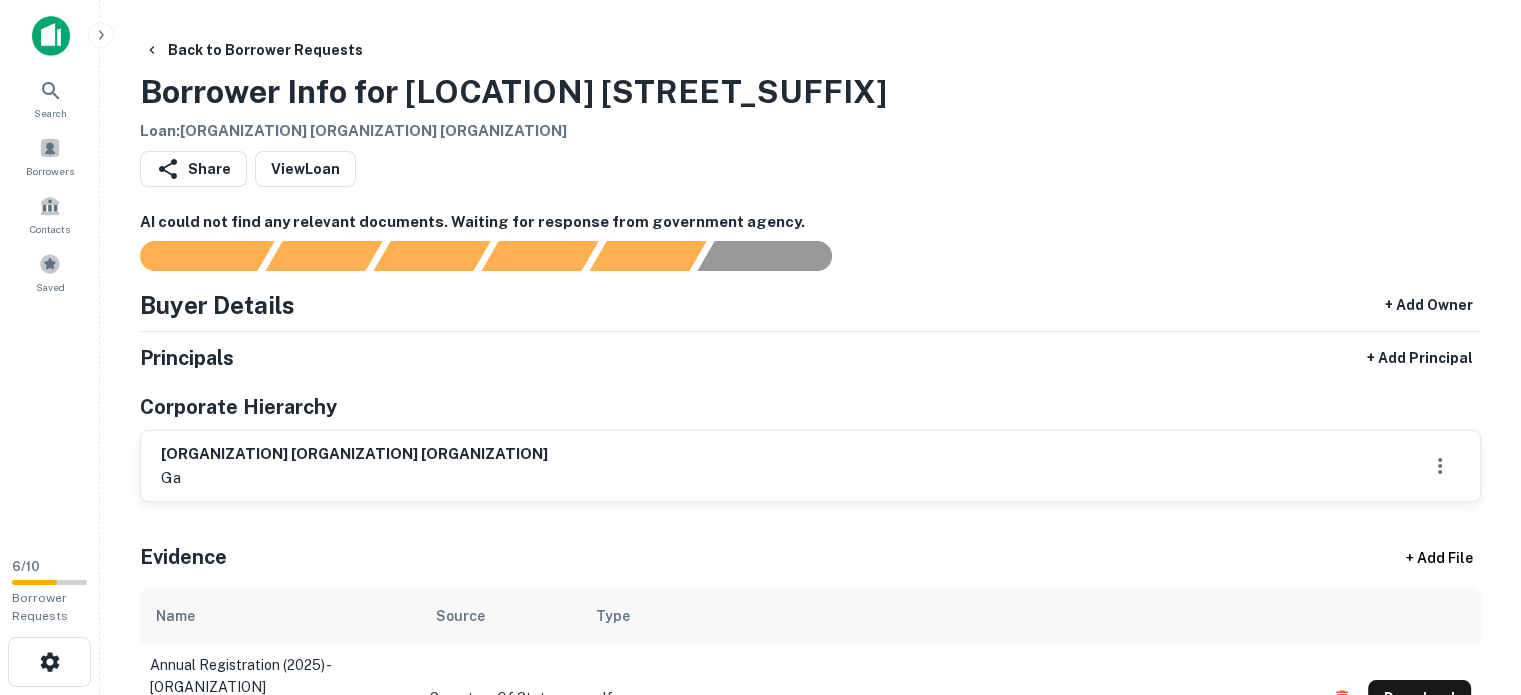 click on "Evidence + Add File" at bounding box center (810, 553) 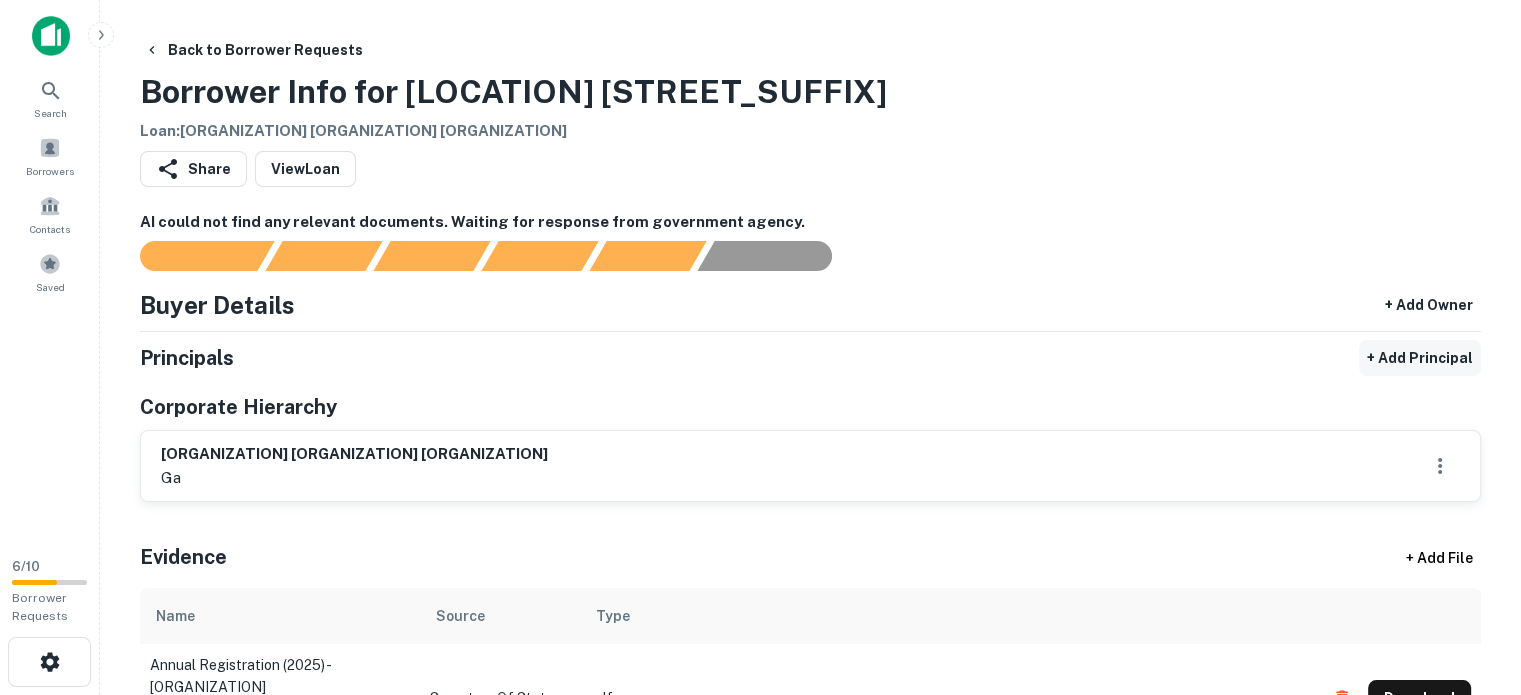 click on "+ Add Principal" at bounding box center (1420, 358) 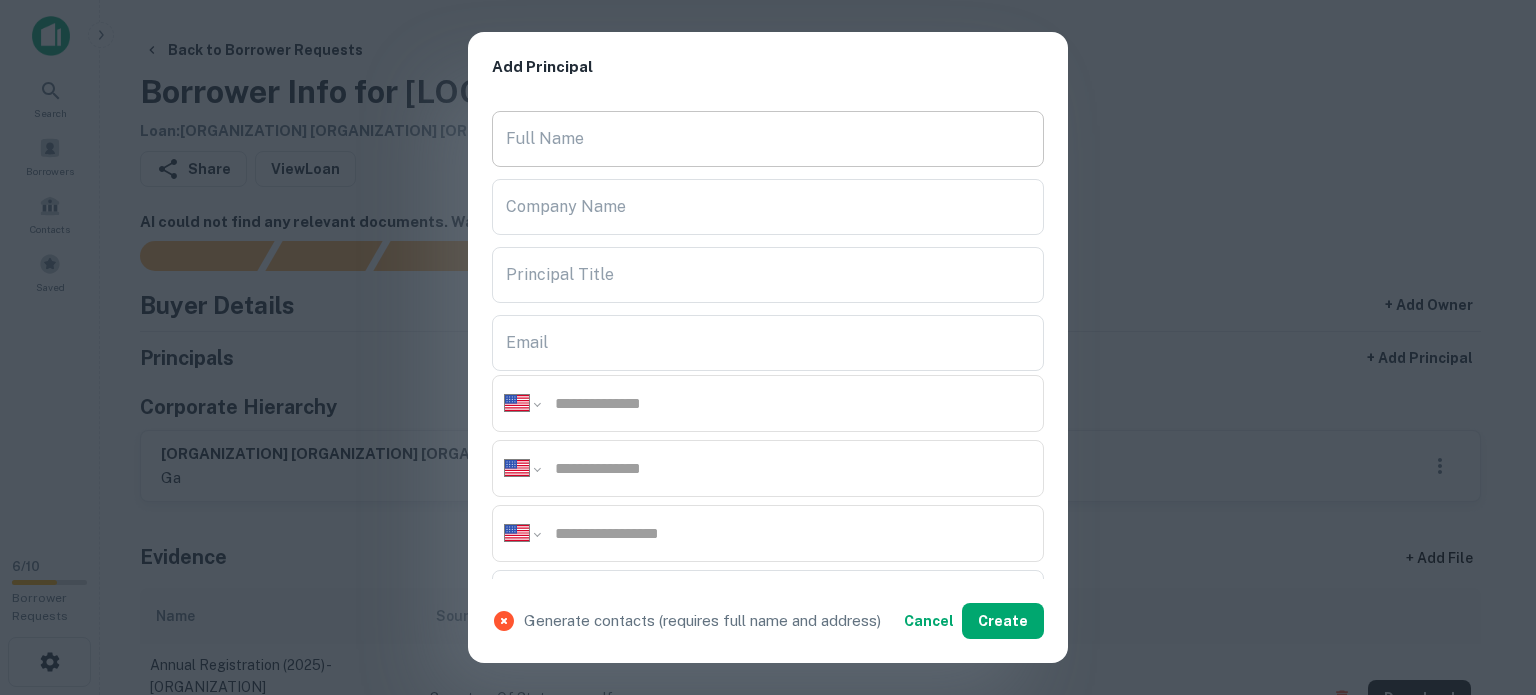 click on "Full Name" at bounding box center [768, 139] 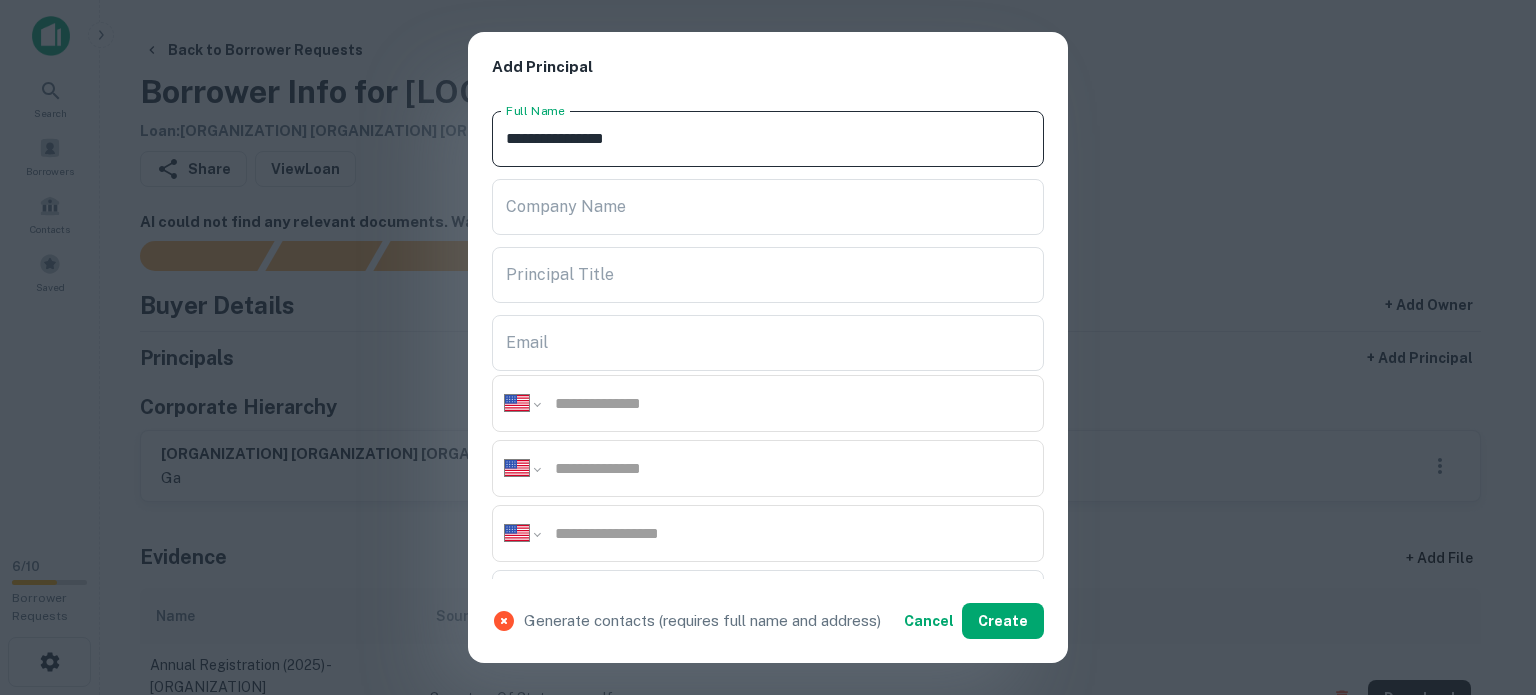 type on "**********" 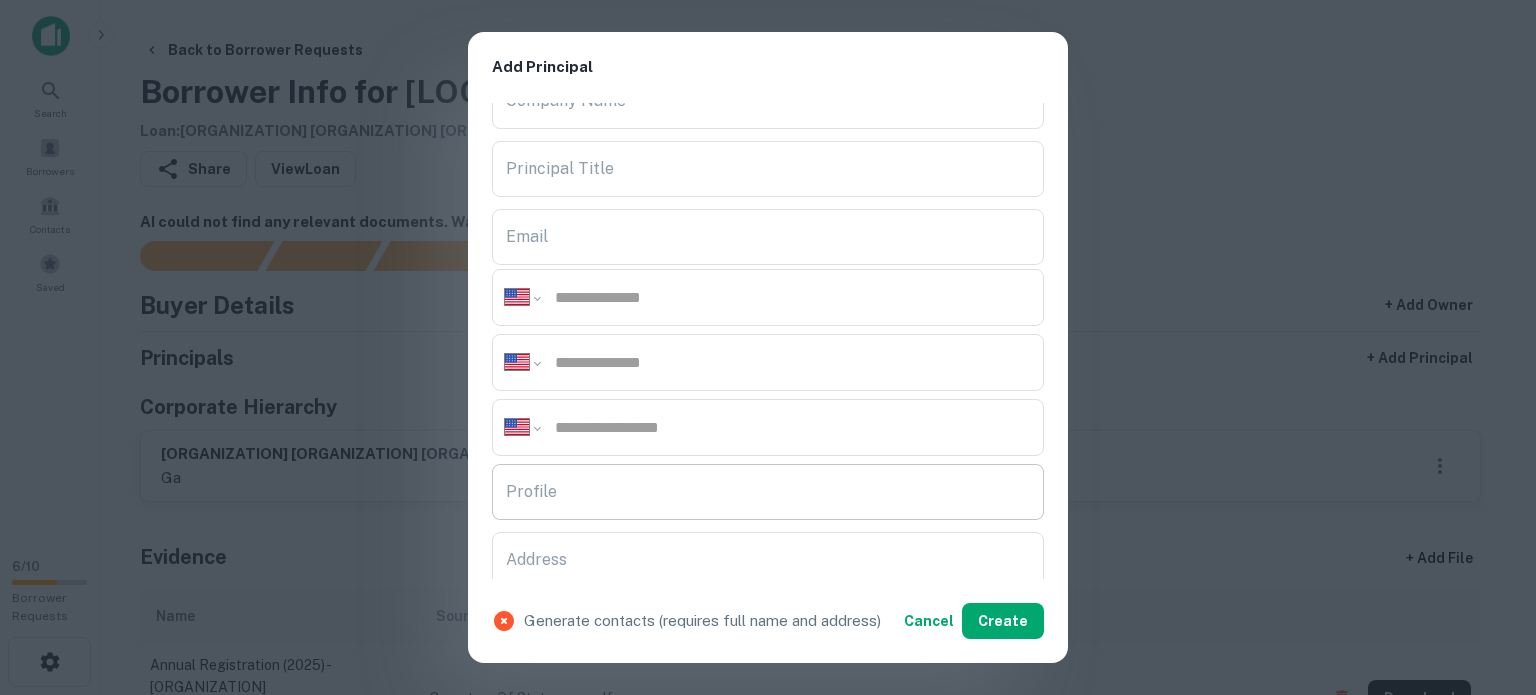 scroll, scrollTop: 200, scrollLeft: 0, axis: vertical 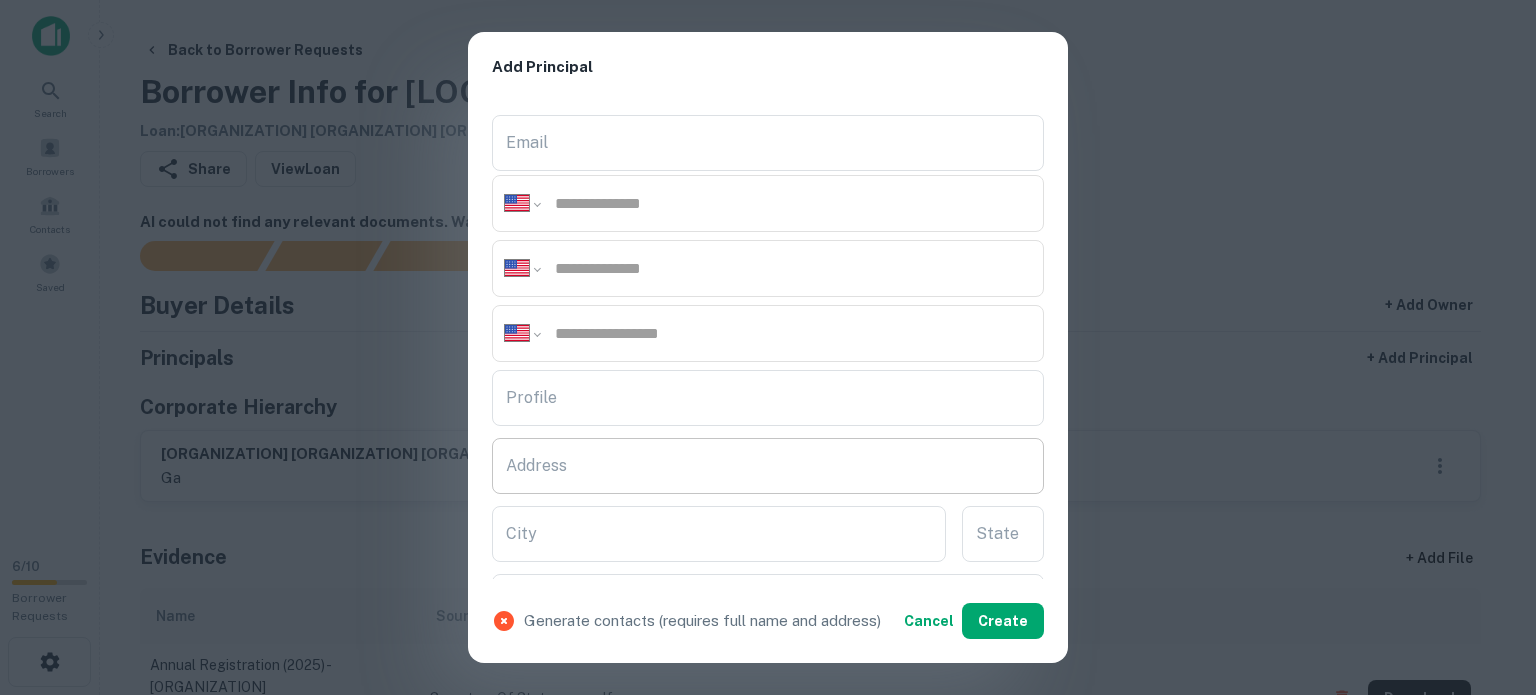 click on "Address" at bounding box center [768, 466] 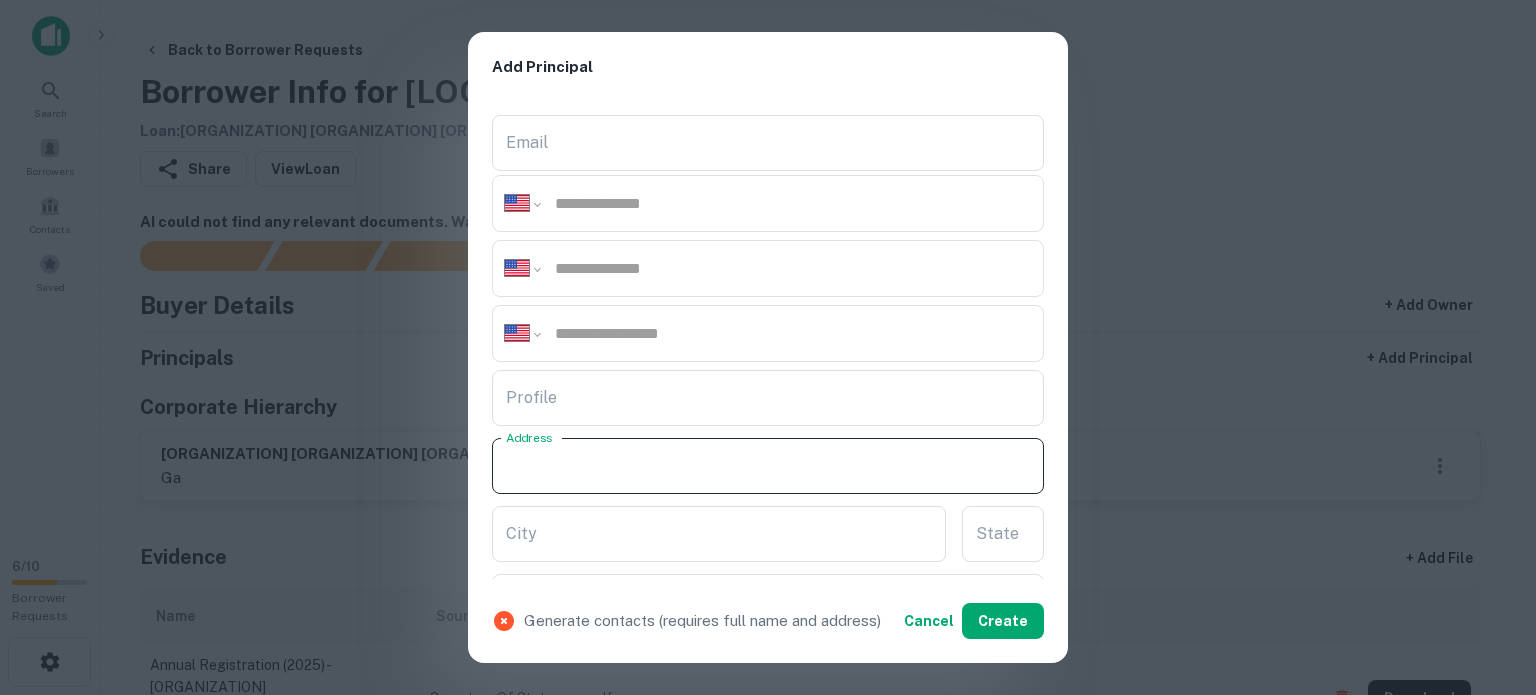 paste on "**********" 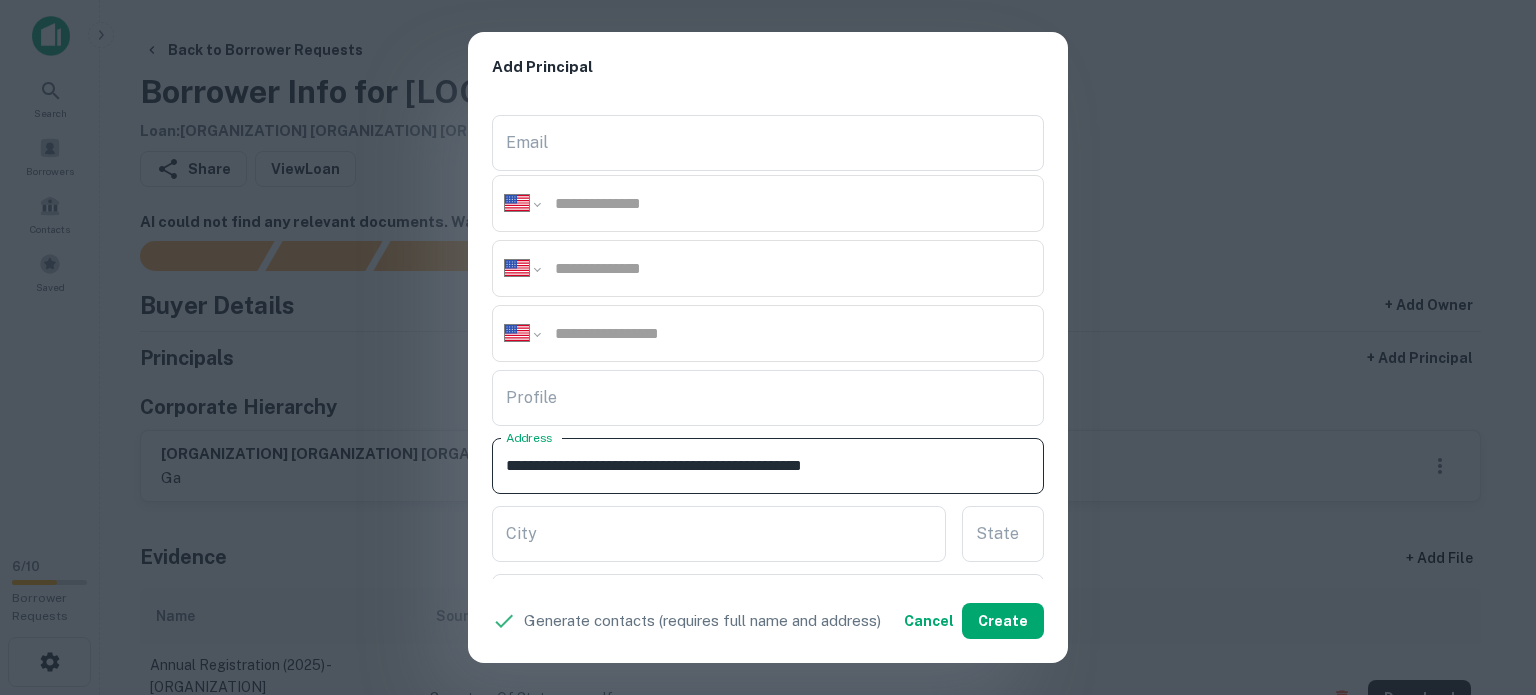 click on "**********" at bounding box center (768, 466) 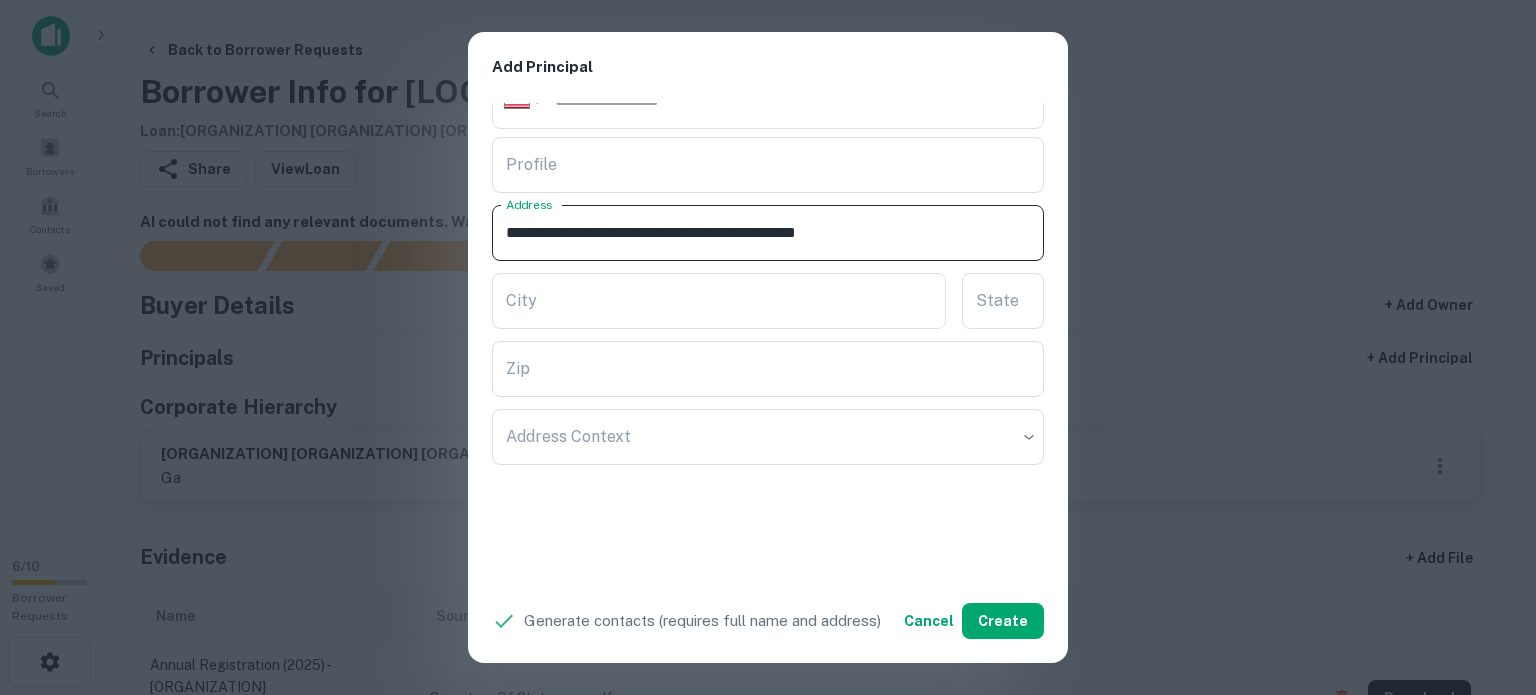 scroll, scrollTop: 500, scrollLeft: 0, axis: vertical 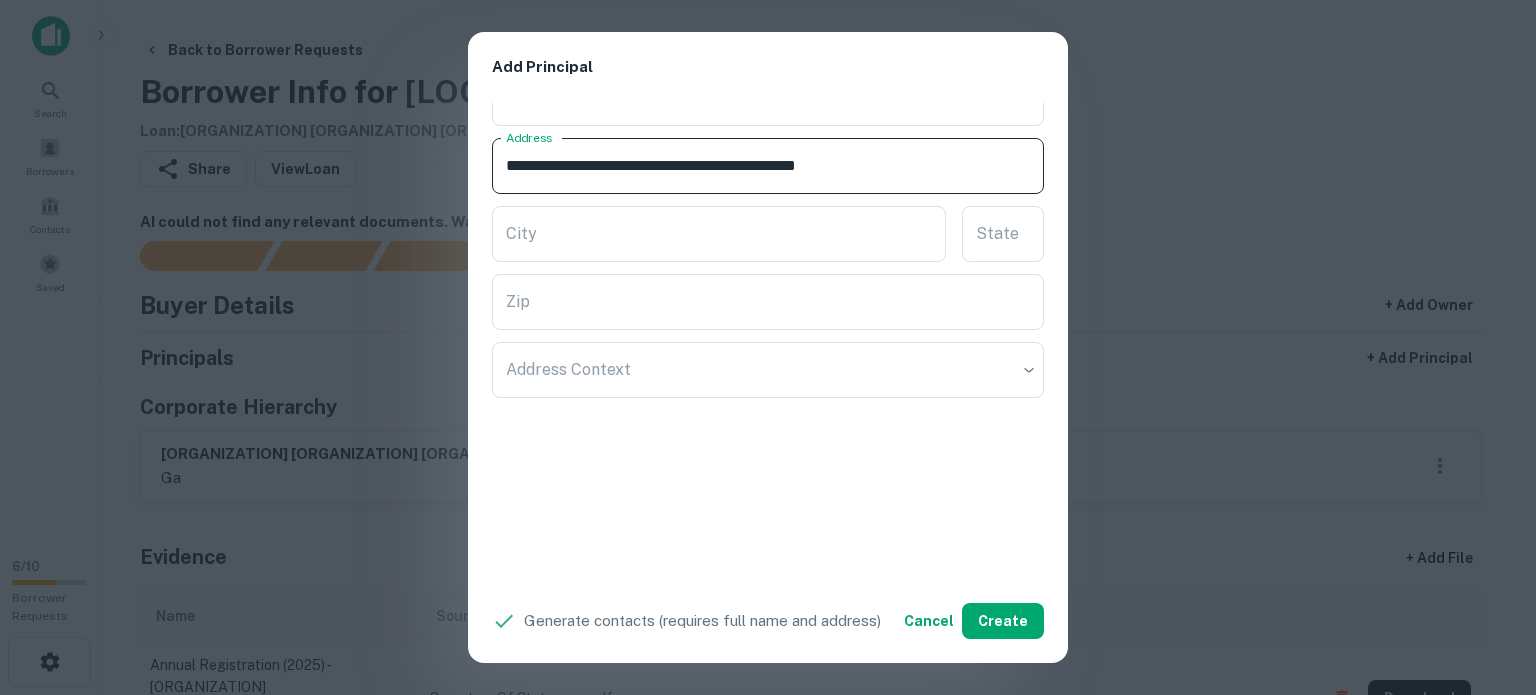 drag, startPoint x: 845, startPoint y: 155, endPoint x: 915, endPoint y: 163, distance: 70.45566 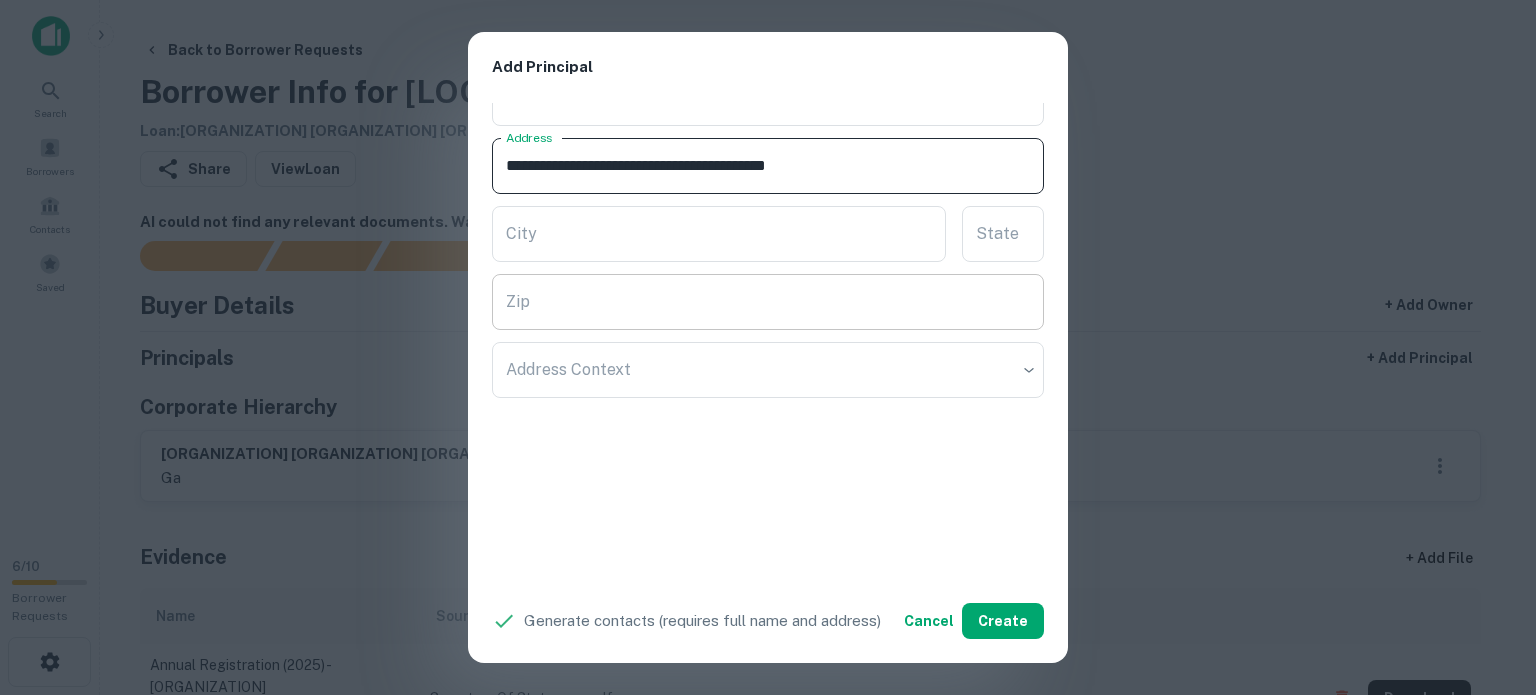 type on "**********" 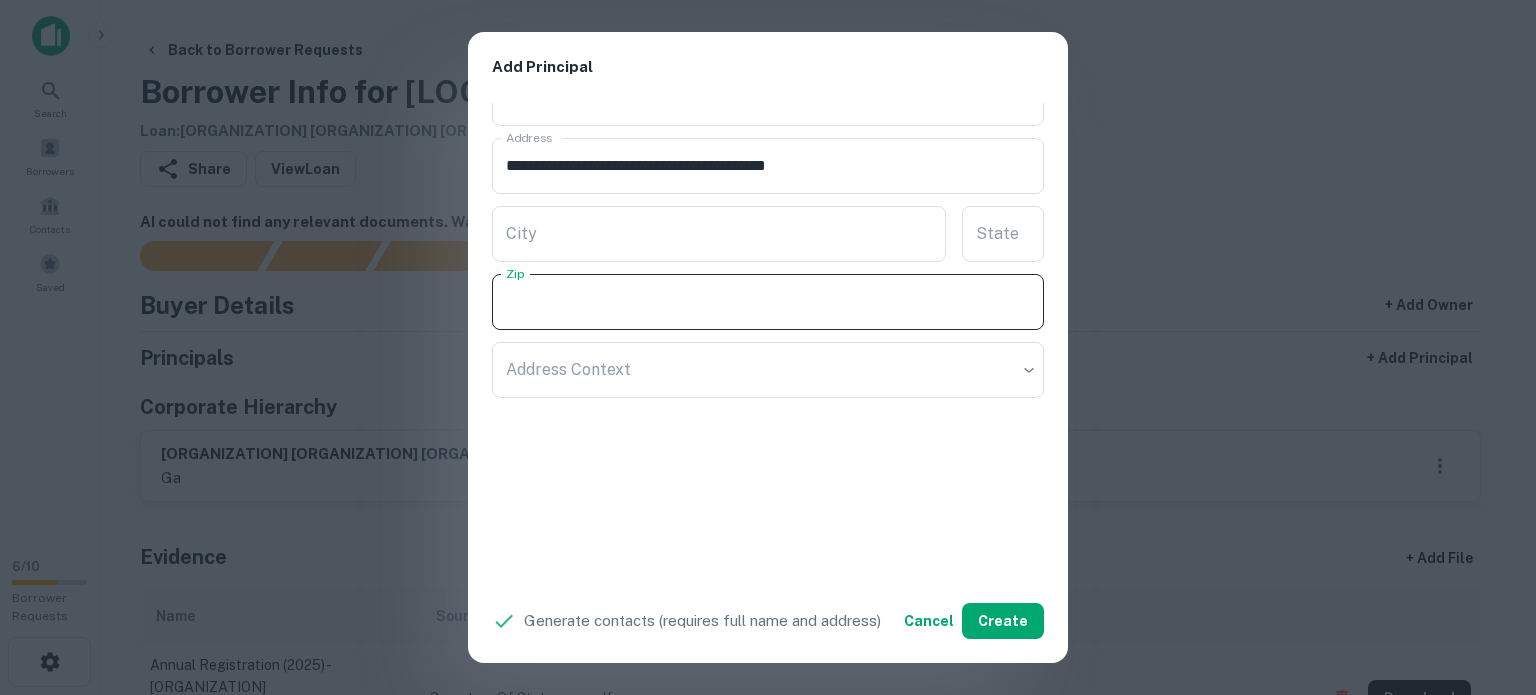 paste on "*****" 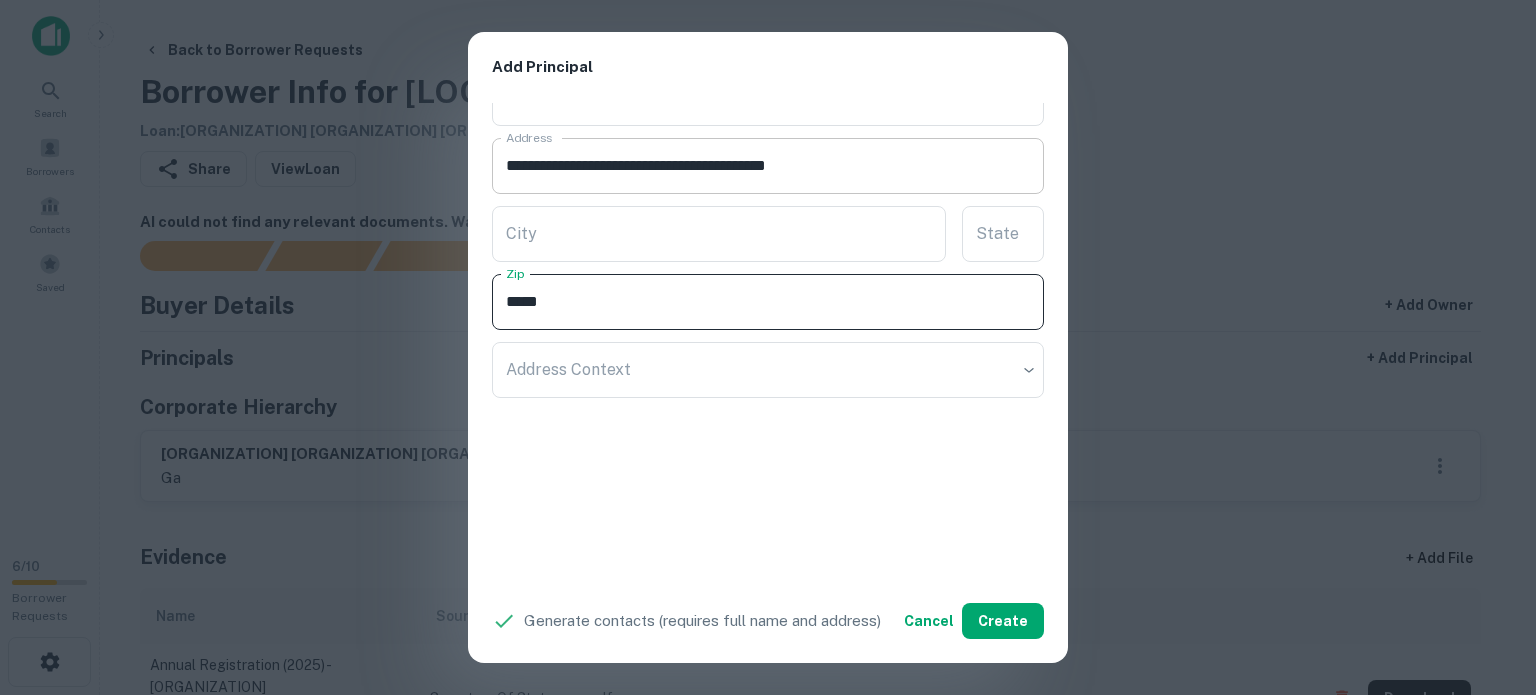 type on "*****" 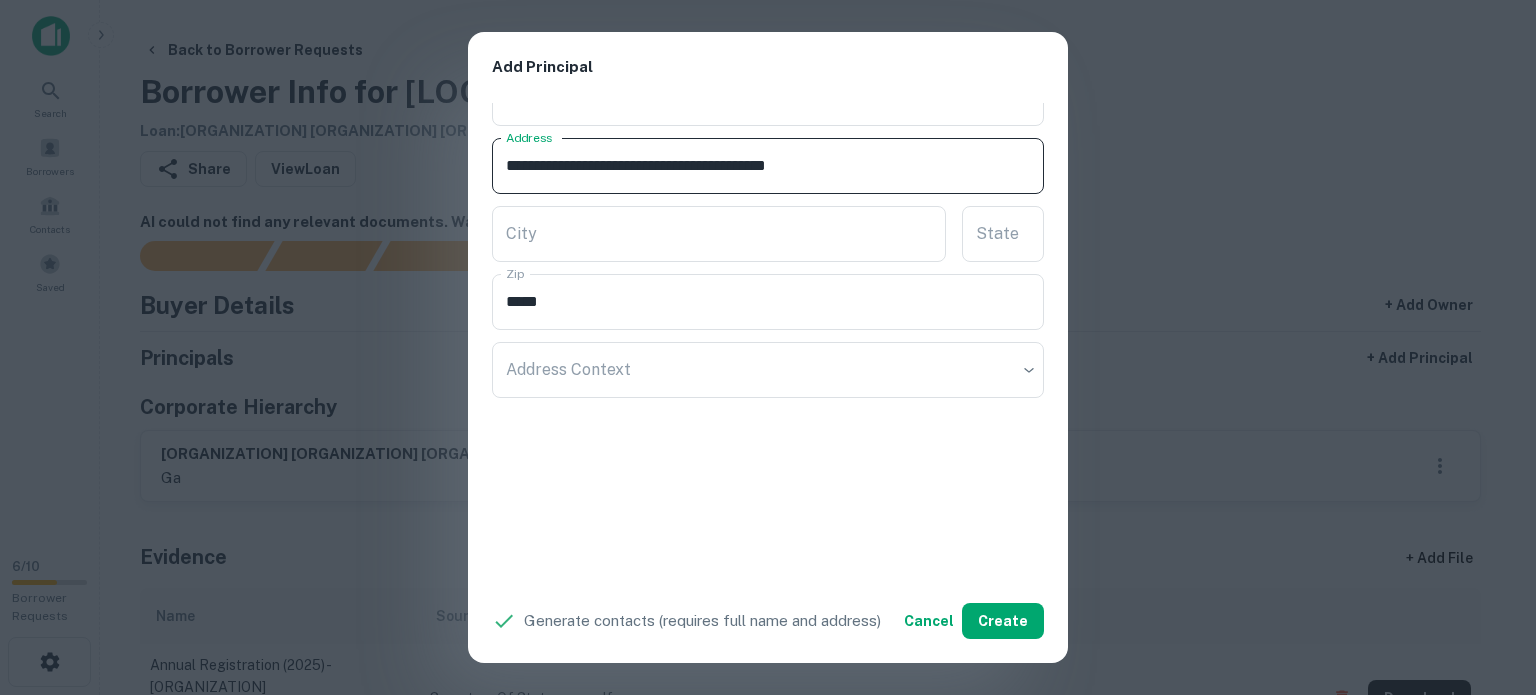drag, startPoint x: 817, startPoint y: 159, endPoint x: 833, endPoint y: 169, distance: 18.867962 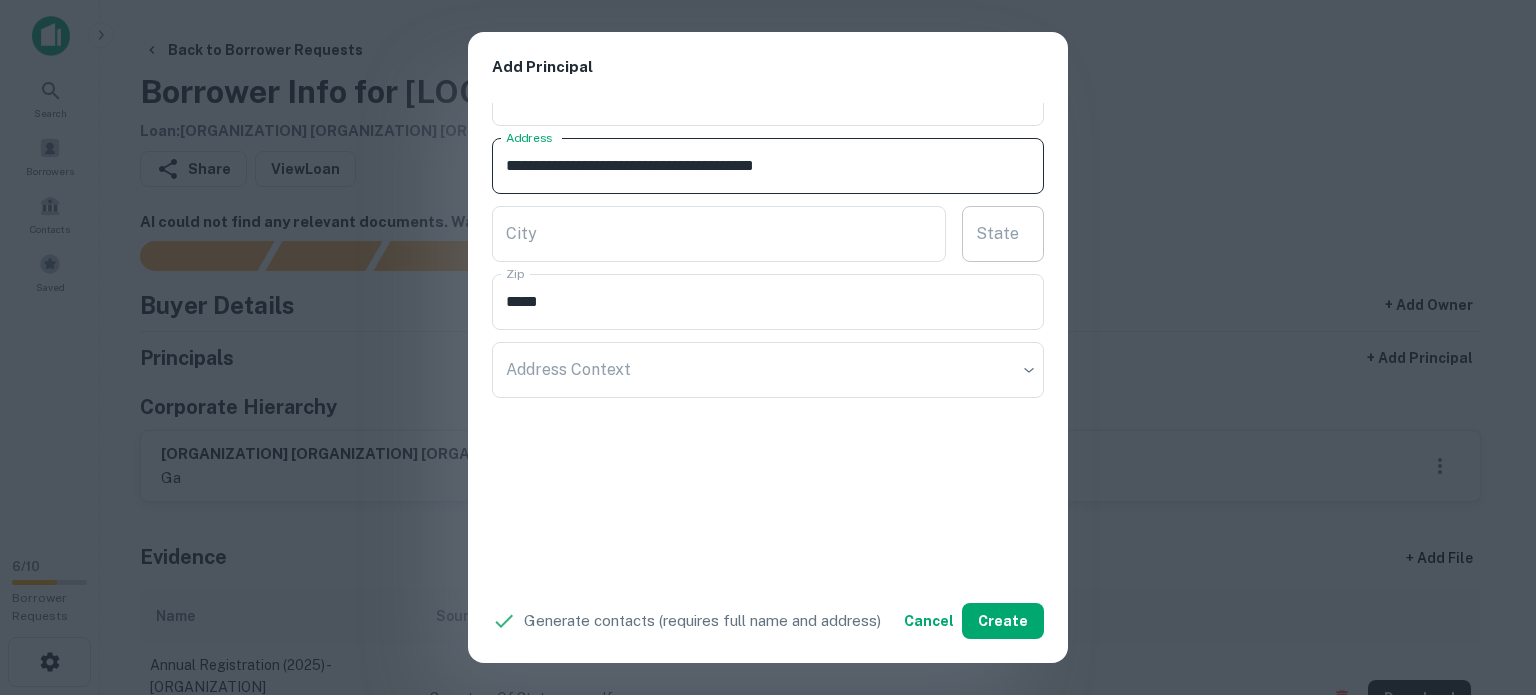 type on "**********" 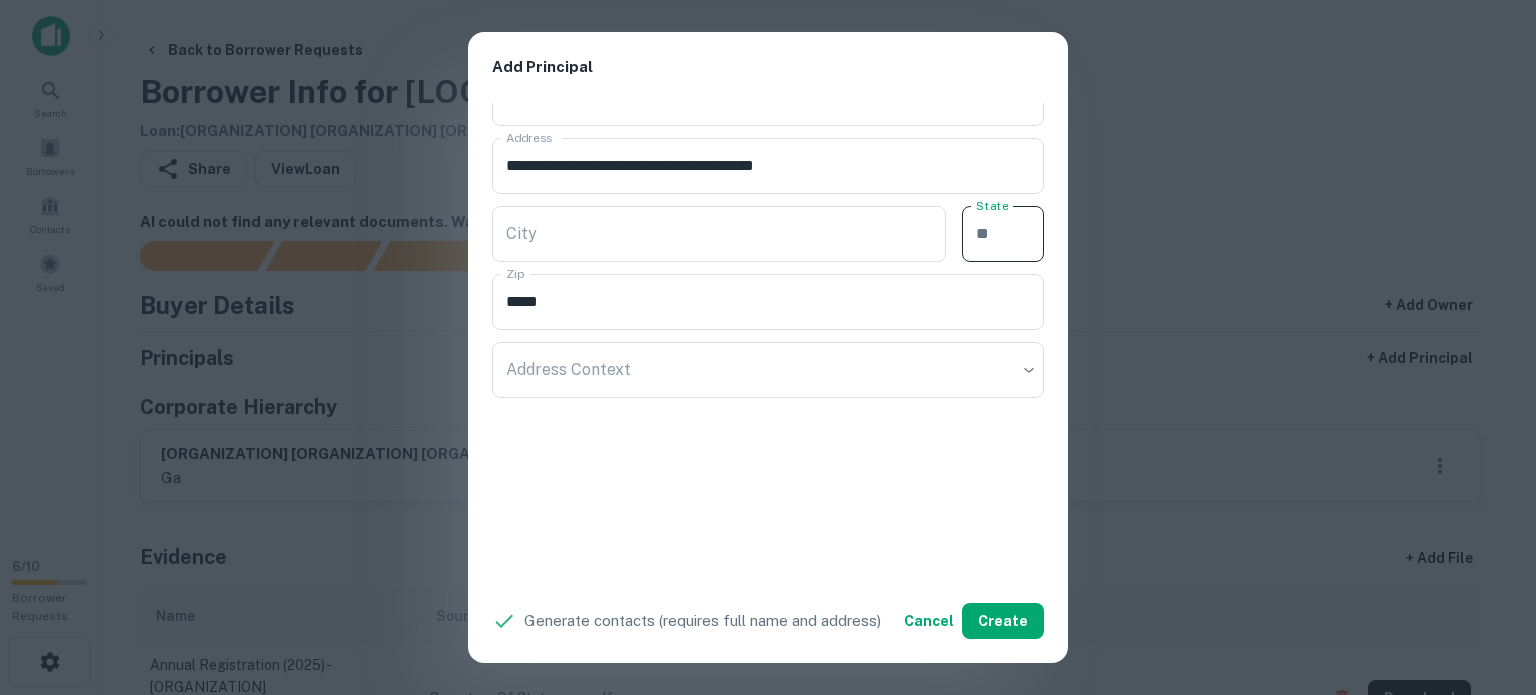 click on "State" at bounding box center [1003, 234] 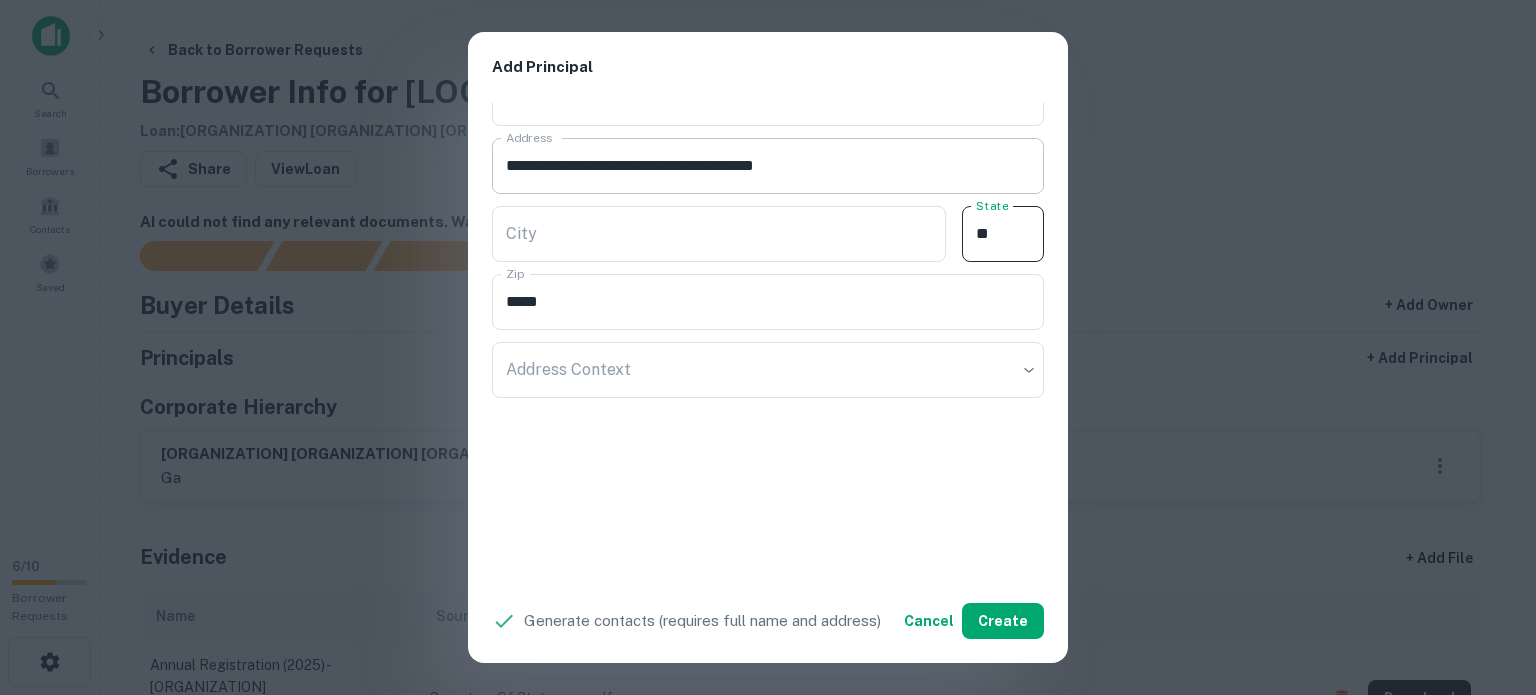type on "**" 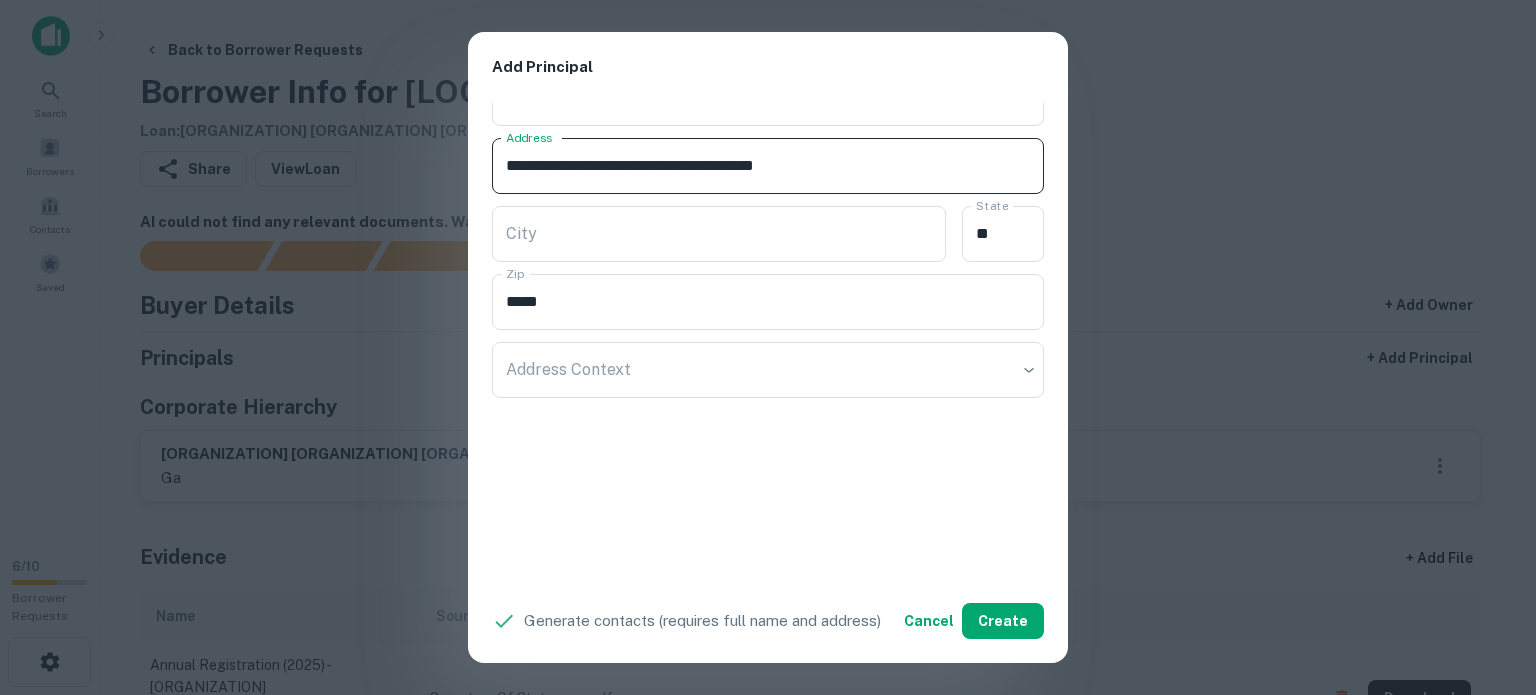 drag, startPoint x: 735, startPoint y: 162, endPoint x: 805, endPoint y: 180, distance: 72.277245 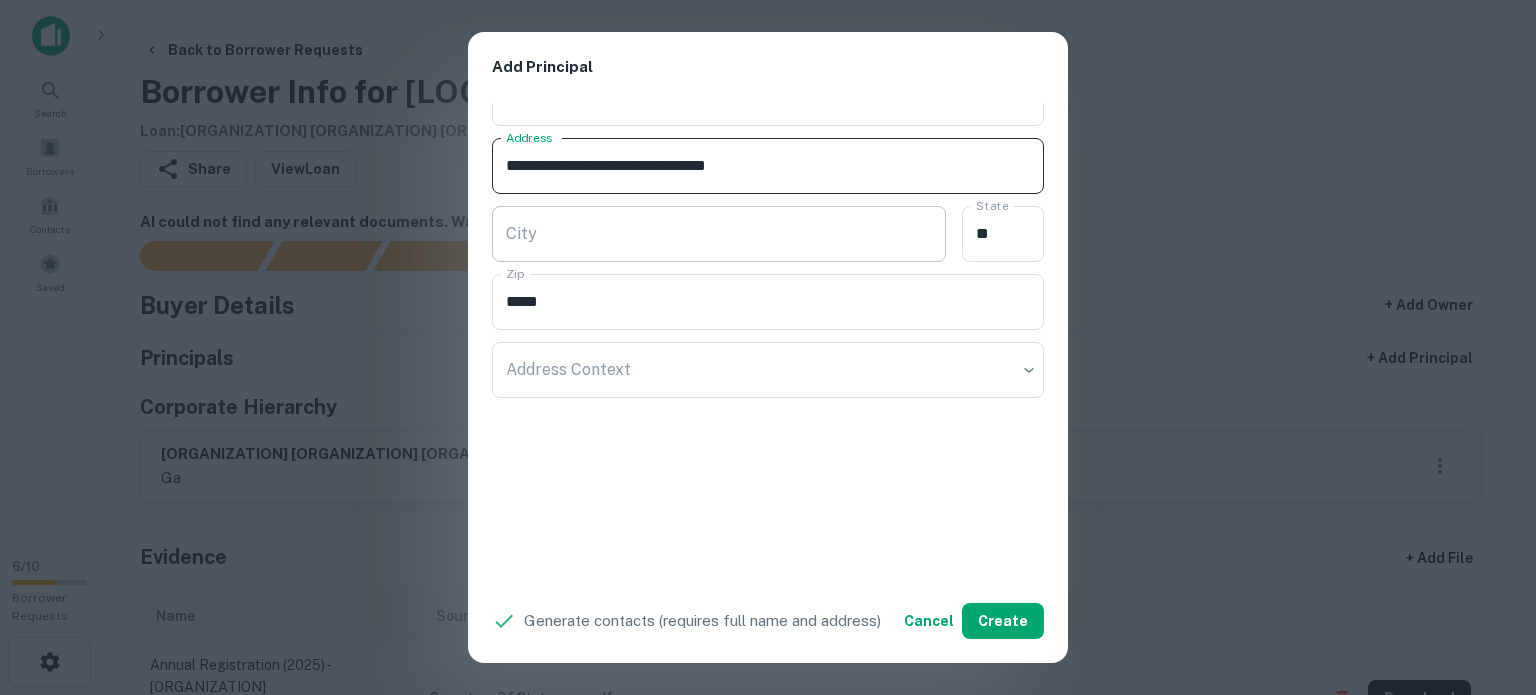 type on "**********" 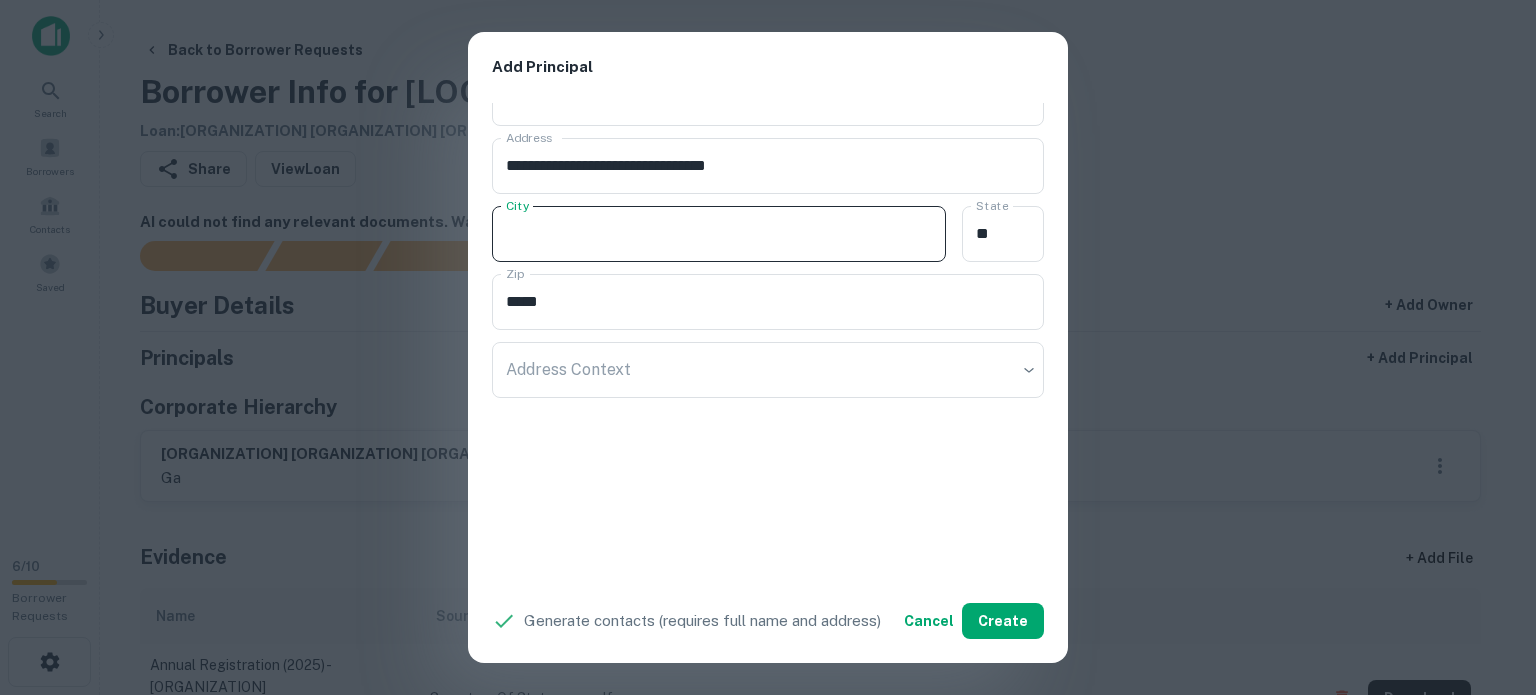 click on "City" at bounding box center (719, 234) 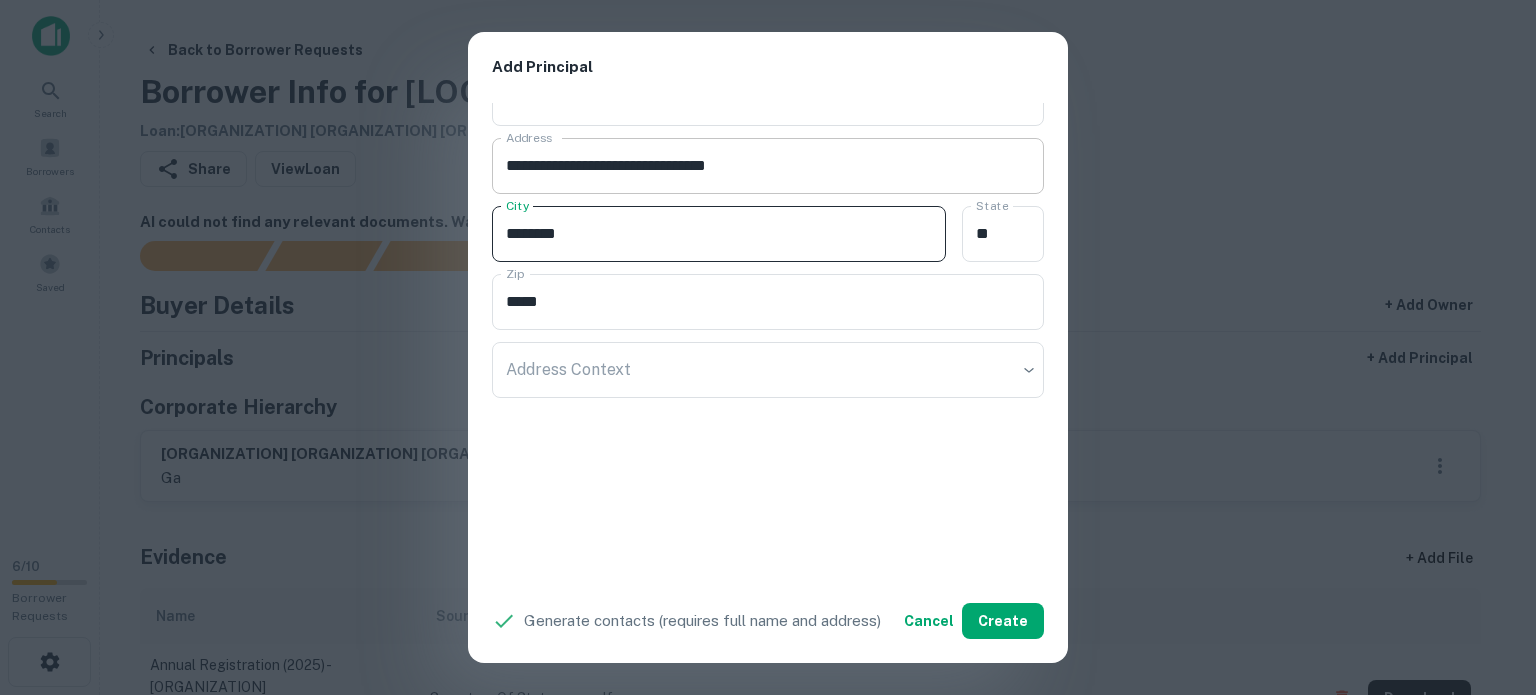 type on "********" 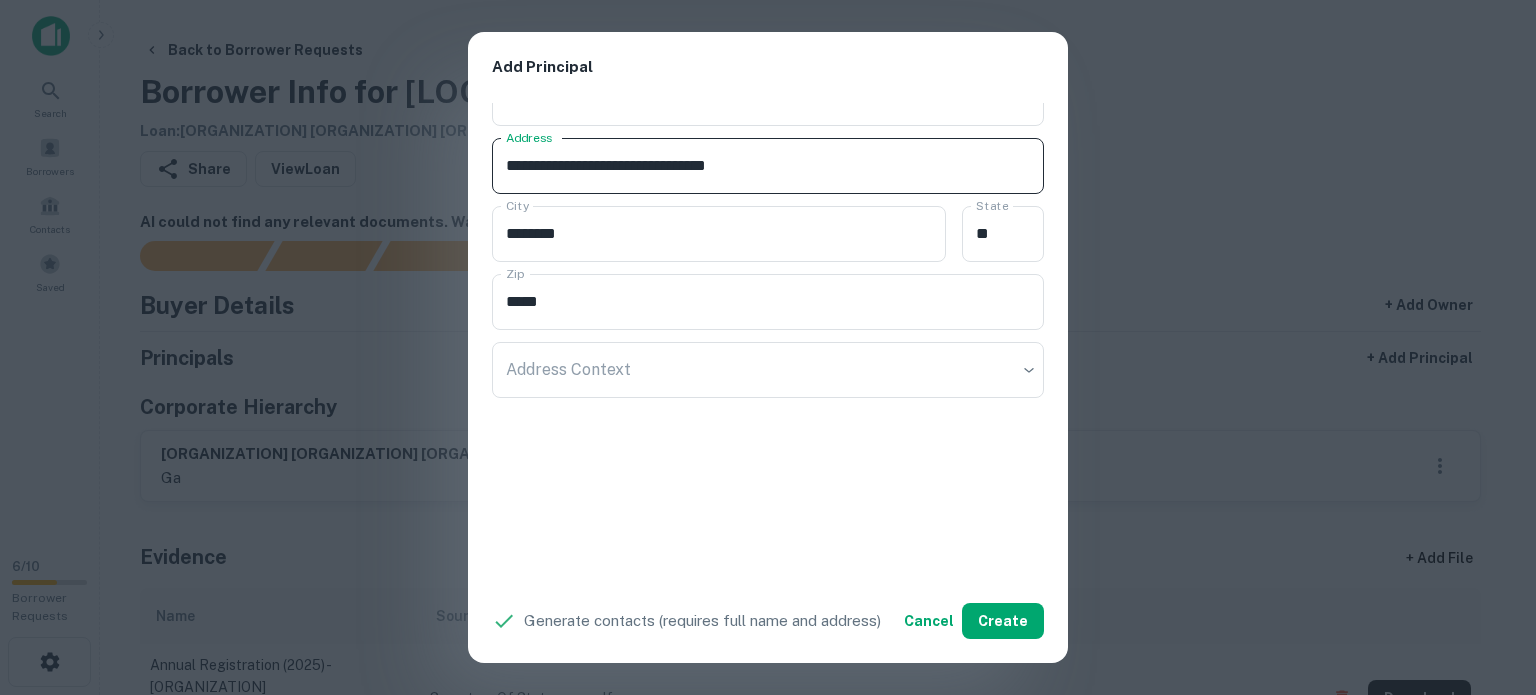 drag, startPoint x: 724, startPoint y: 165, endPoint x: 774, endPoint y: 173, distance: 50.635956 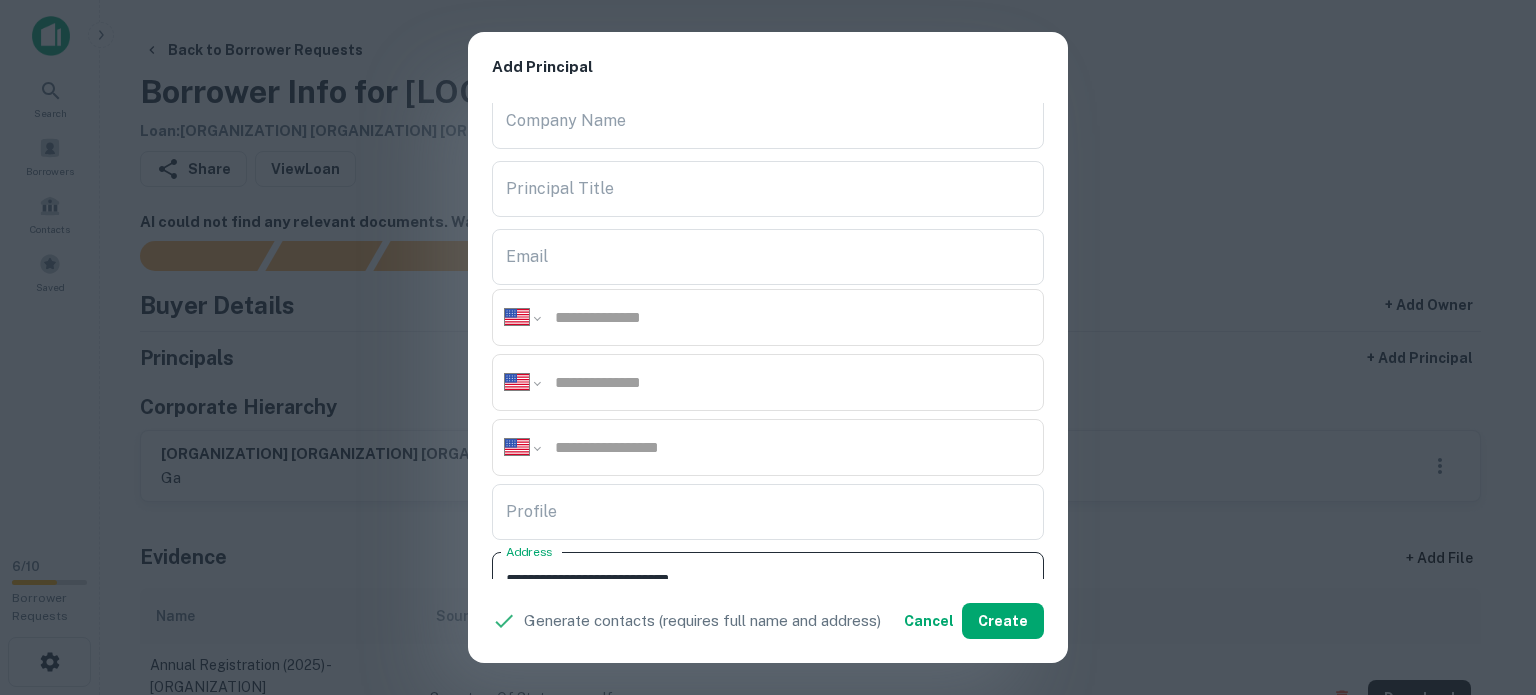 scroll, scrollTop: 0, scrollLeft: 0, axis: both 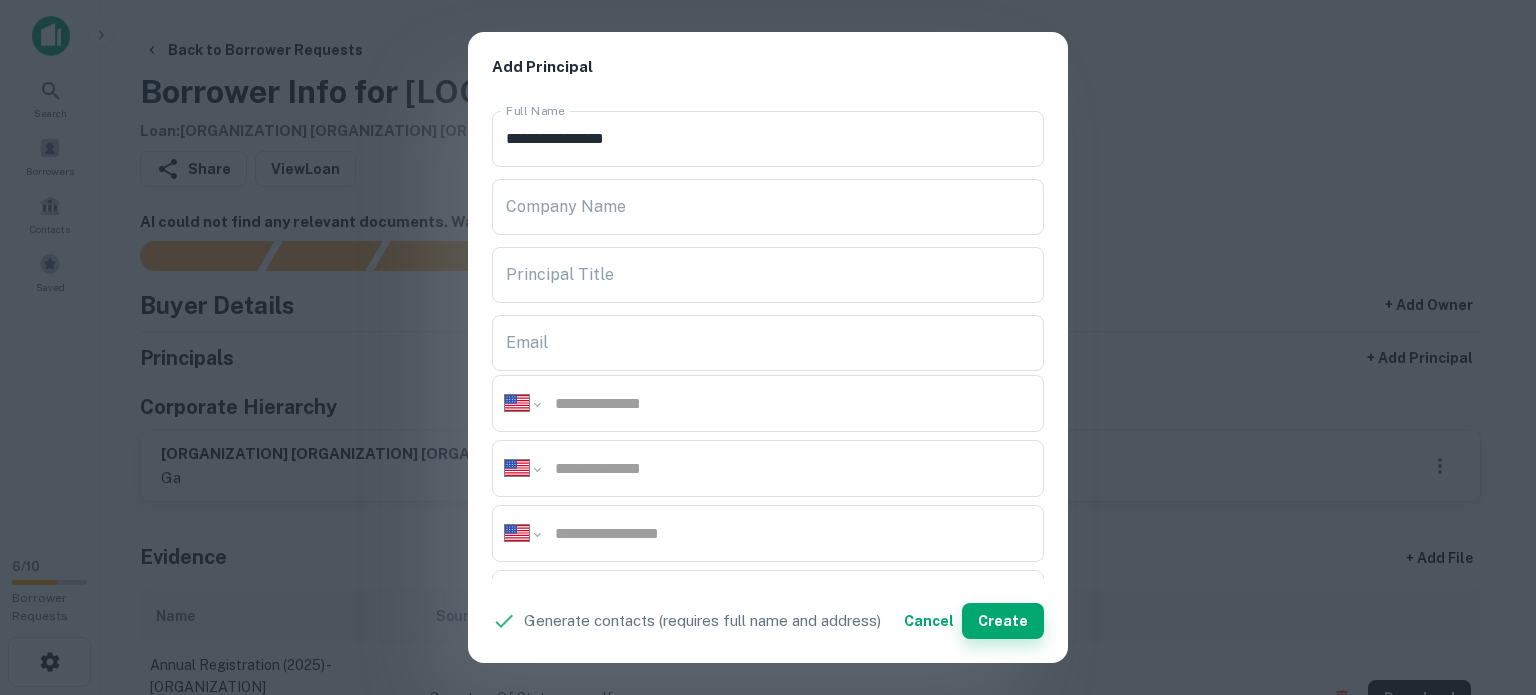 type on "**********" 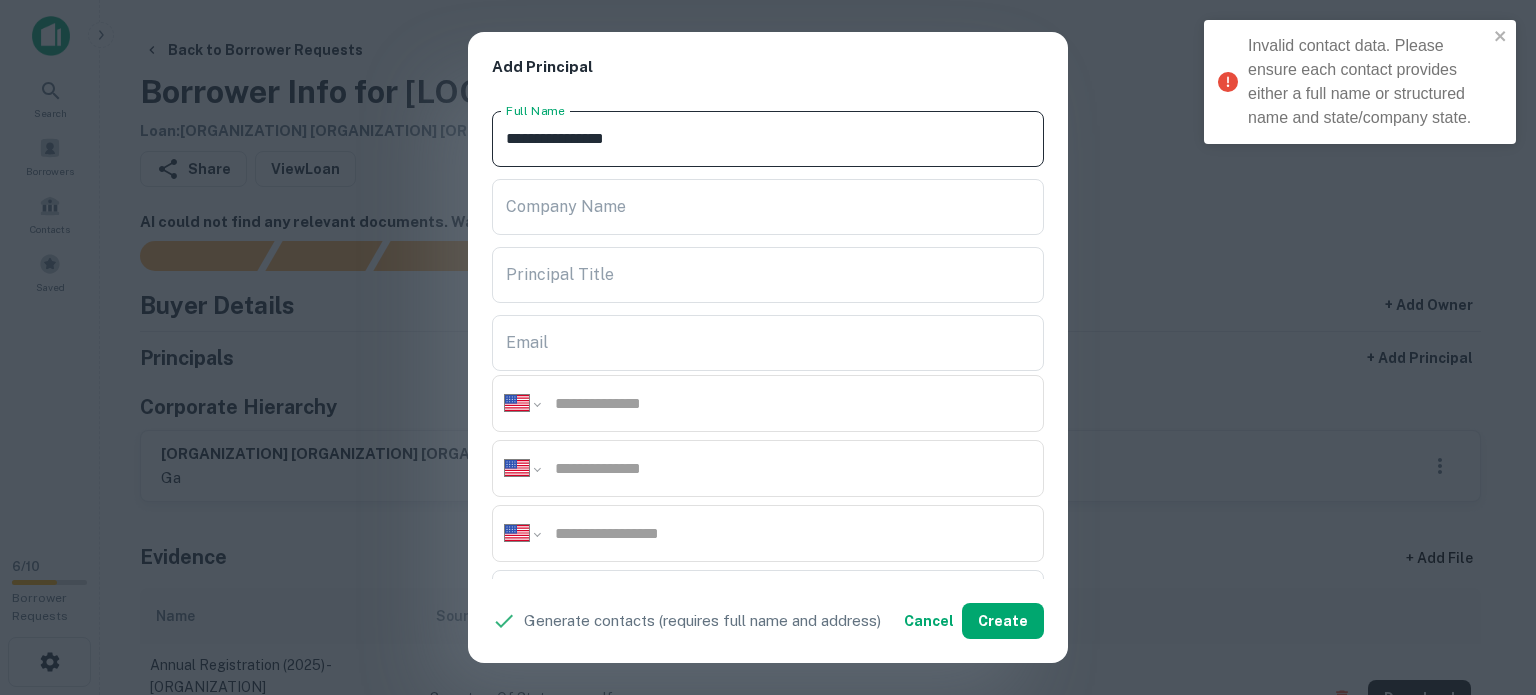 drag, startPoint x: 665, startPoint y: 154, endPoint x: 460, endPoint y: 155, distance: 205.00244 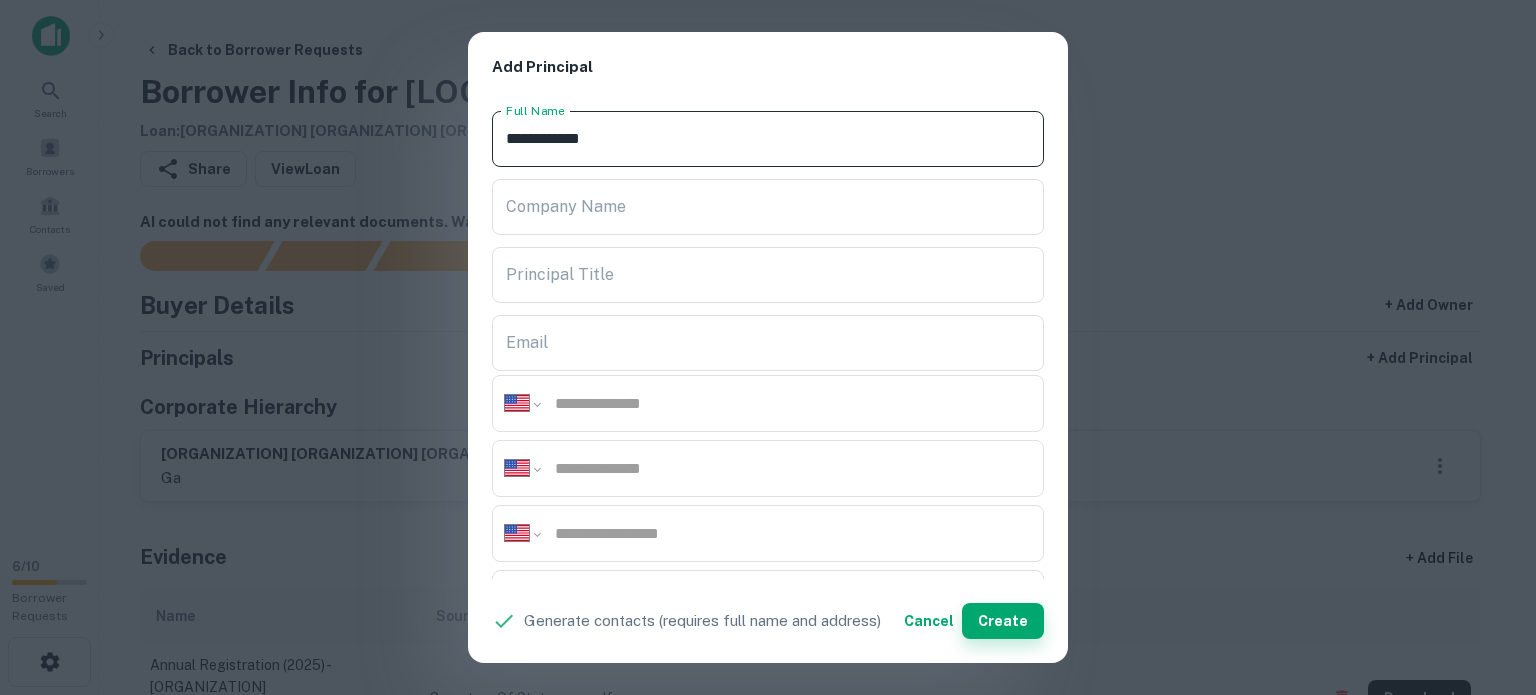type on "**********" 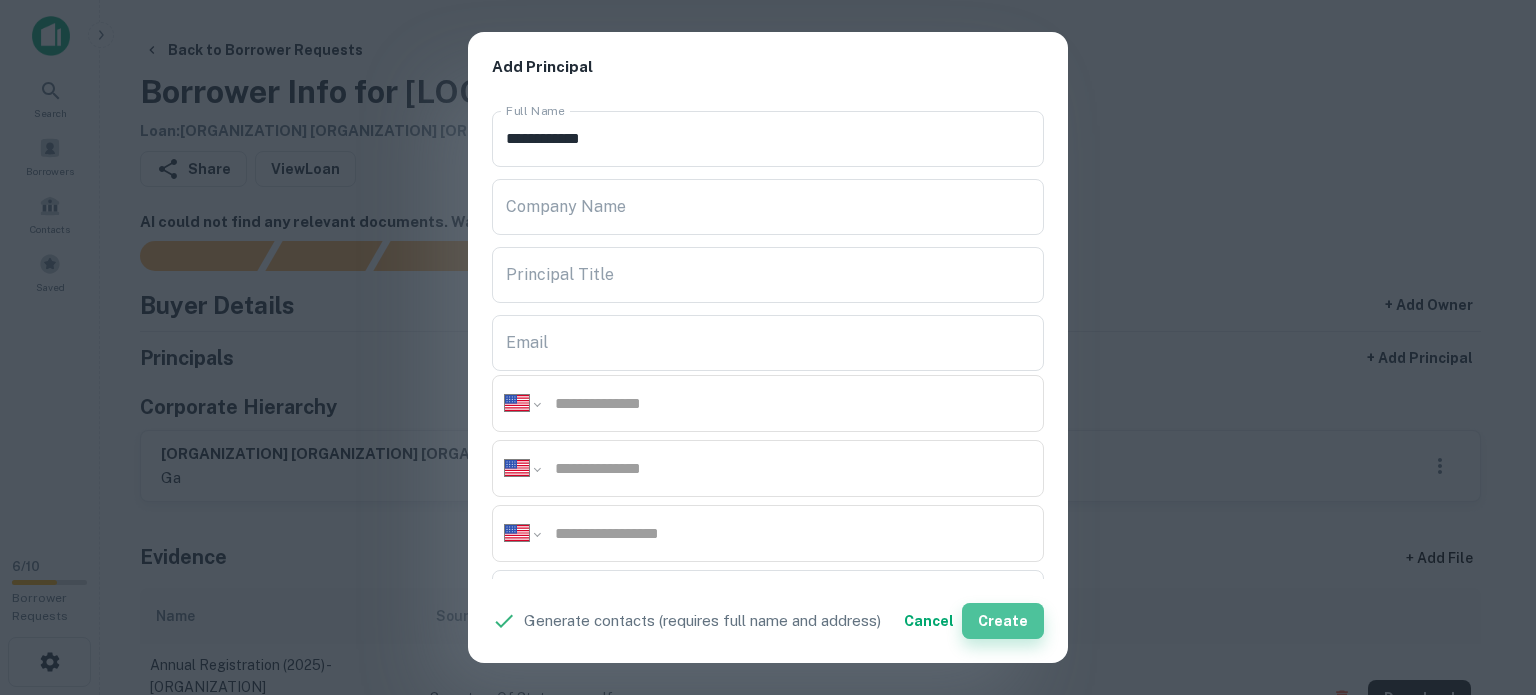 click on "Create" at bounding box center (1003, 621) 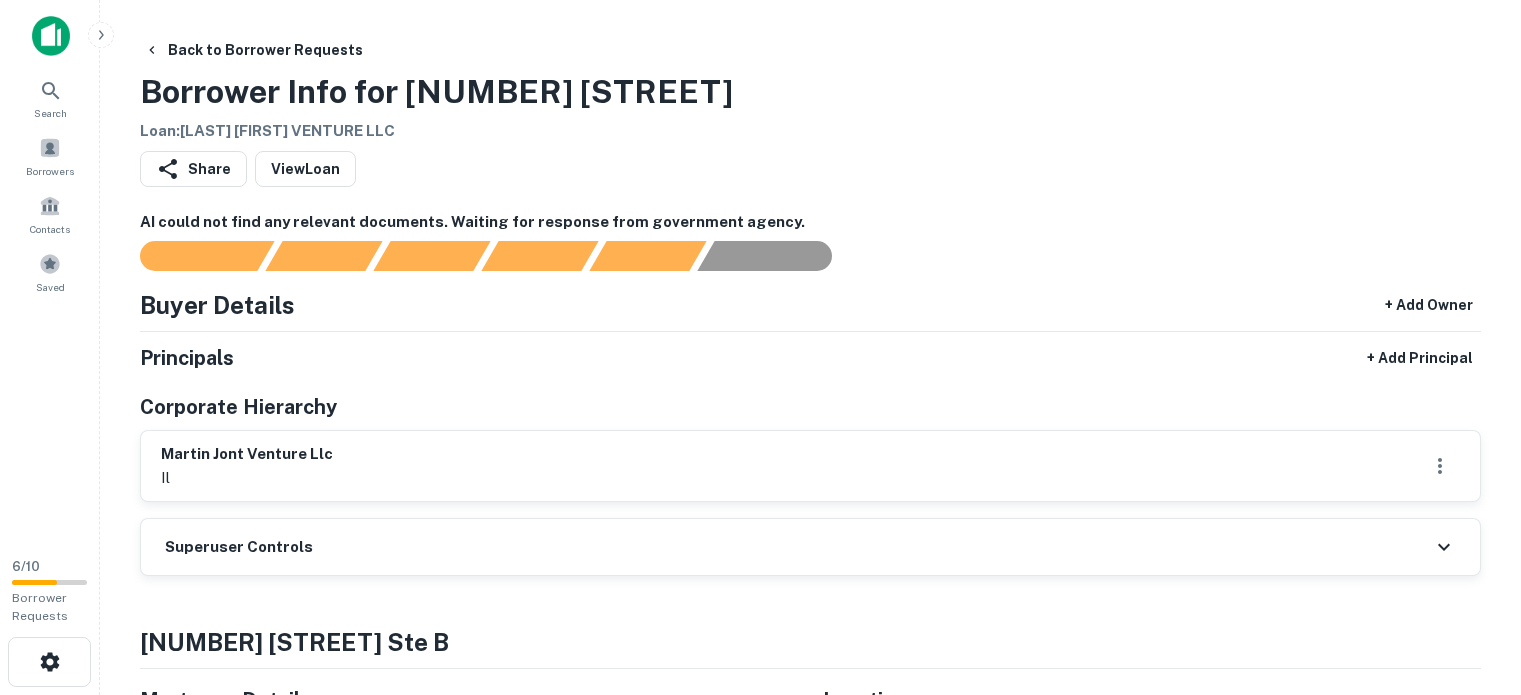scroll, scrollTop: 0, scrollLeft: 0, axis: both 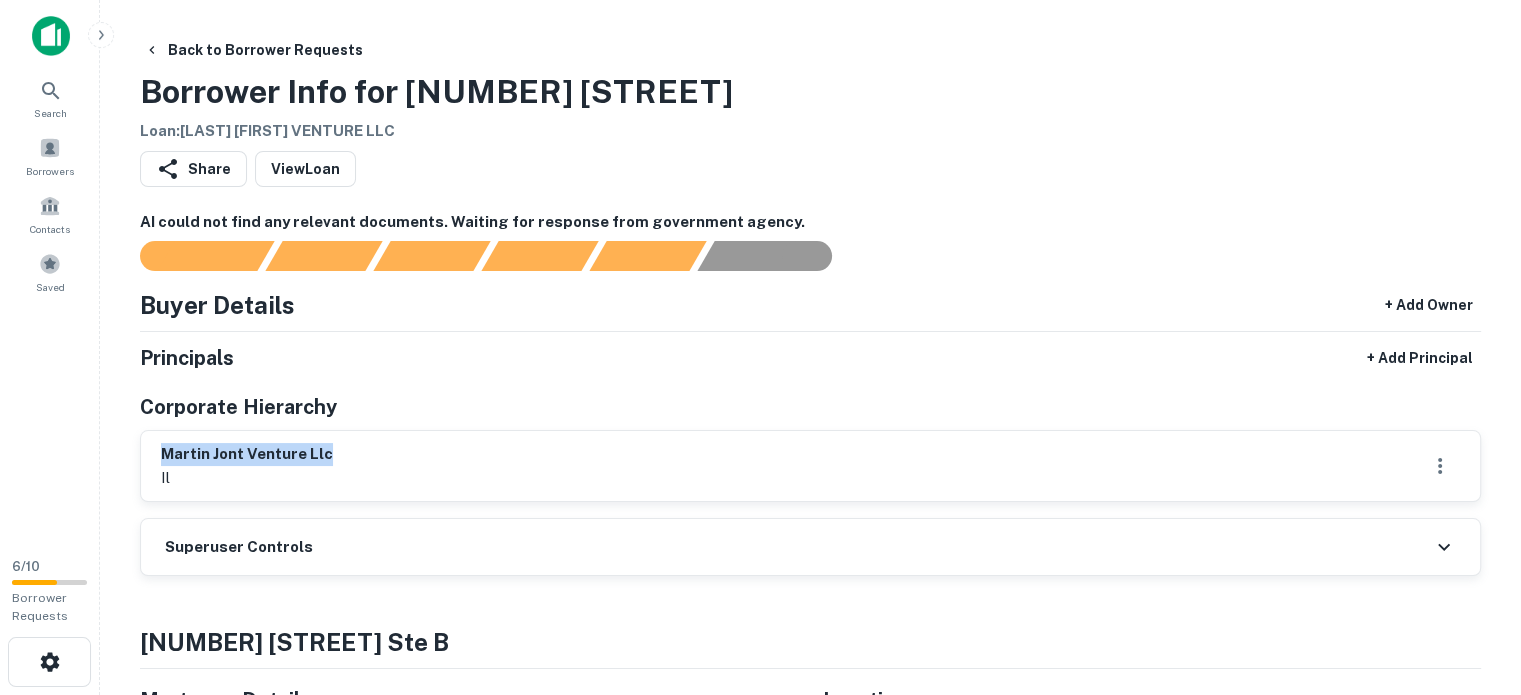 drag, startPoint x: 160, startPoint y: 448, endPoint x: 352, endPoint y: 447, distance: 192.00261 